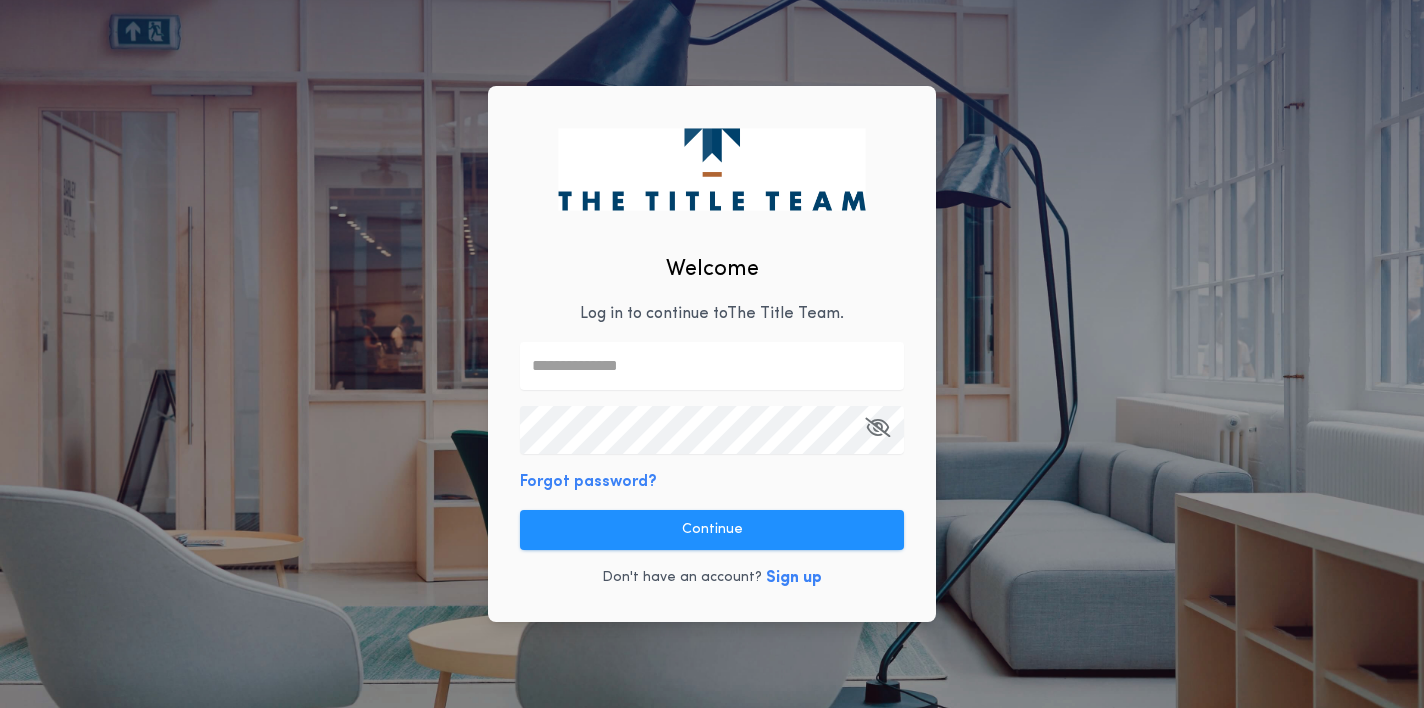 scroll, scrollTop: 0, scrollLeft: 0, axis: both 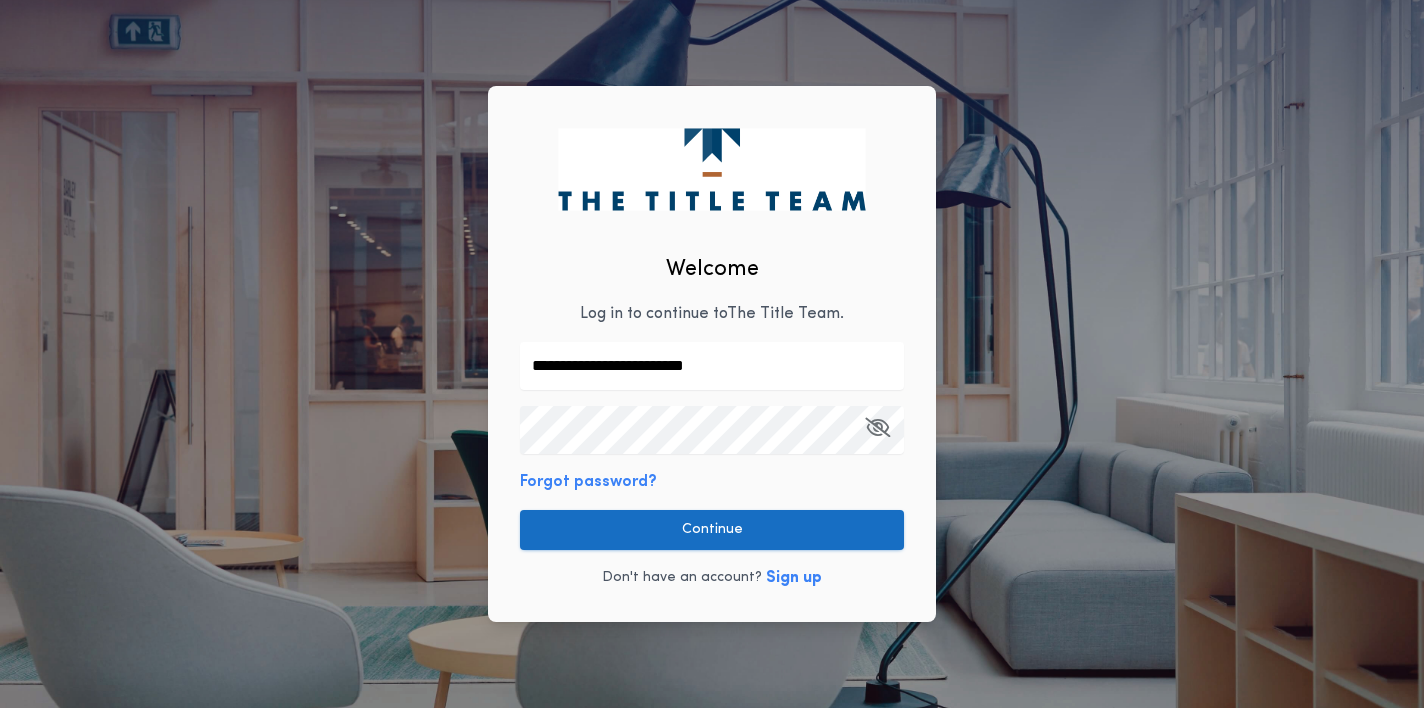 click on "Continue" at bounding box center (712, 530) 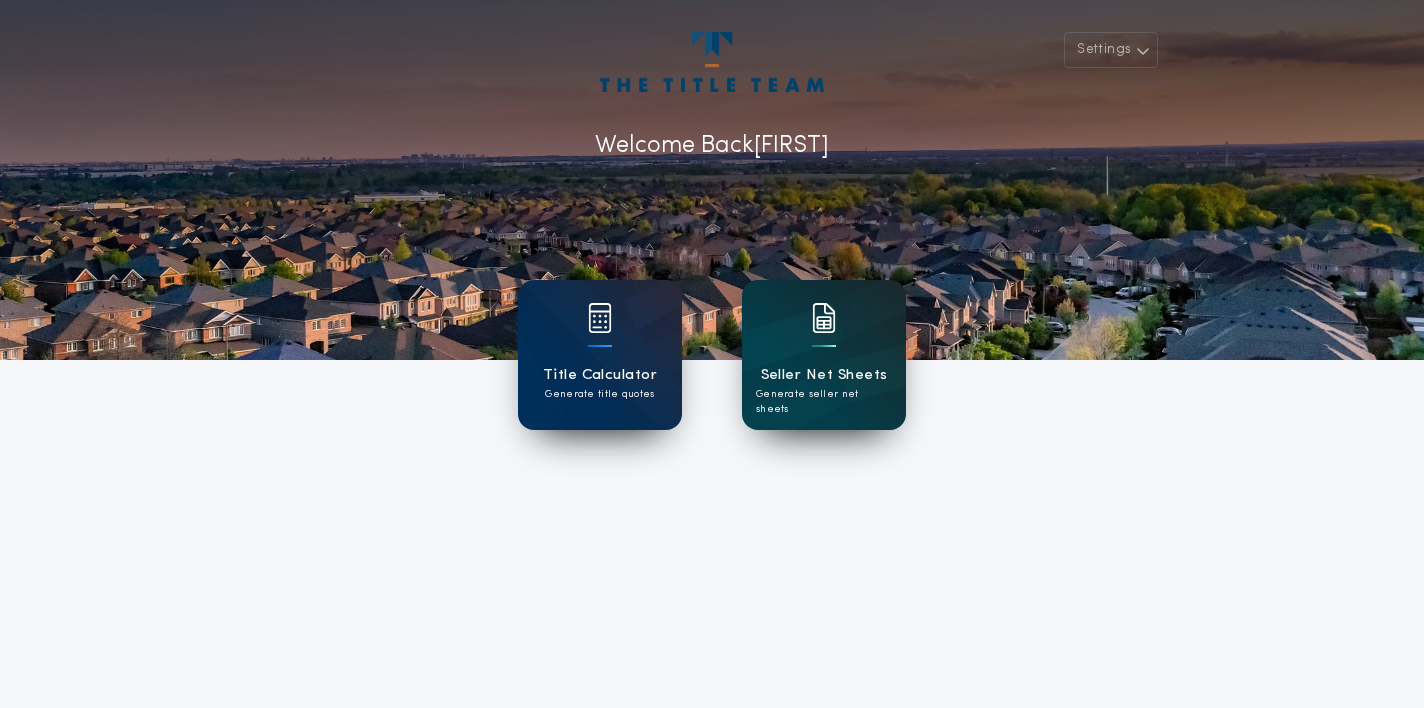 click at bounding box center [824, 331] 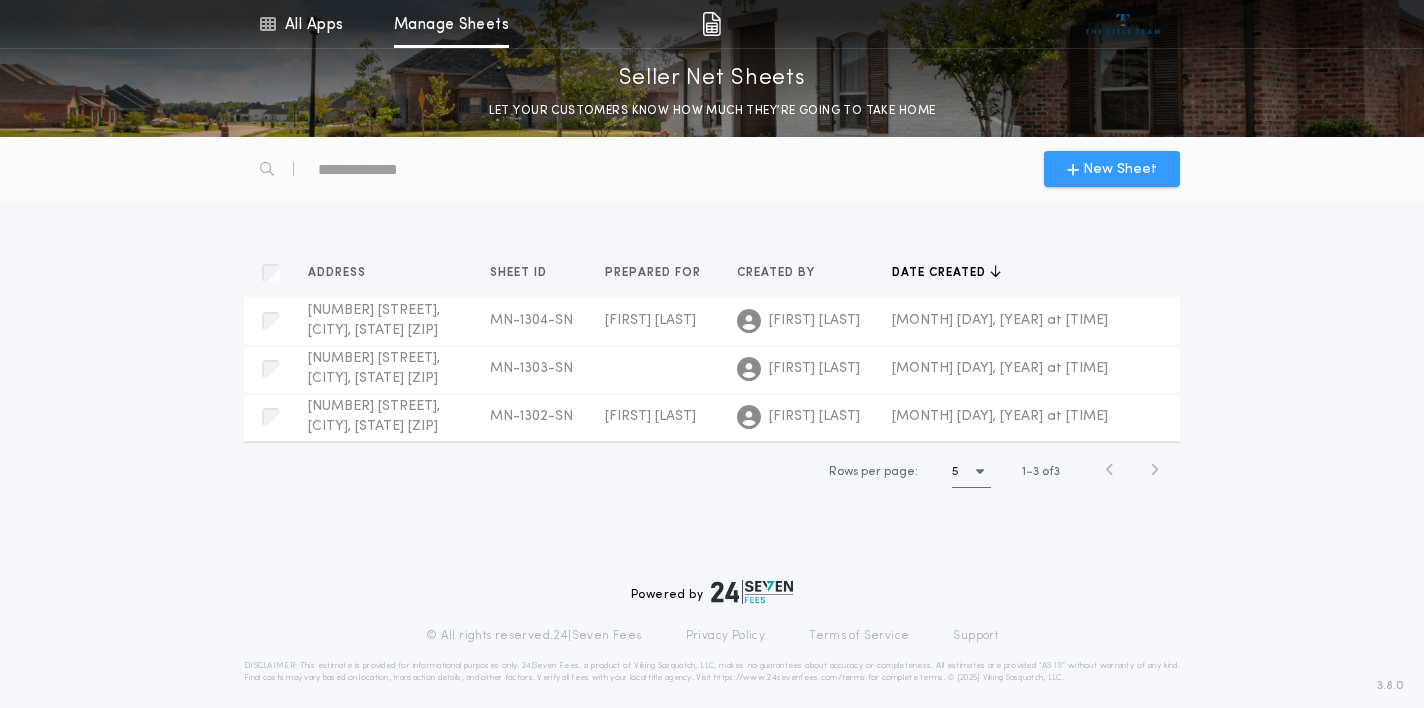 click on "New Sheet" at bounding box center (1120, 169) 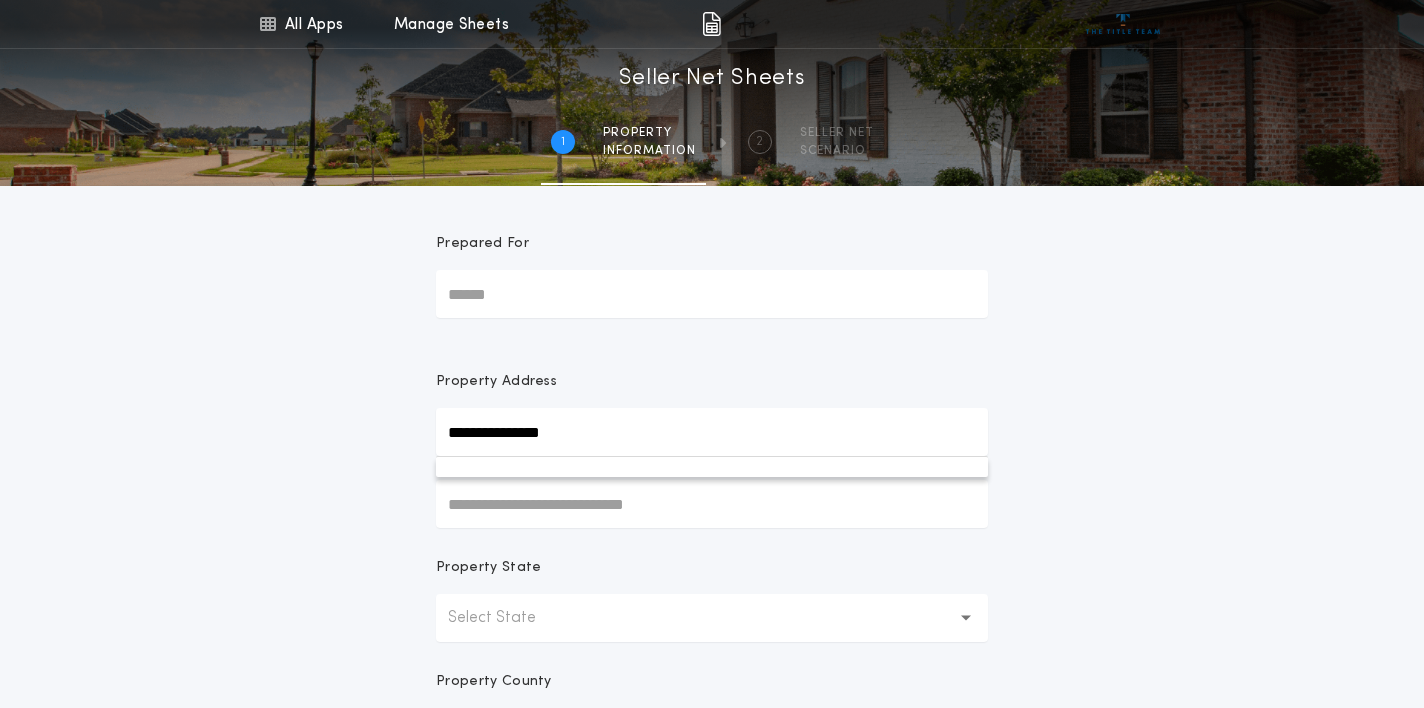 type on "**********" 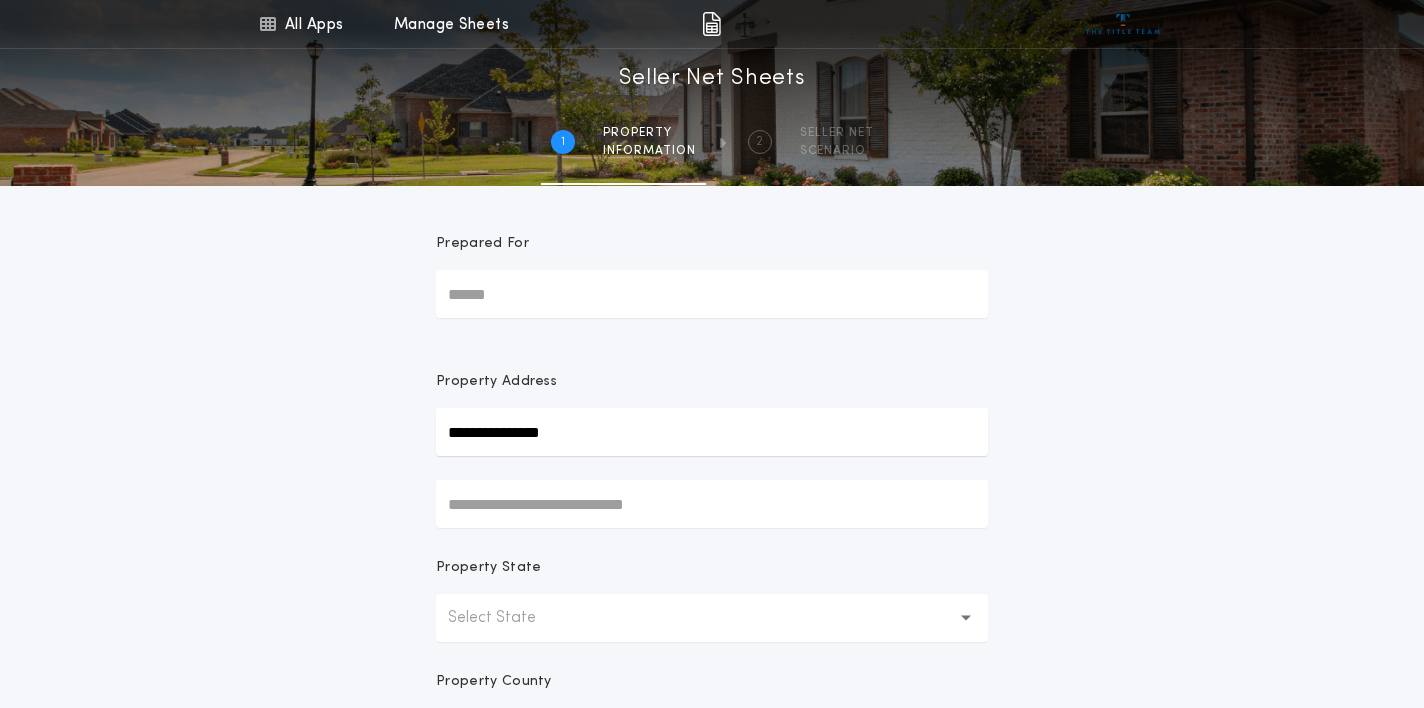 click on "**********" at bounding box center (712, 571) 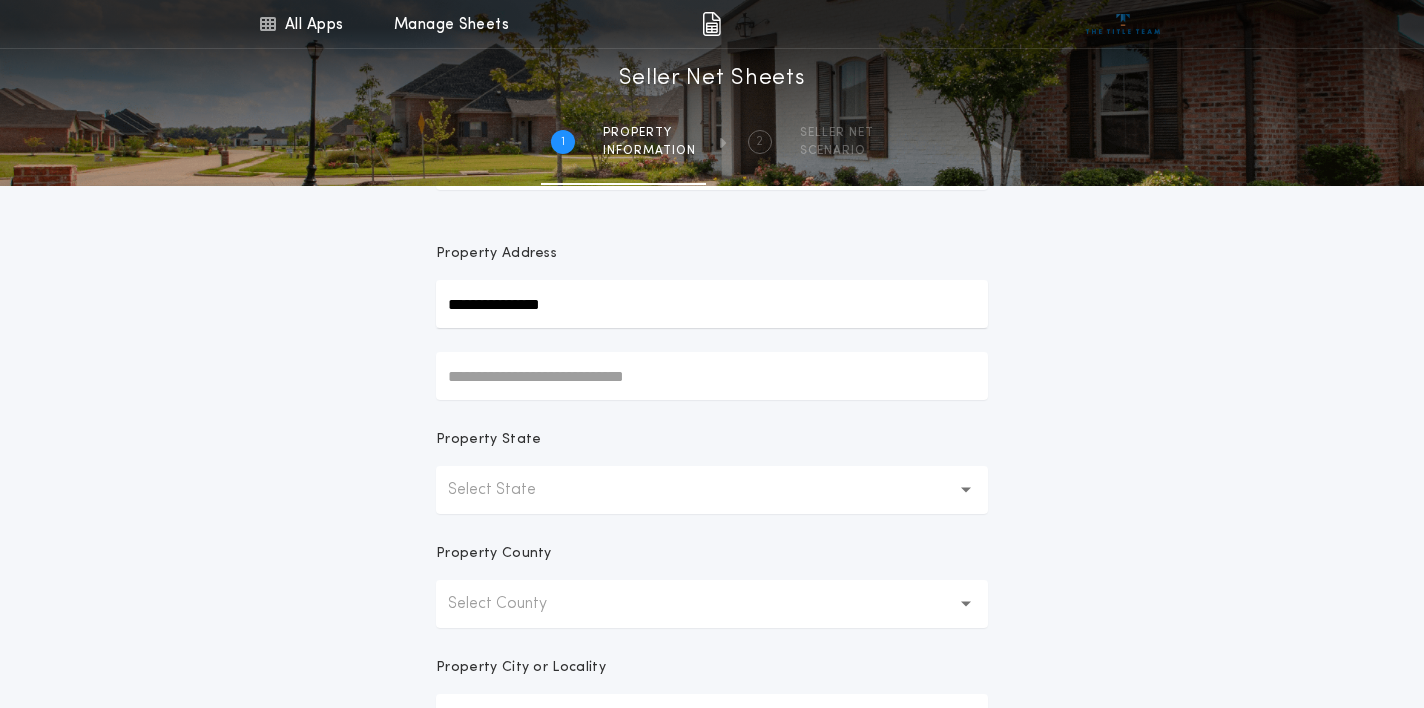 scroll, scrollTop: 150, scrollLeft: 0, axis: vertical 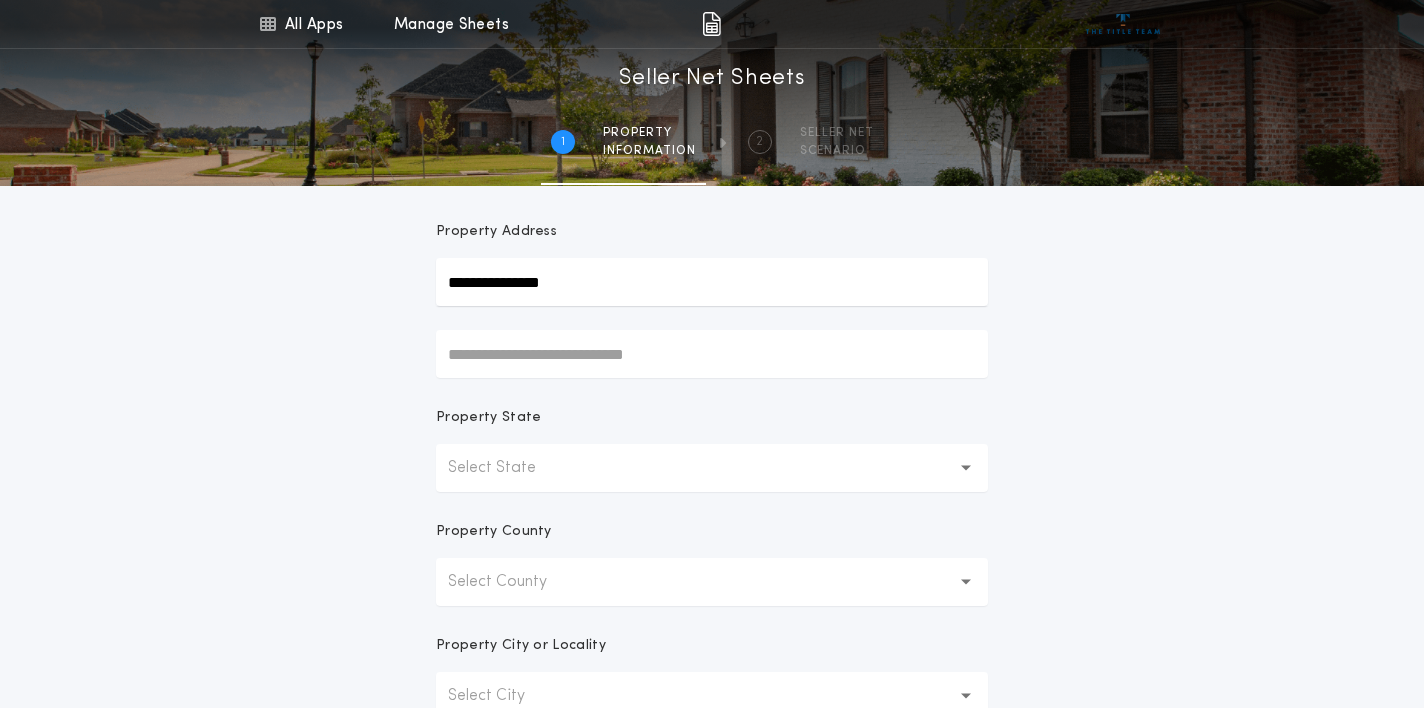 click on "Select State" at bounding box center [712, 468] 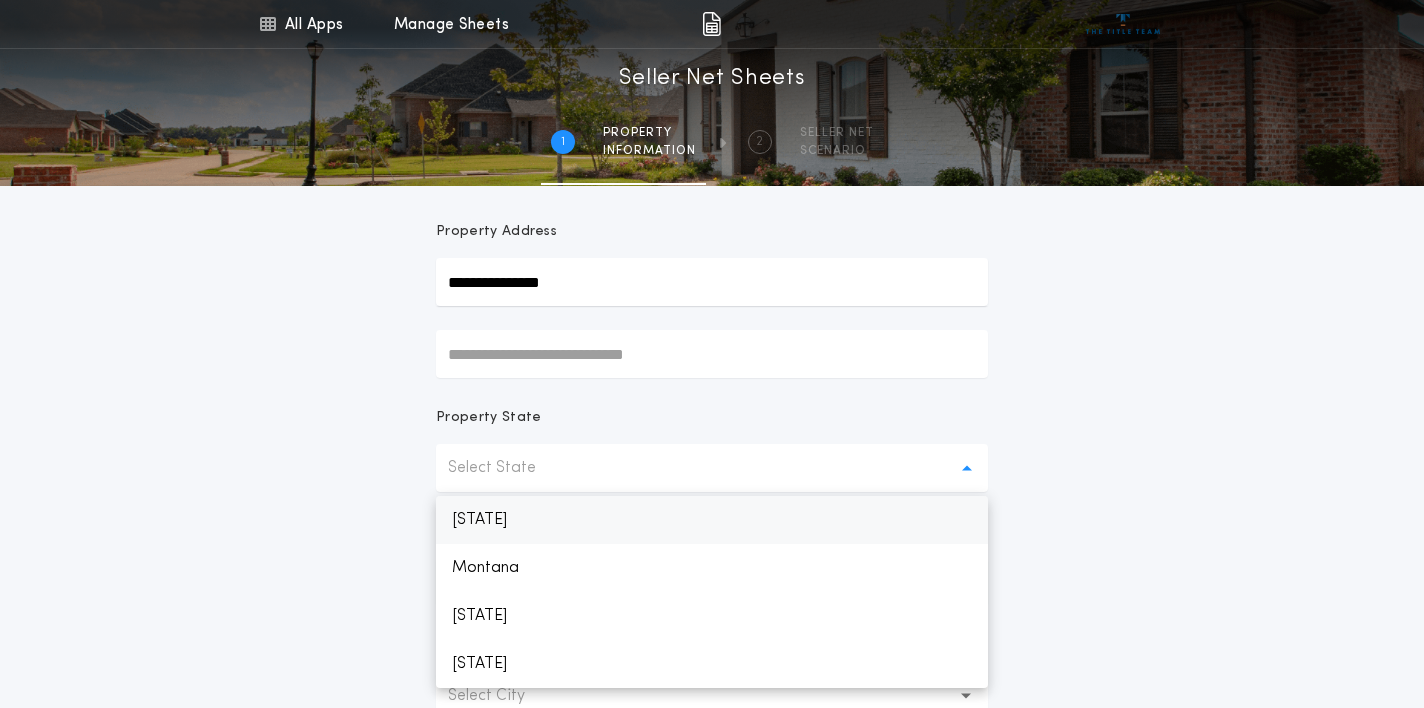 click on "[STATE]" at bounding box center [712, 520] 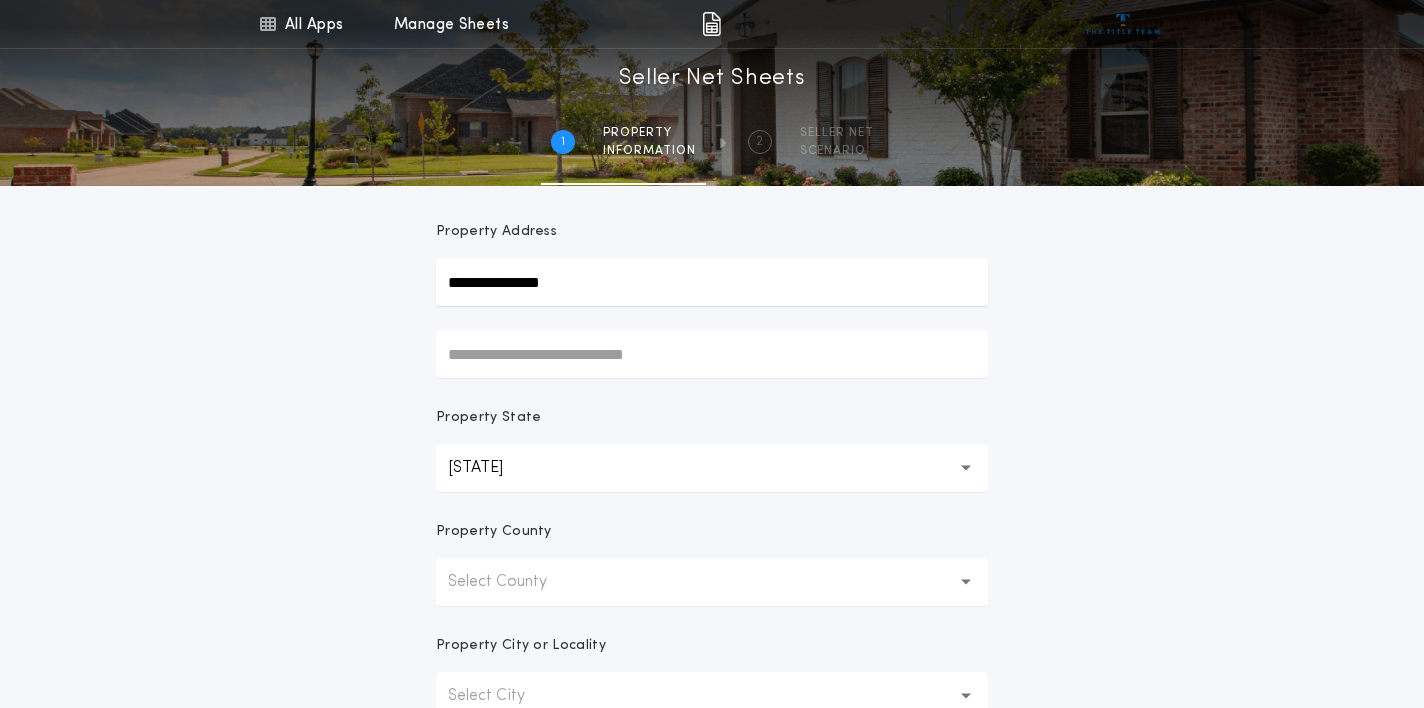 click on "Select County" at bounding box center (712, 582) 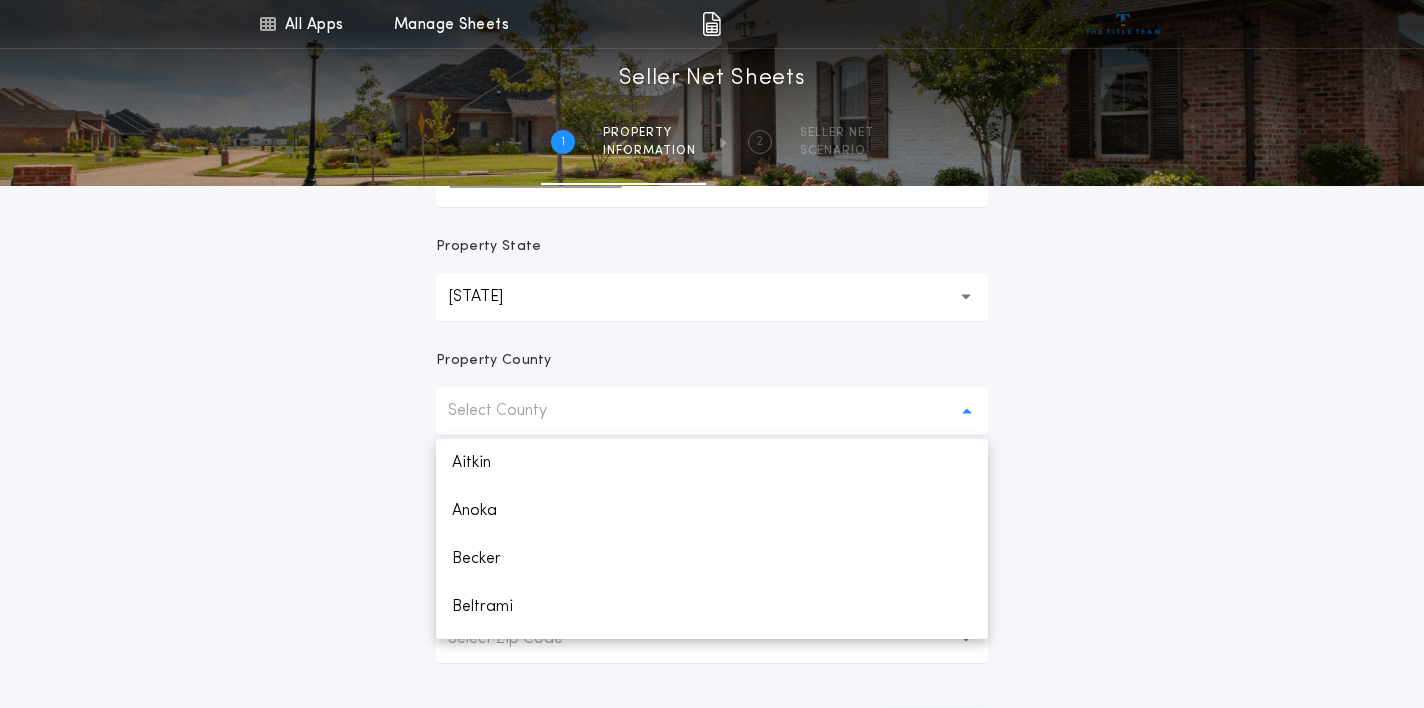 scroll, scrollTop: 325, scrollLeft: 1, axis: both 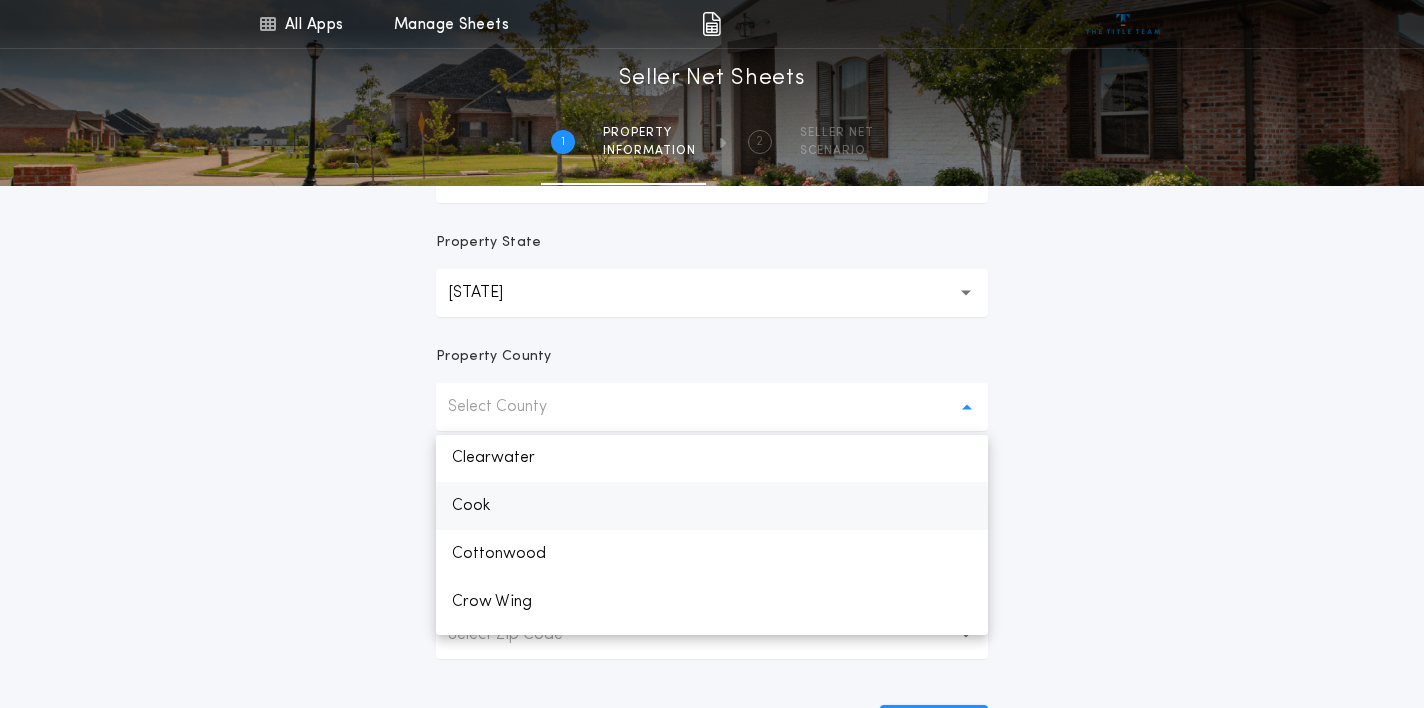click on "Cook" at bounding box center [712, 506] 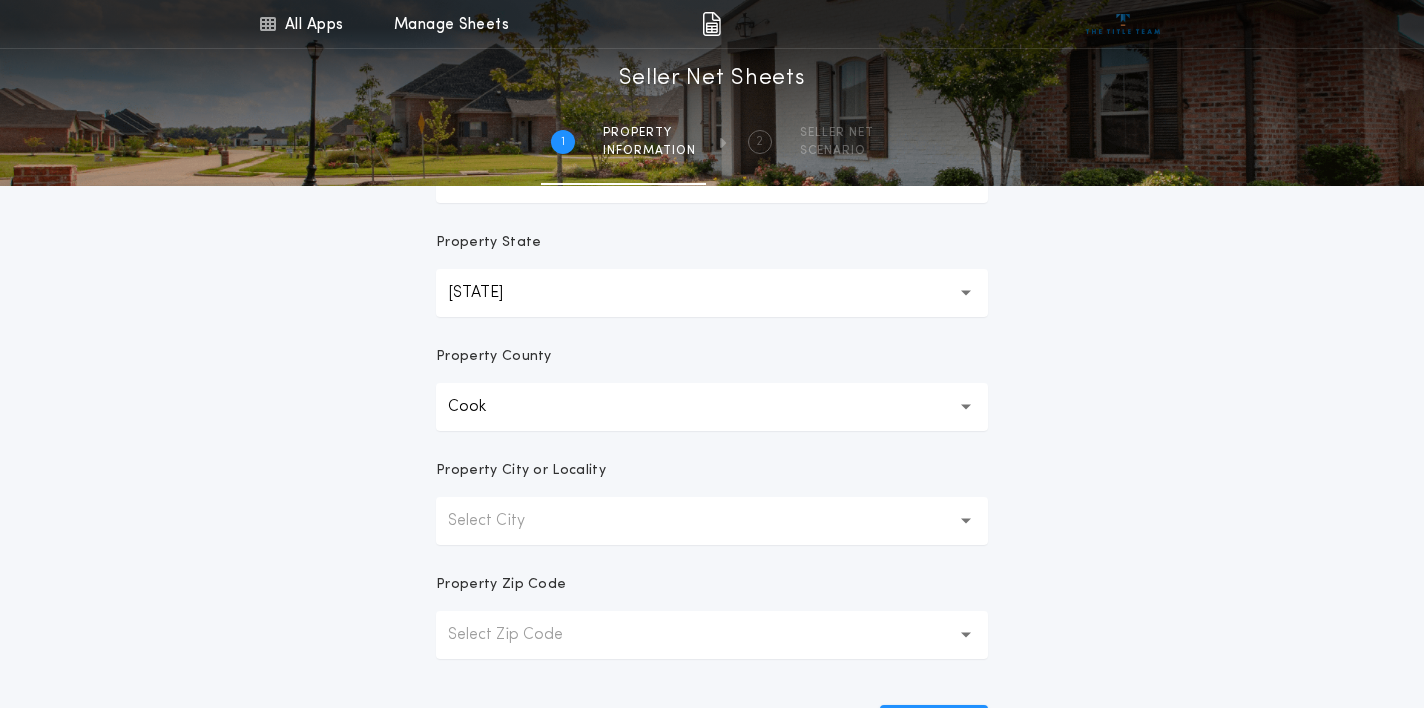 click on "Select City" at bounding box center [712, 521] 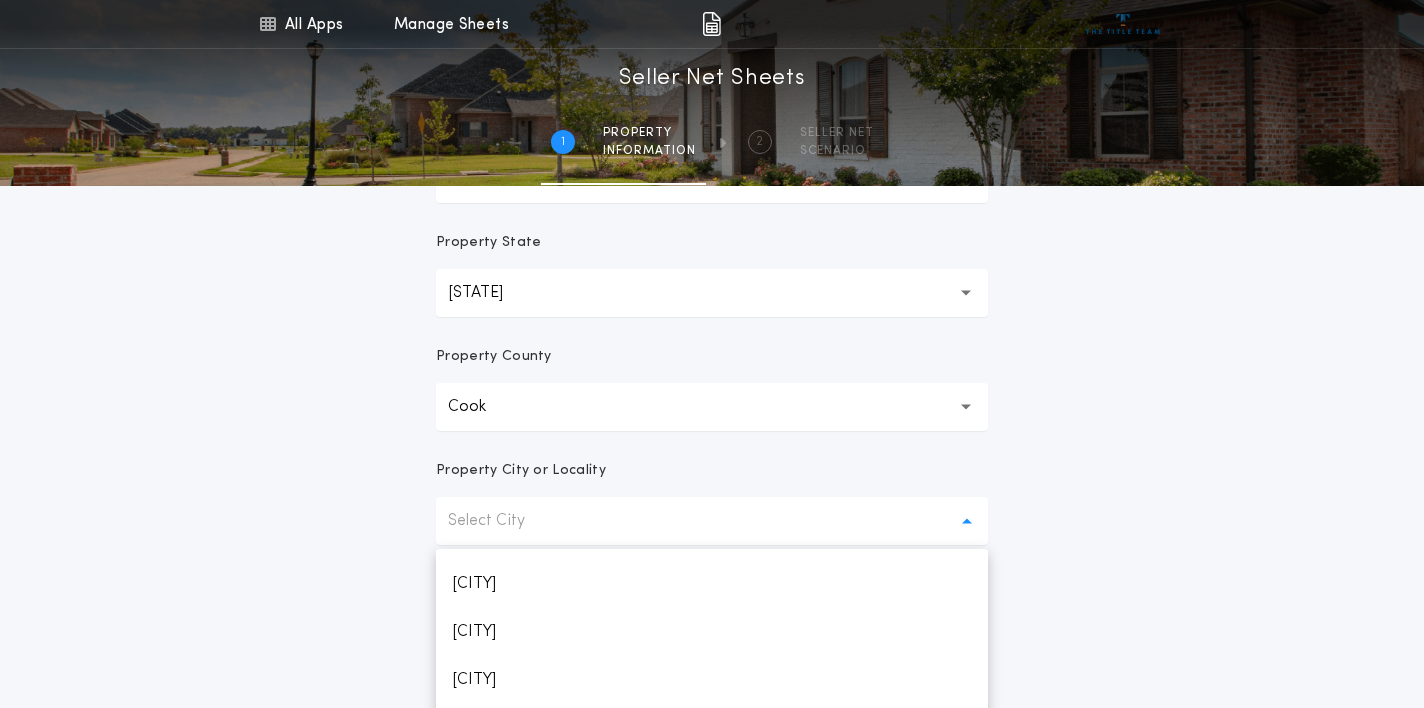 scroll, scrollTop: 150, scrollLeft: 0, axis: vertical 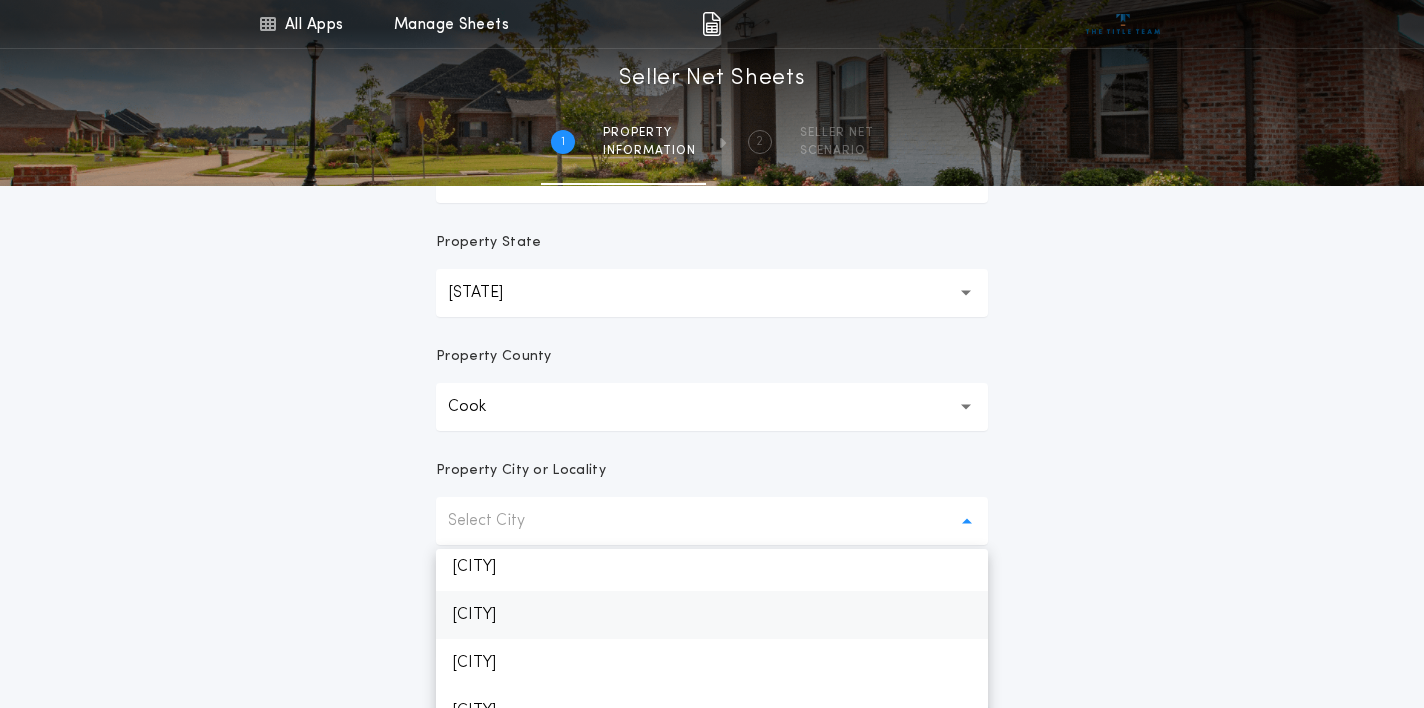 click on "[CITY]" at bounding box center (712, 615) 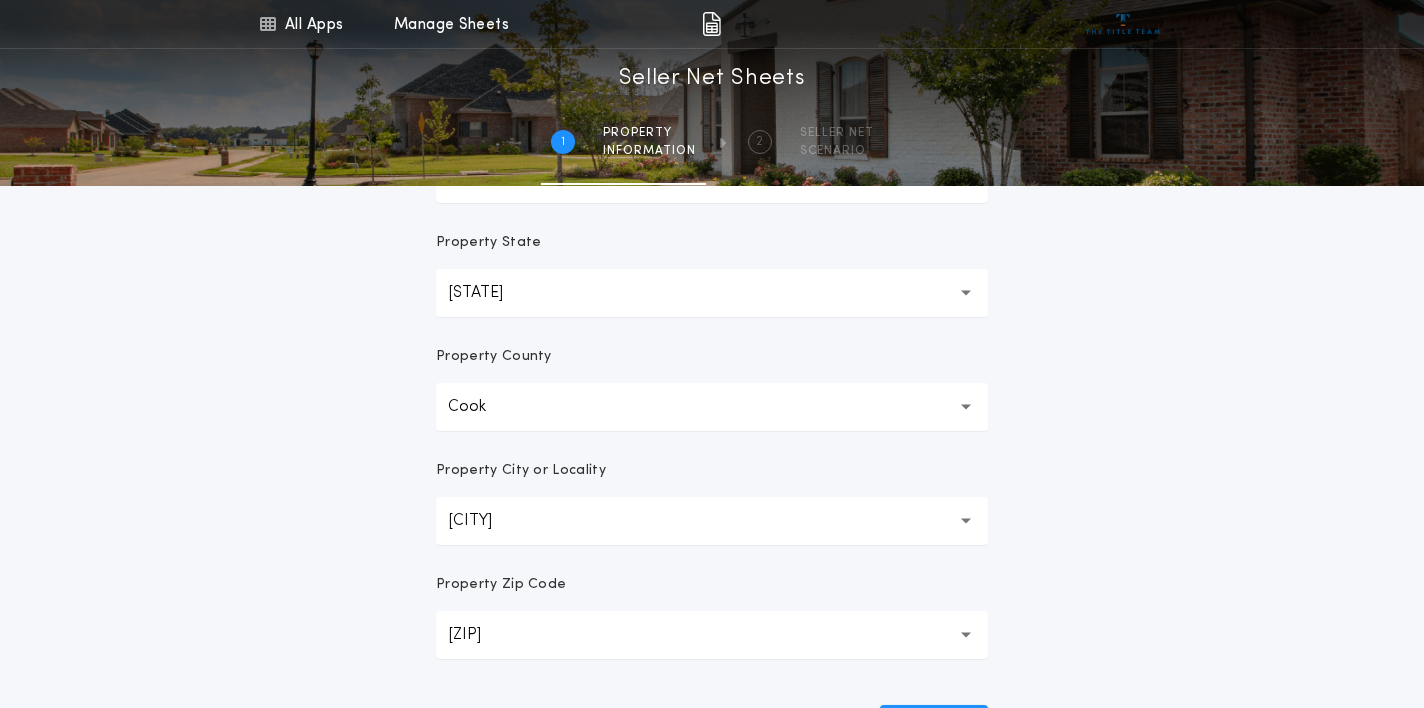 click on "**********" at bounding box center [712, 246] 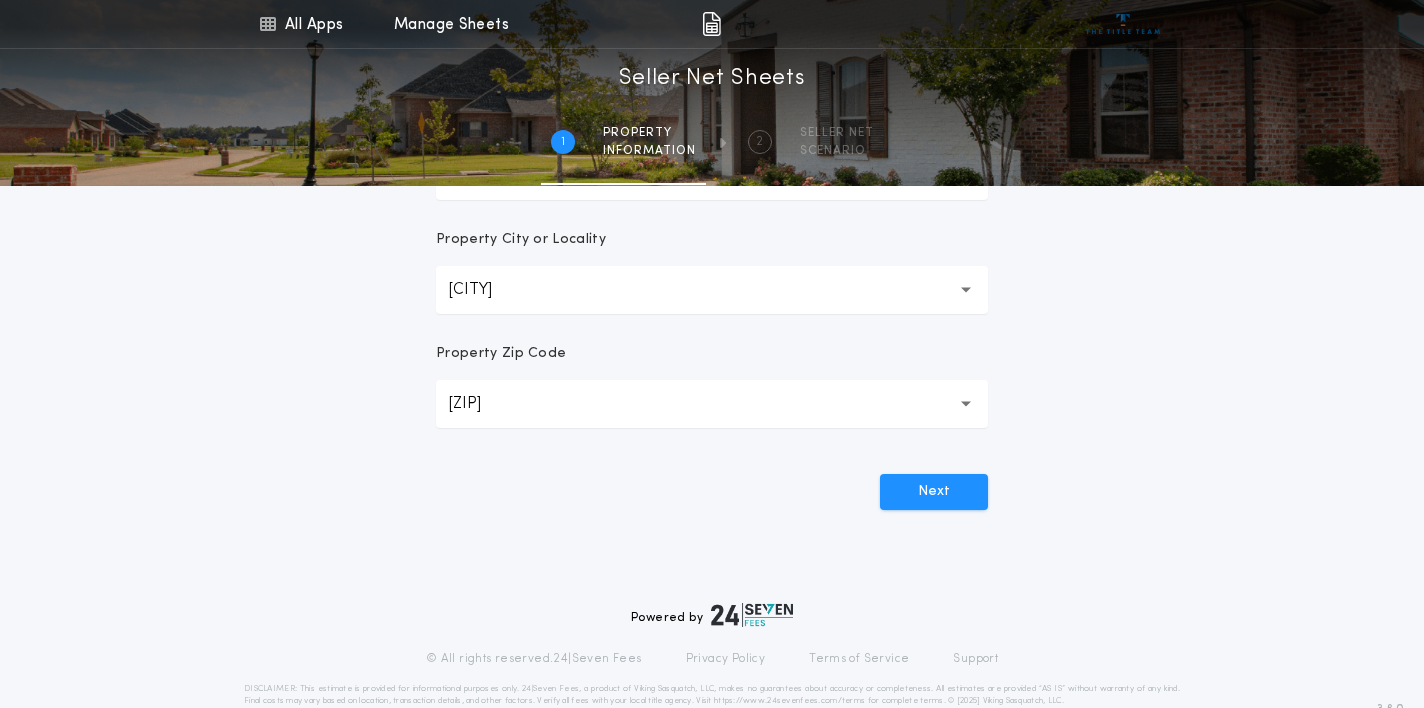 scroll, scrollTop: 562, scrollLeft: 0, axis: vertical 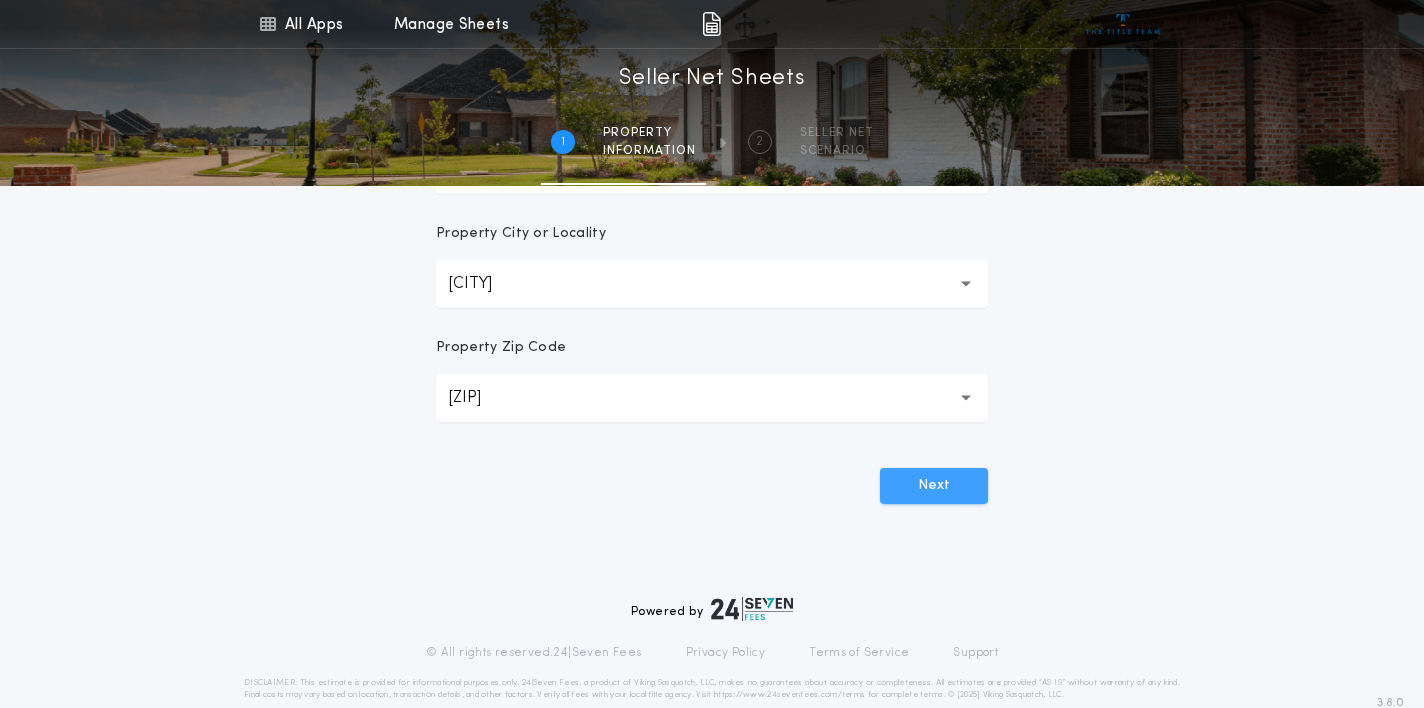 click on "Next" at bounding box center [934, 486] 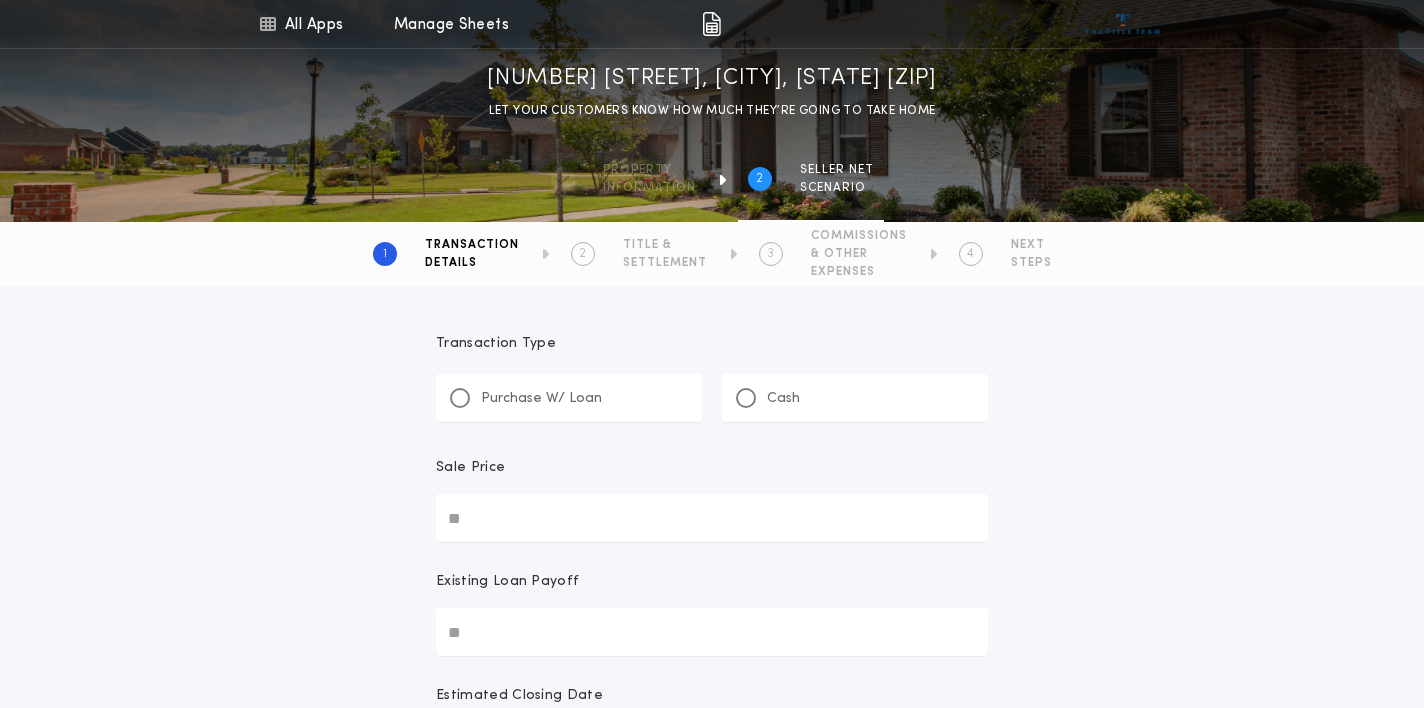 scroll, scrollTop: 0, scrollLeft: 0, axis: both 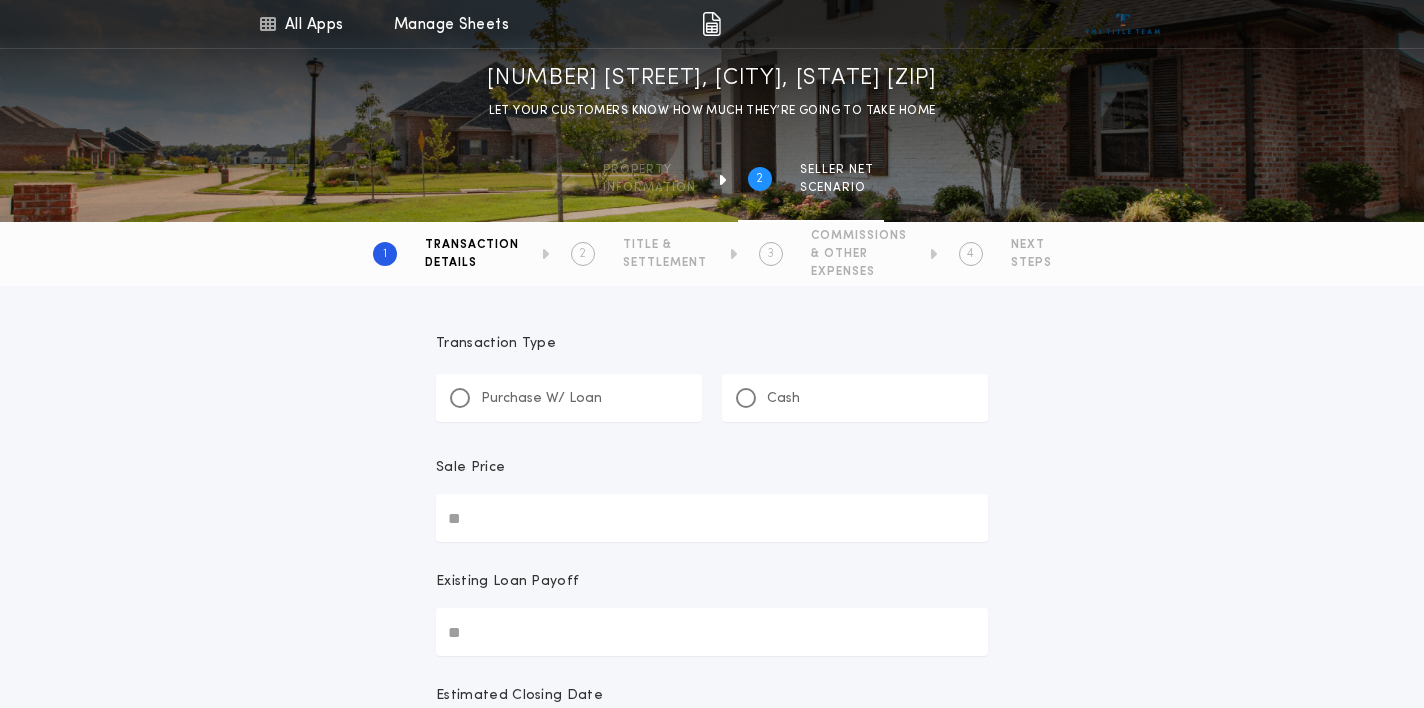 click on "Transaction Type Purchase W/ Loan Cash Sale Price Existing Loan Payoff Estimated Closing Date Choose Estimated closing date to enable Property Taxes and HOA   Property Taxes   HOA Change Who Pays Title Fees   Endorsements 0 selected Previous  Next" at bounding box center [712, 786] 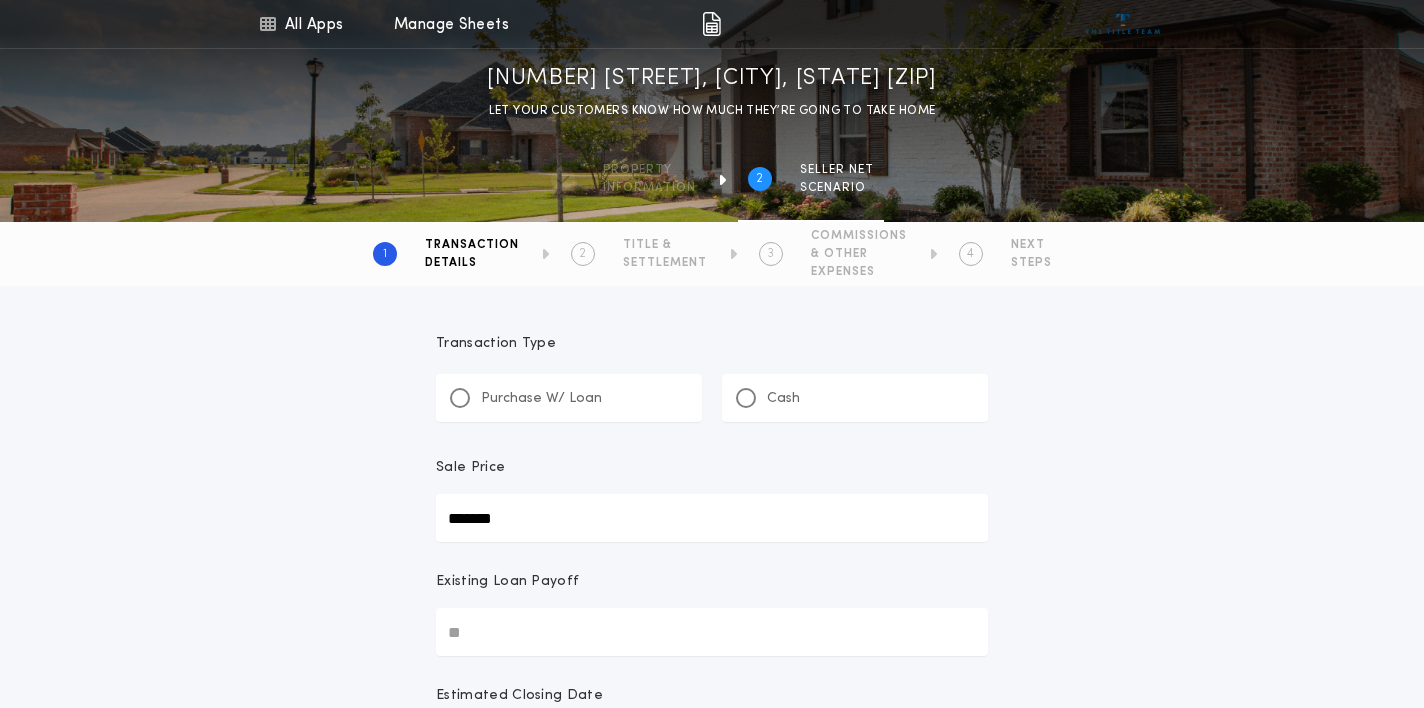 type on "********" 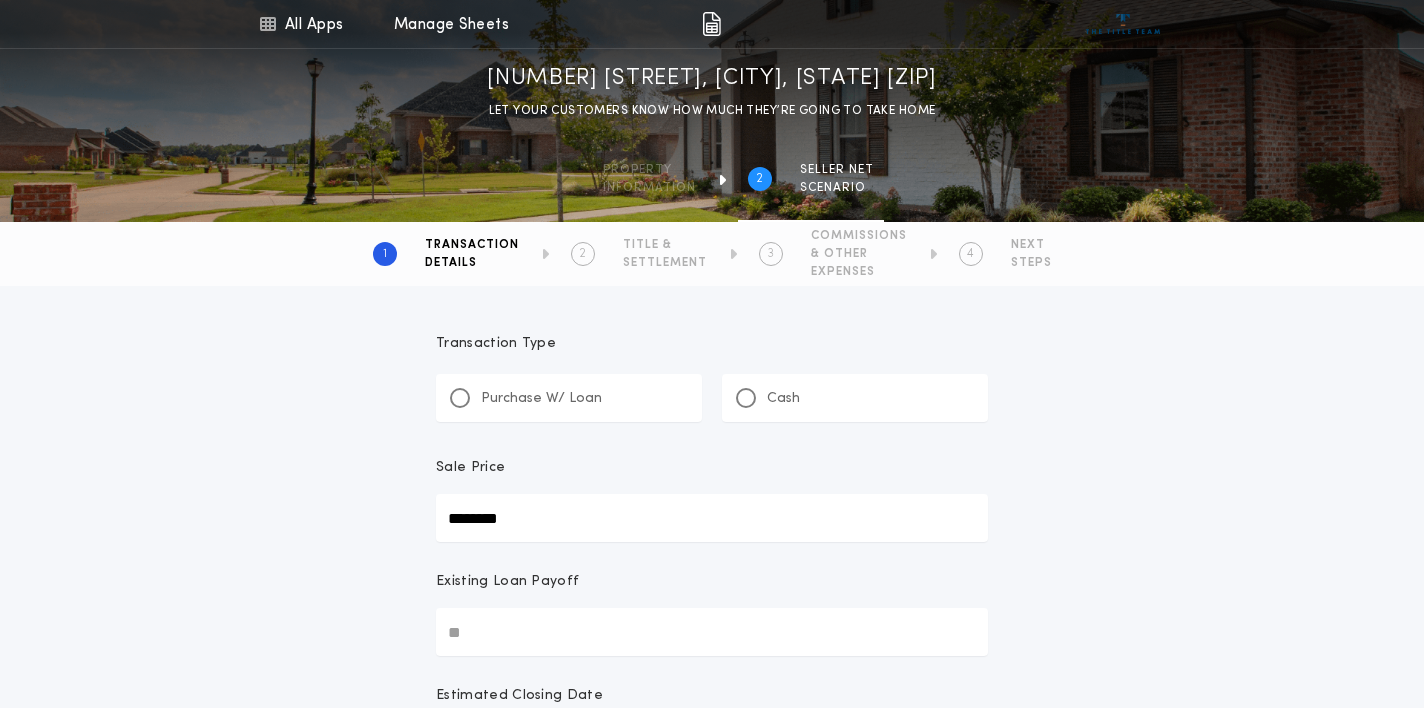 click on "Transaction Type Purchase W/ Loan Cash Sale Price ******** Existing Loan Payoff Estimated Closing Date Choose Estimated closing date to enable Property Taxes and HOA   Property Taxes   HOA Change Who Pays Title Fees   Endorsements 0 selected Previous  Next" at bounding box center [712, 774] 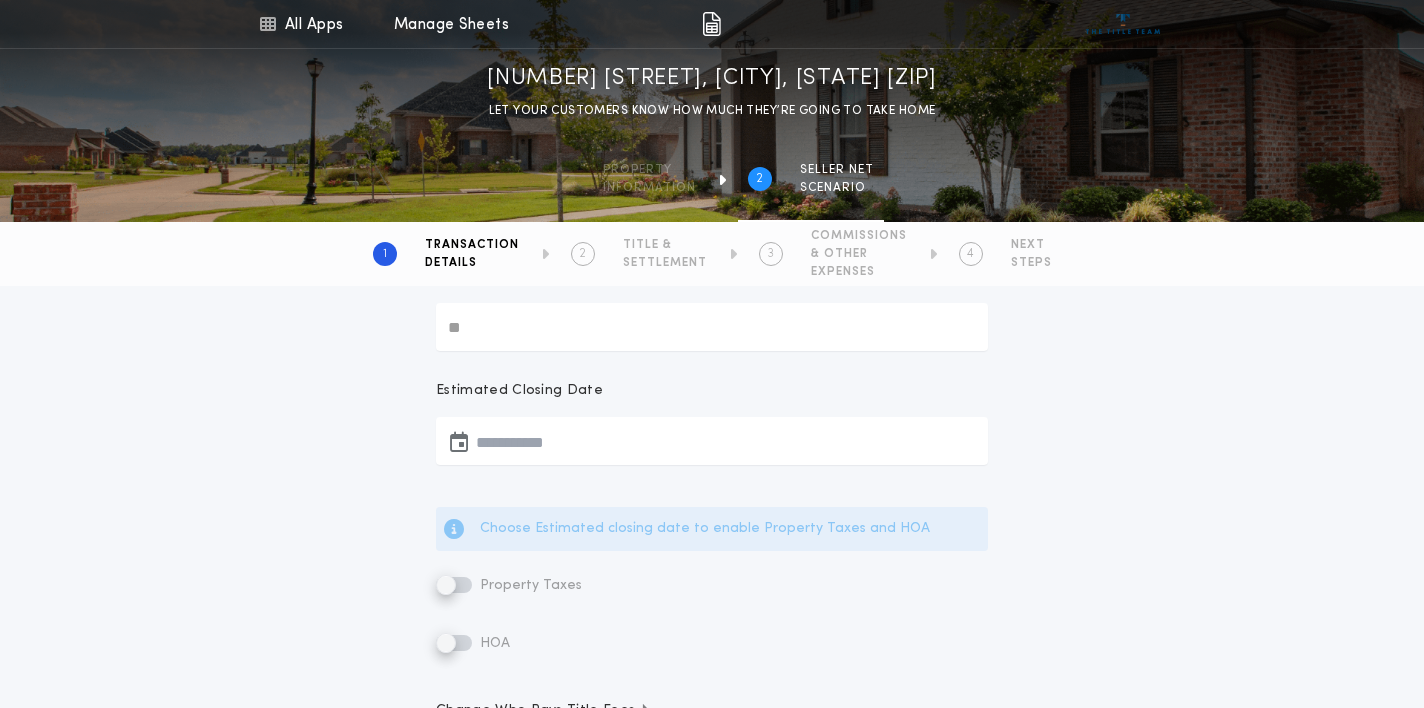 scroll, scrollTop: 306, scrollLeft: 0, axis: vertical 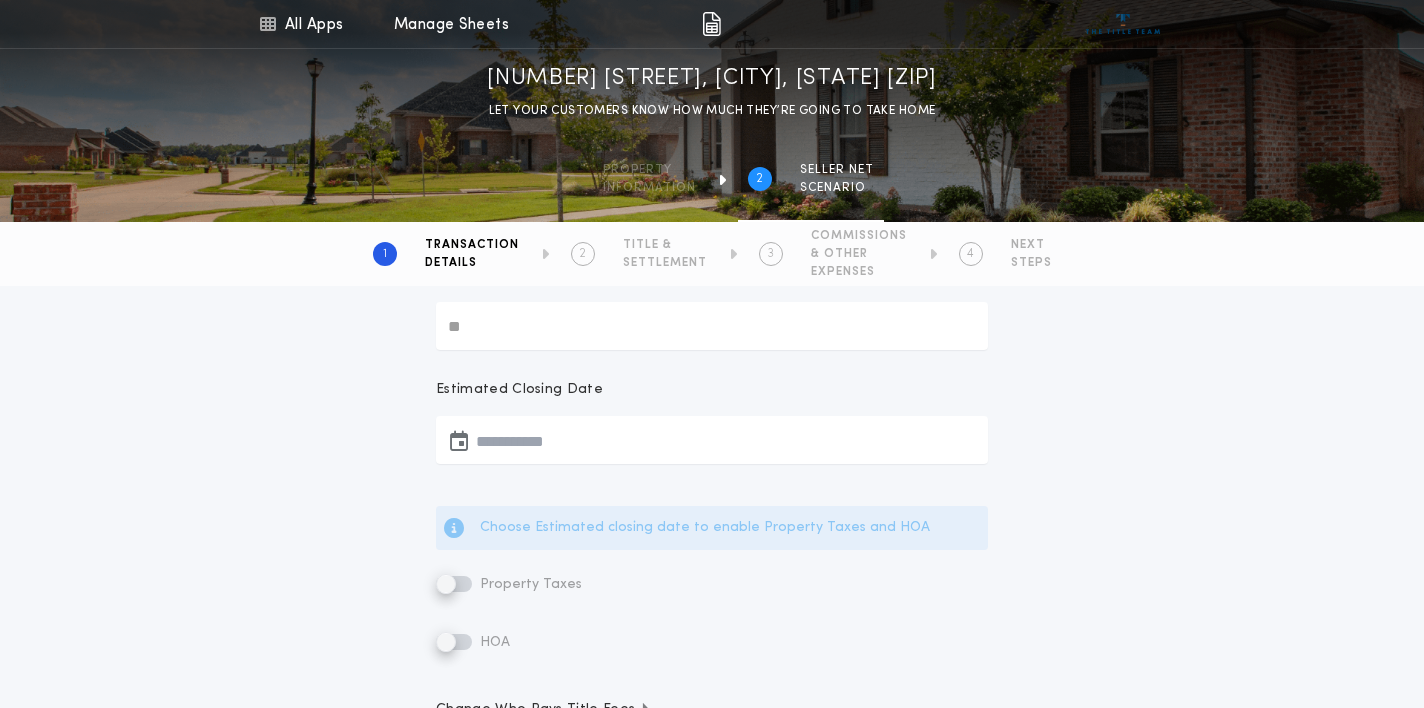 click at bounding box center (712, 440) 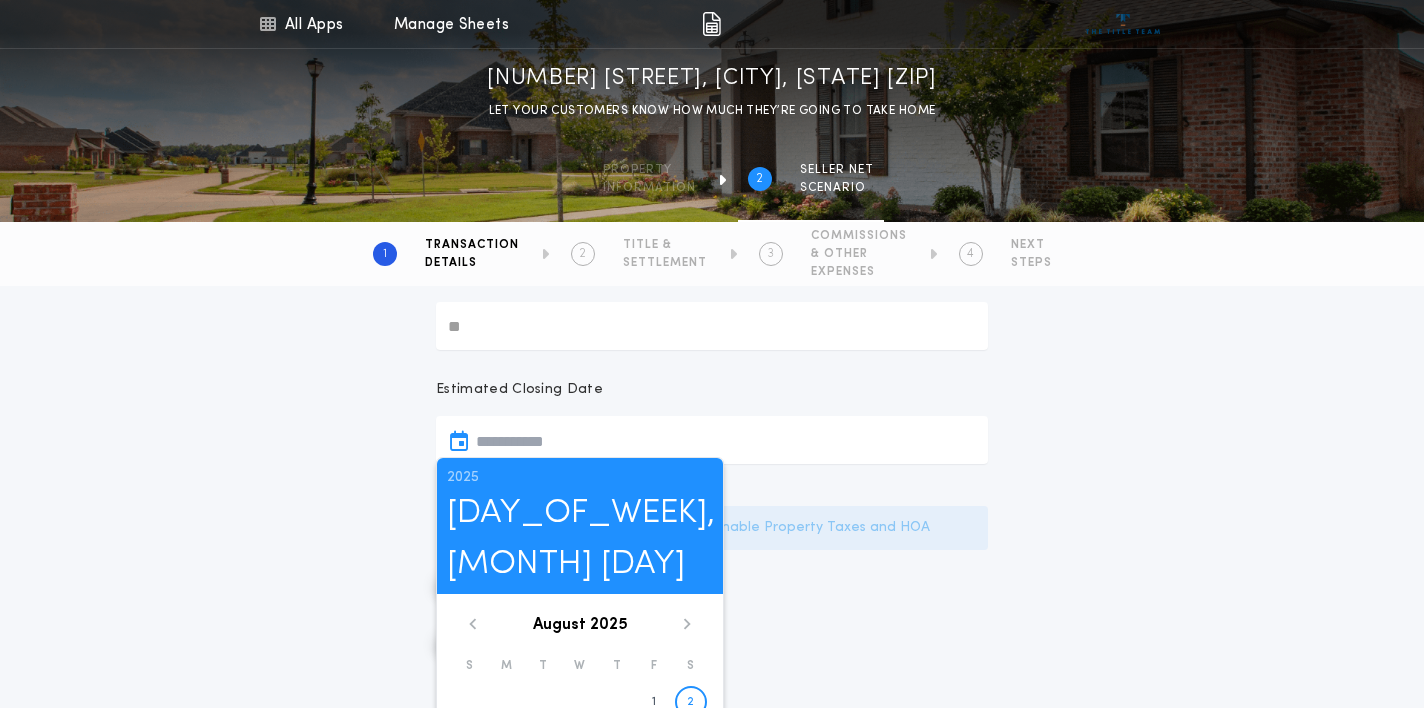 click 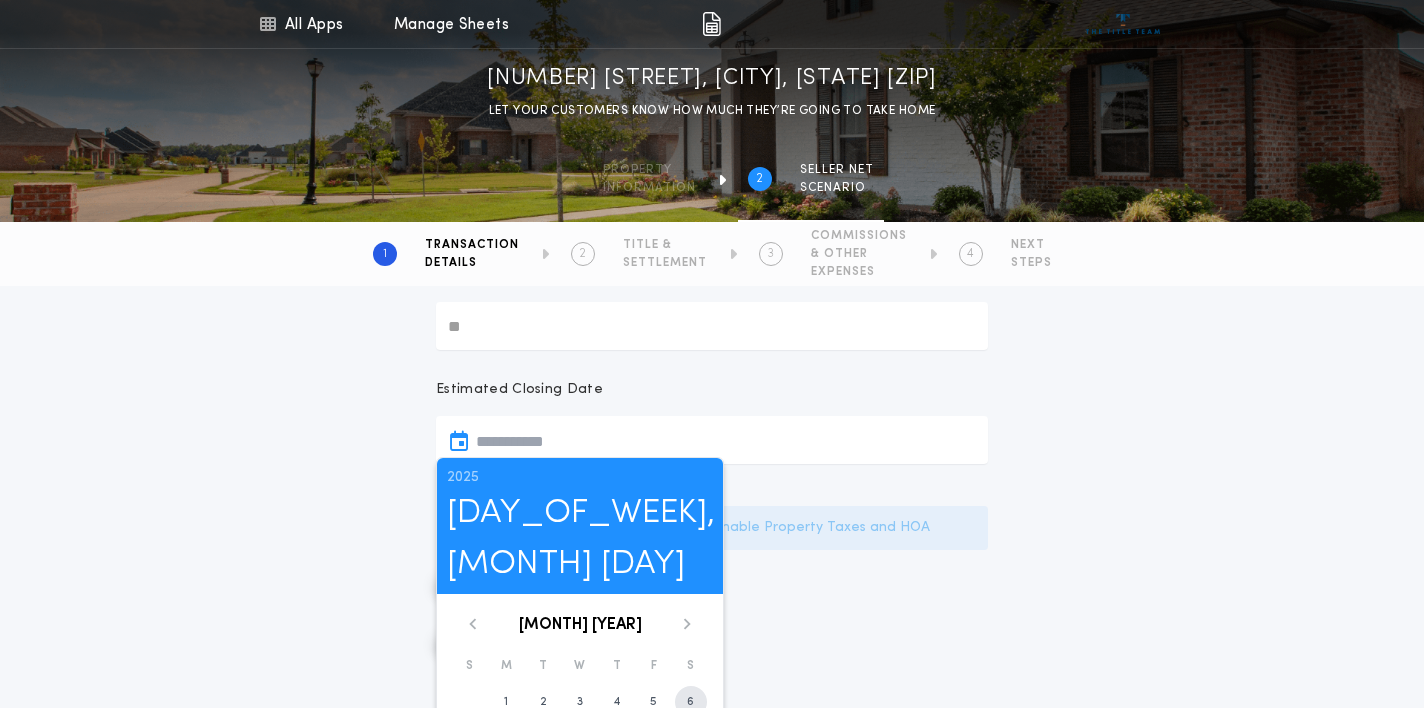 click on "6" at bounding box center (691, 702) 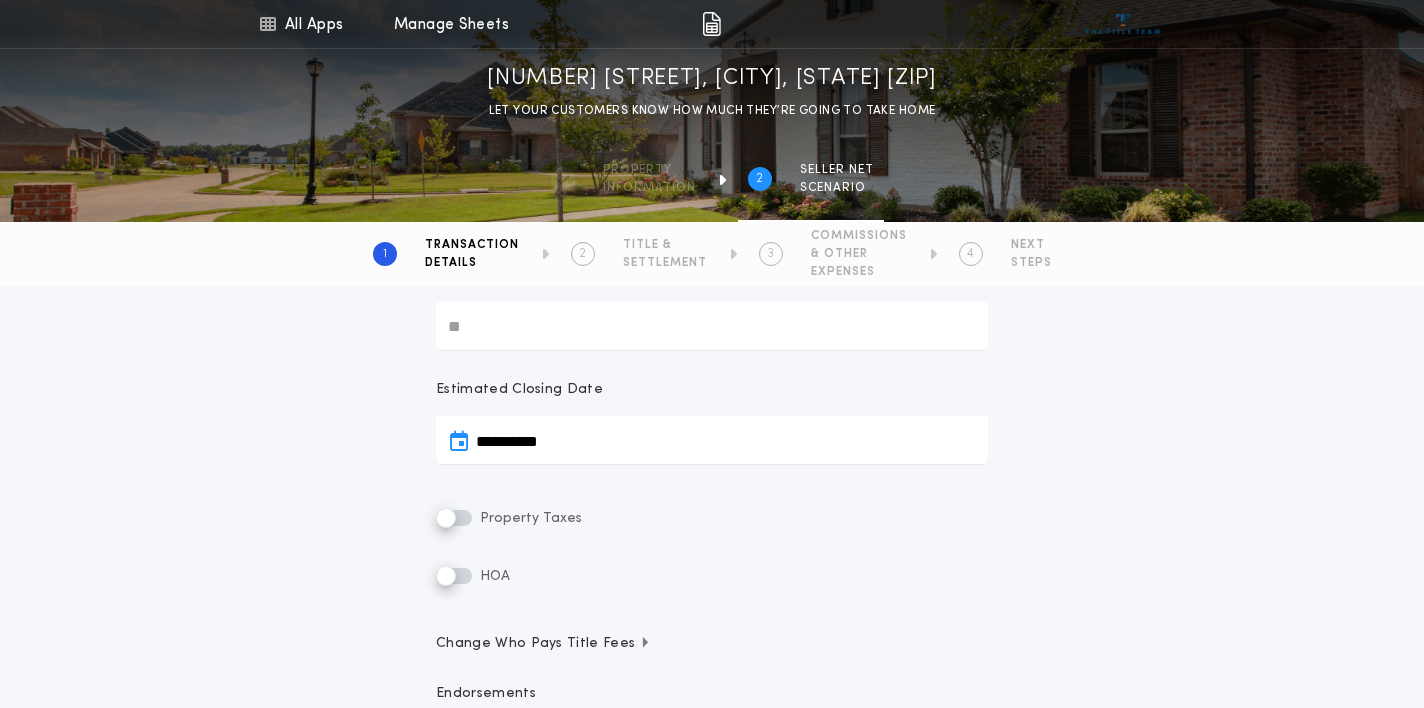 click on "HOA" at bounding box center [712, 576] 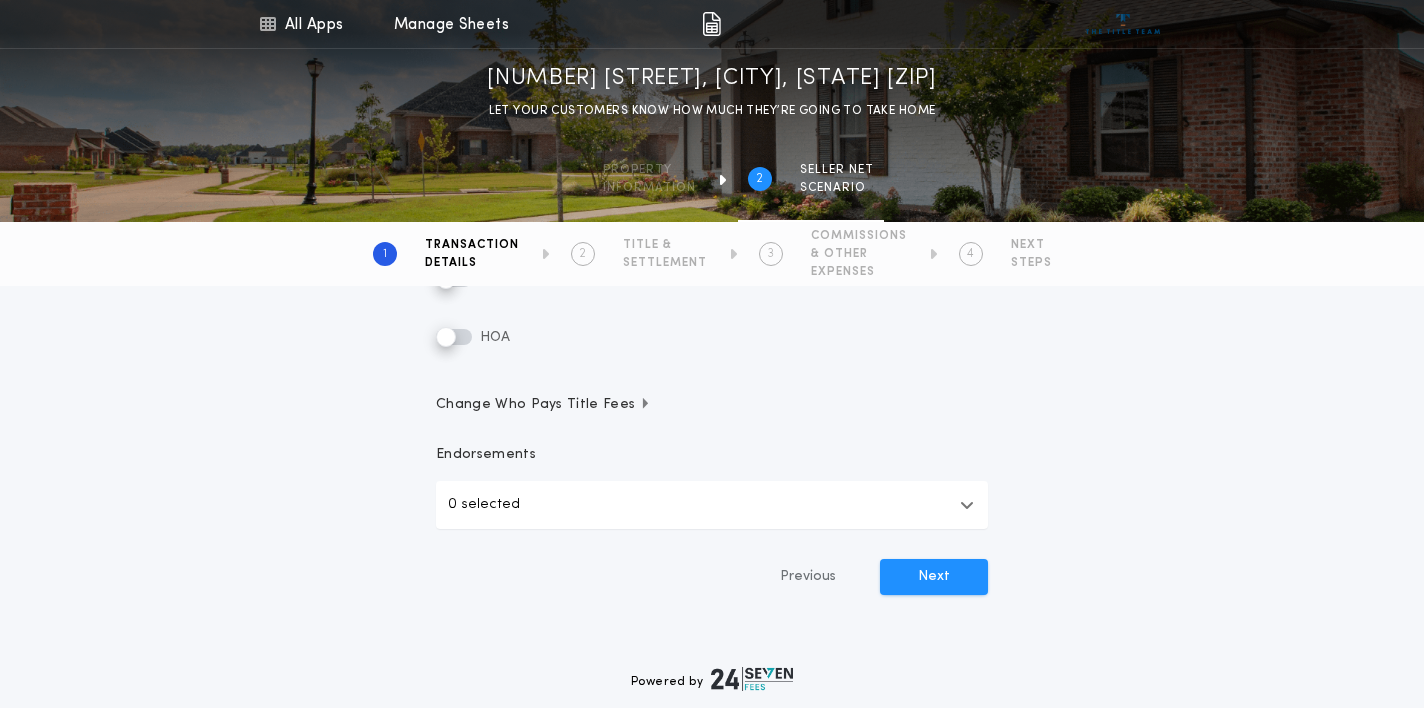 scroll, scrollTop: 545, scrollLeft: 0, axis: vertical 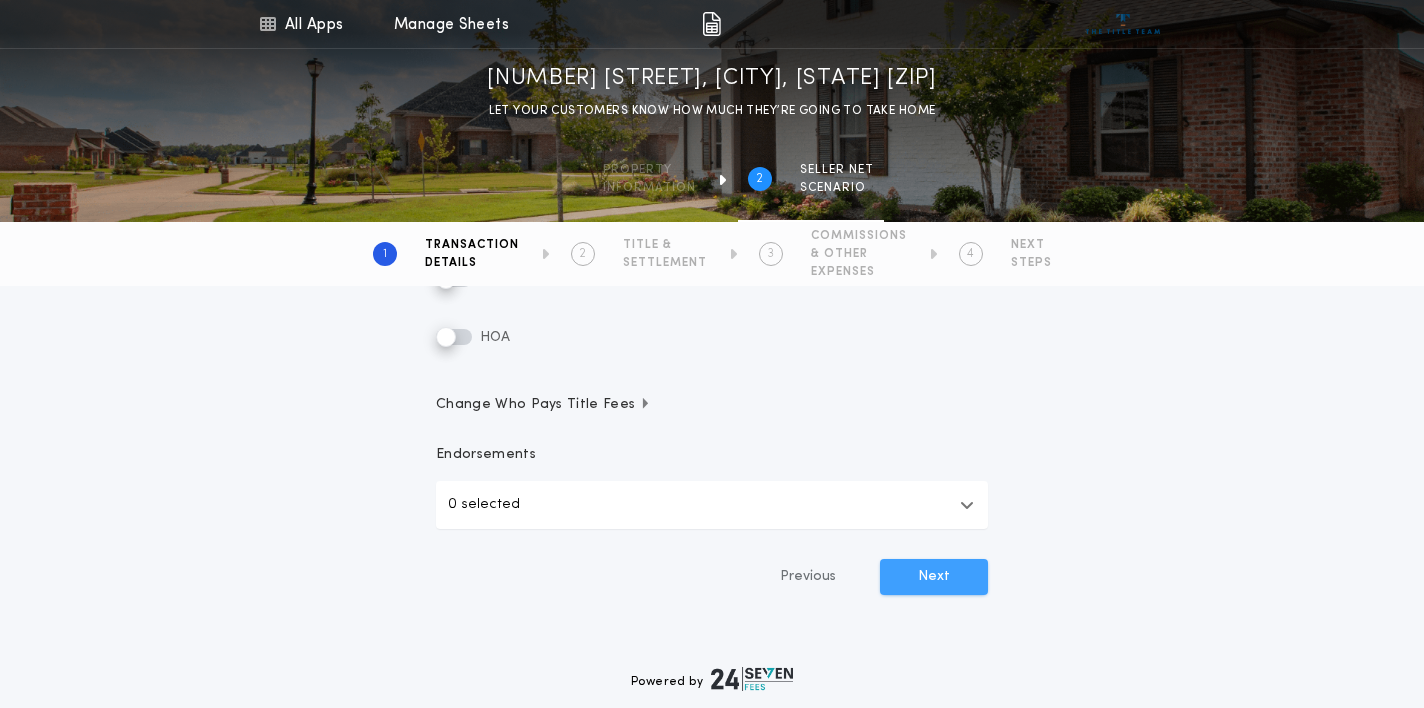 click on "Next" at bounding box center [934, 577] 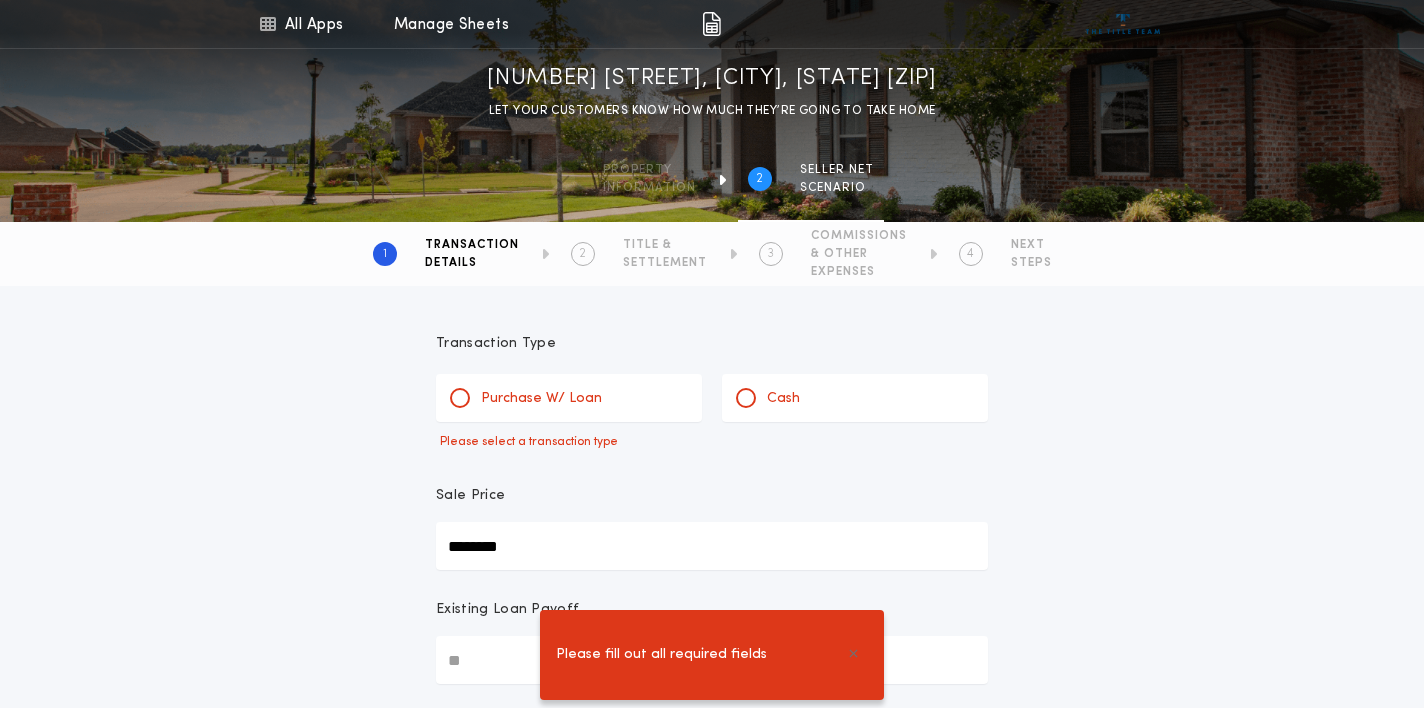 scroll, scrollTop: 0, scrollLeft: 0, axis: both 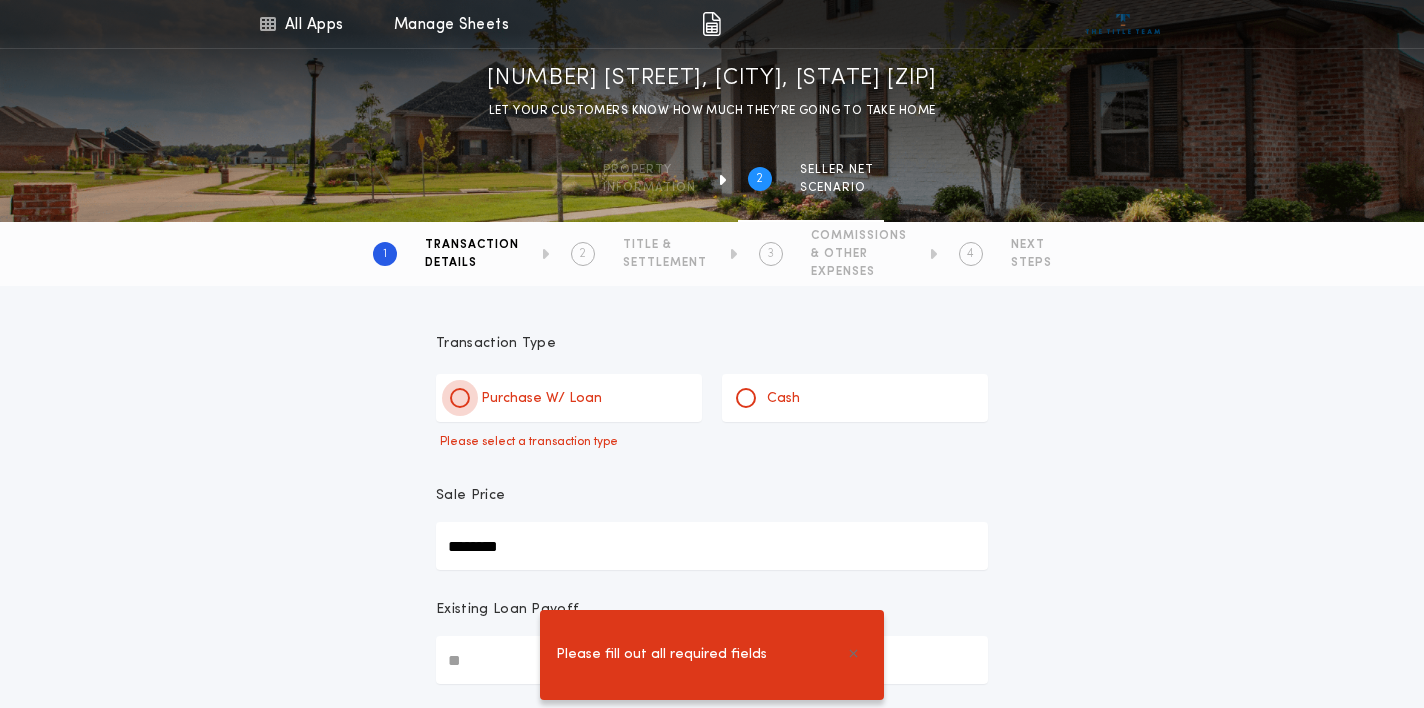 click at bounding box center [460, 398] 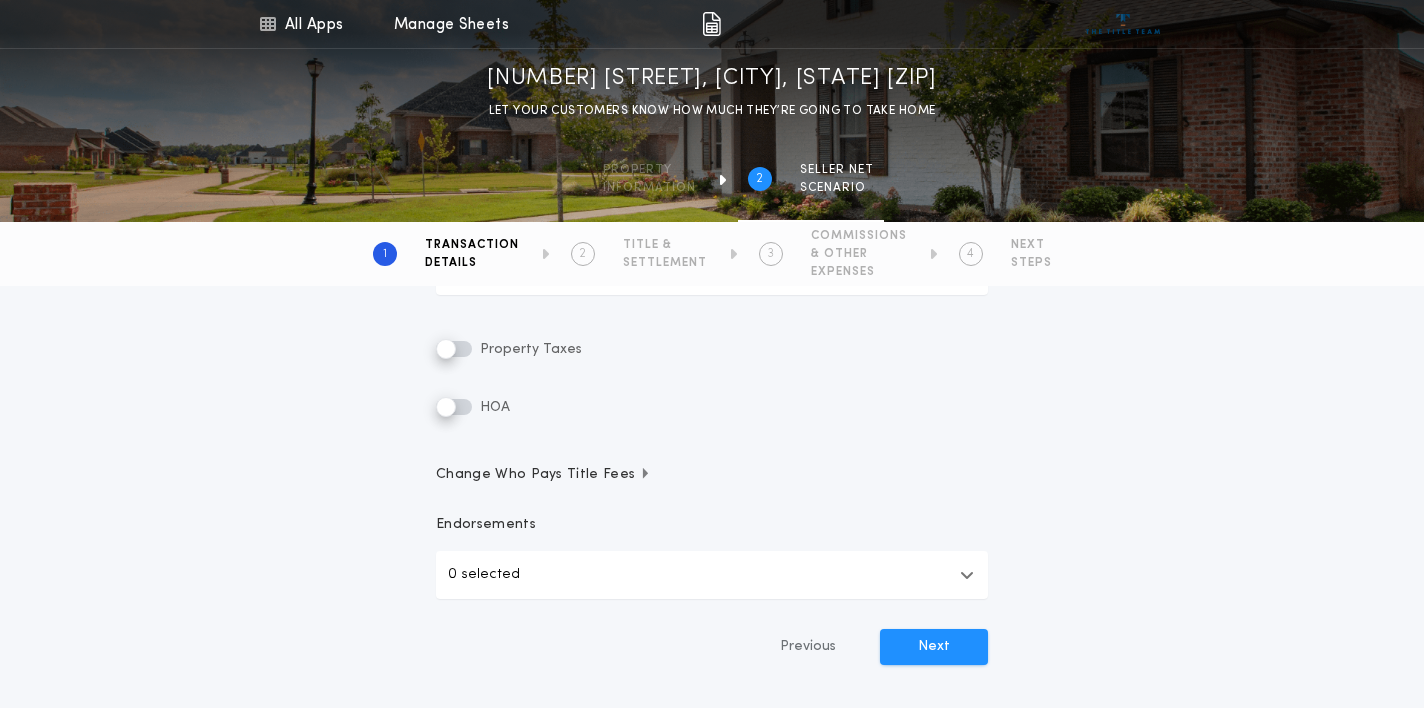 scroll, scrollTop: 475, scrollLeft: 0, axis: vertical 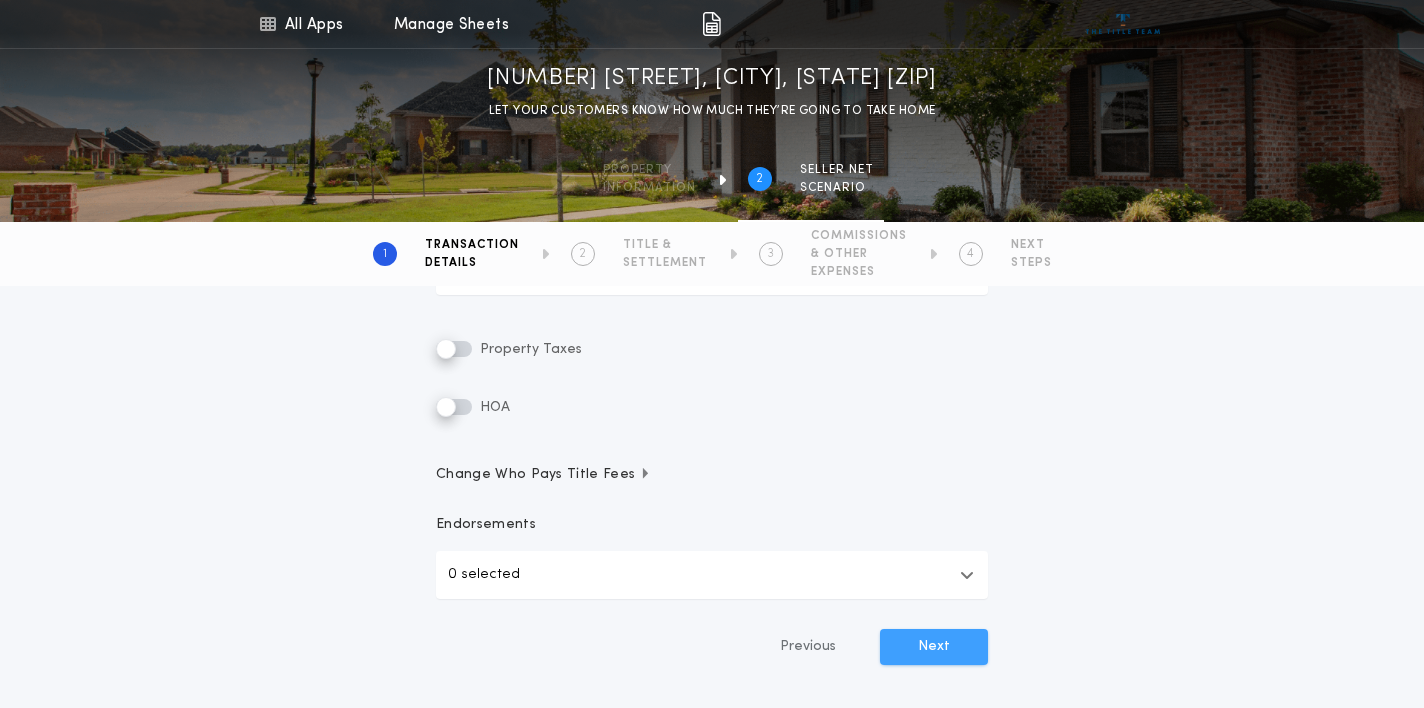 click on "Next" at bounding box center [934, 647] 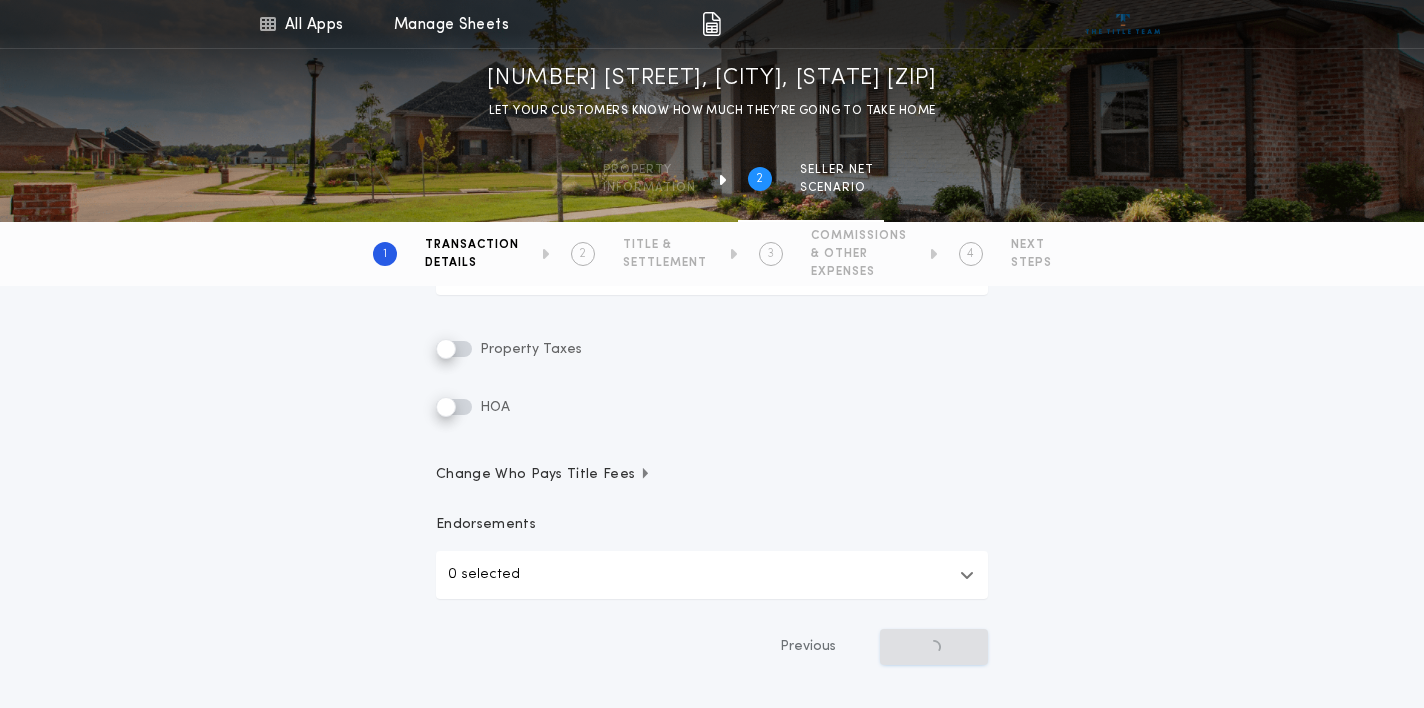 click at bounding box center (967, 575) 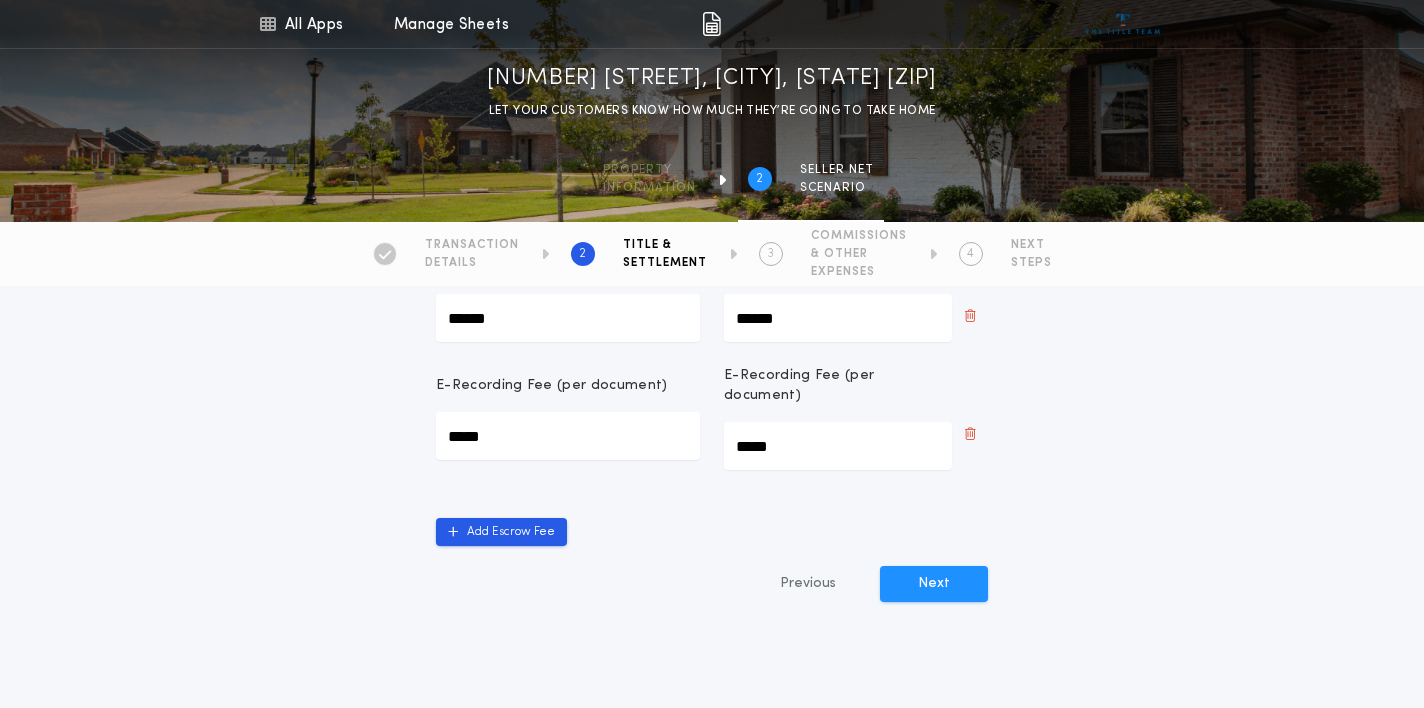 scroll, scrollTop: 1044, scrollLeft: 0, axis: vertical 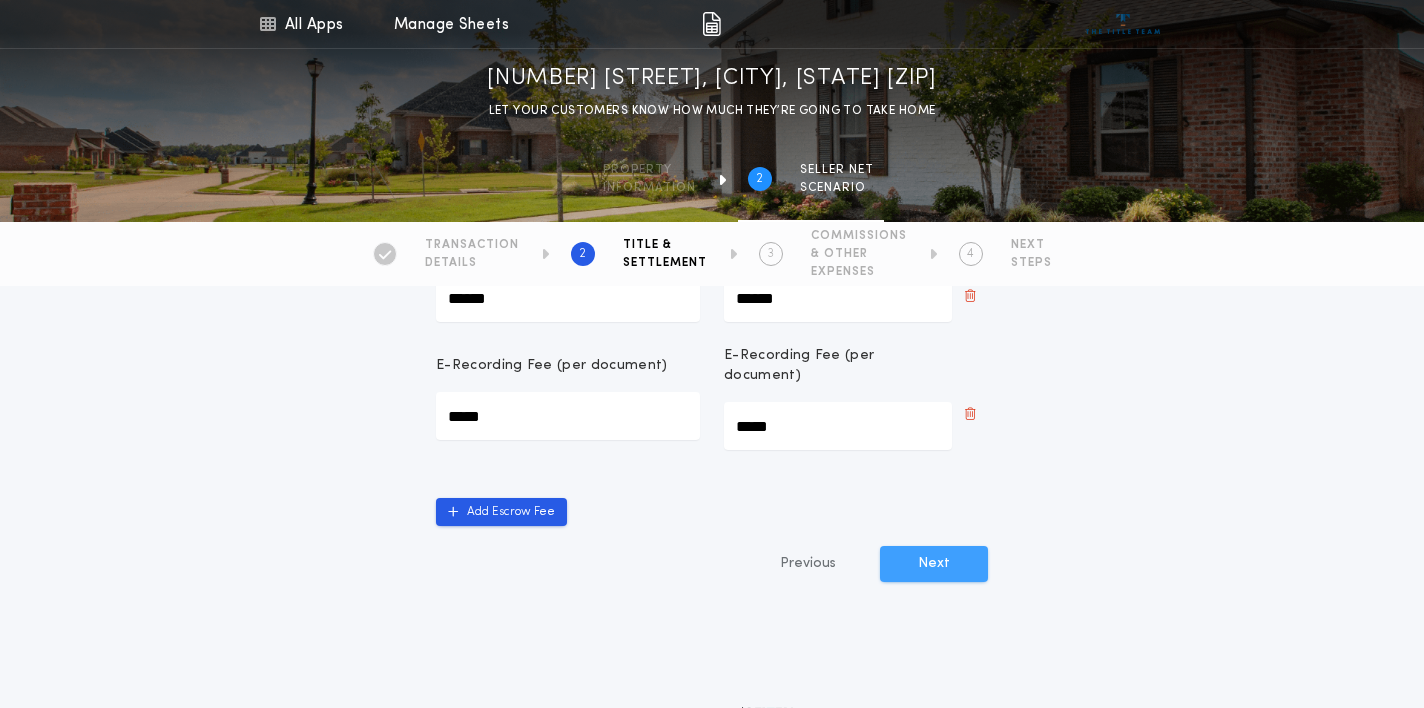 click on "Next" at bounding box center [934, 564] 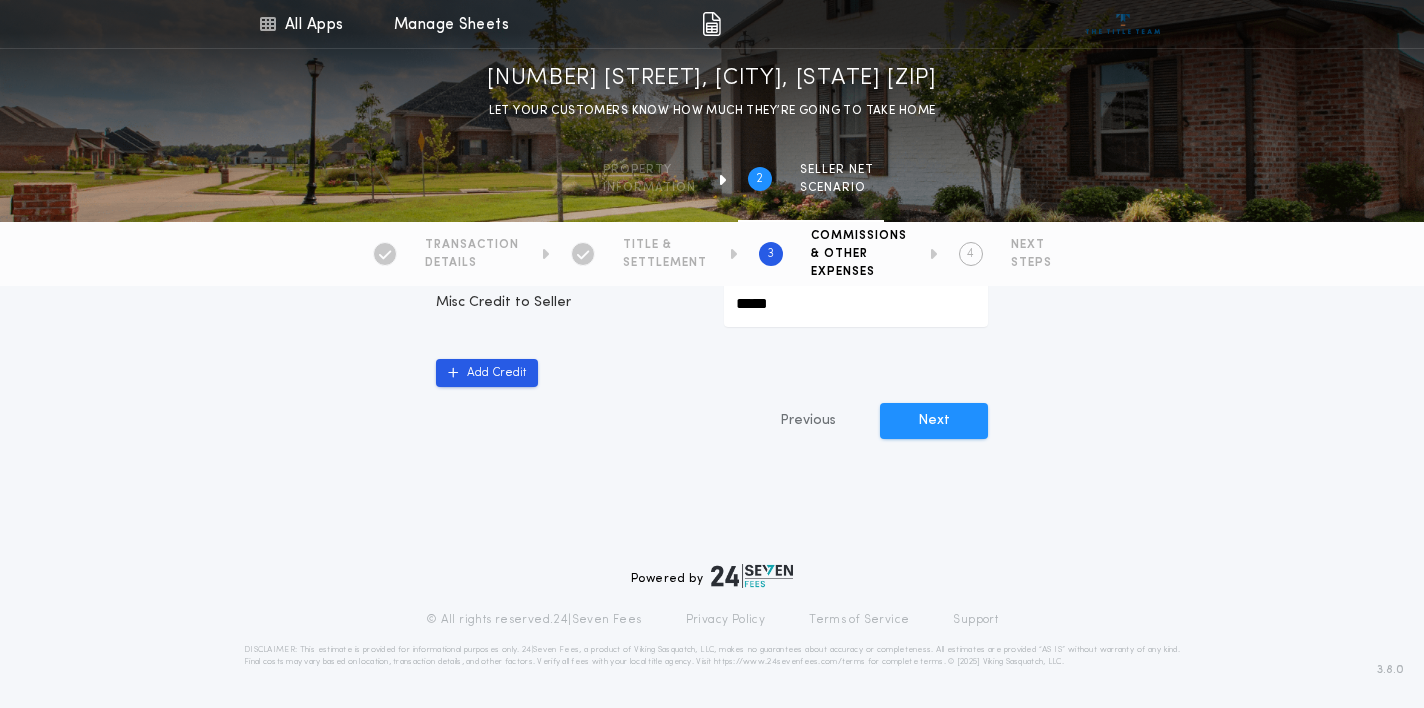 scroll, scrollTop: 1317, scrollLeft: 0, axis: vertical 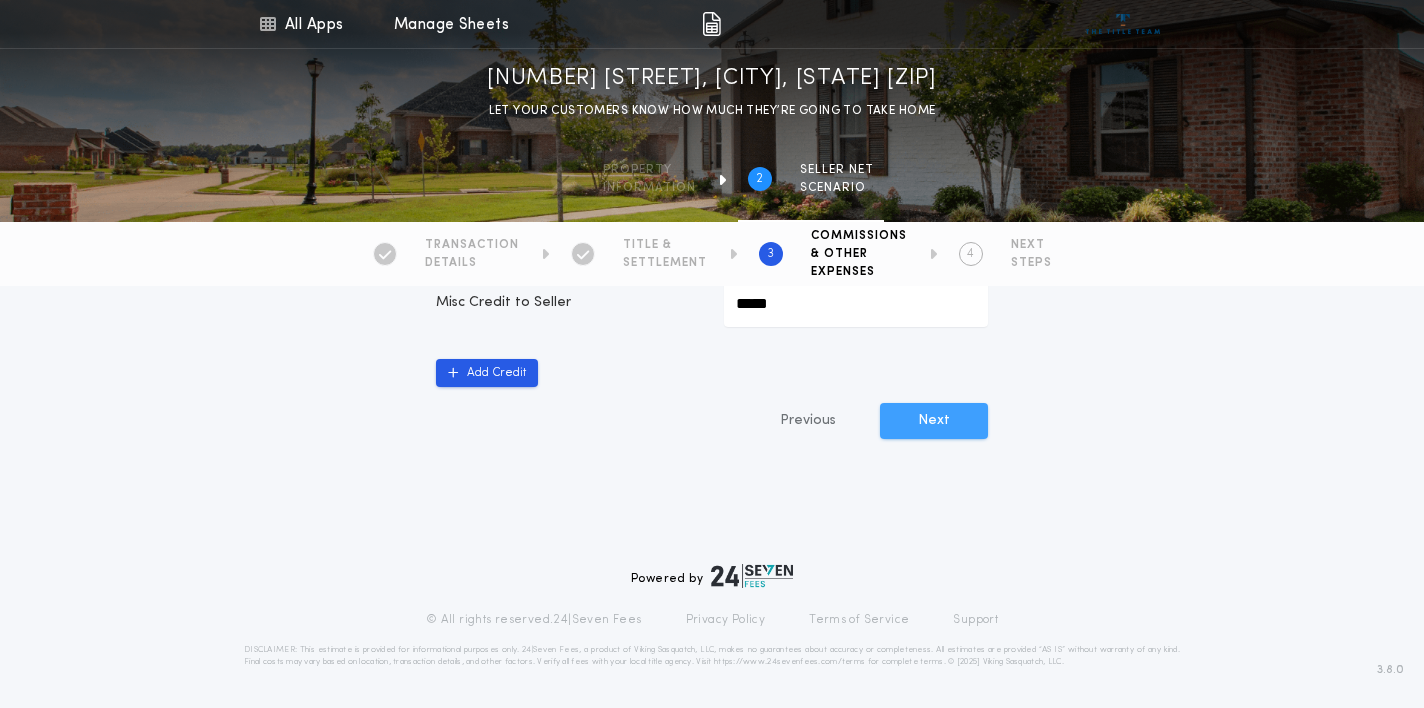 click on "Next" at bounding box center [934, 421] 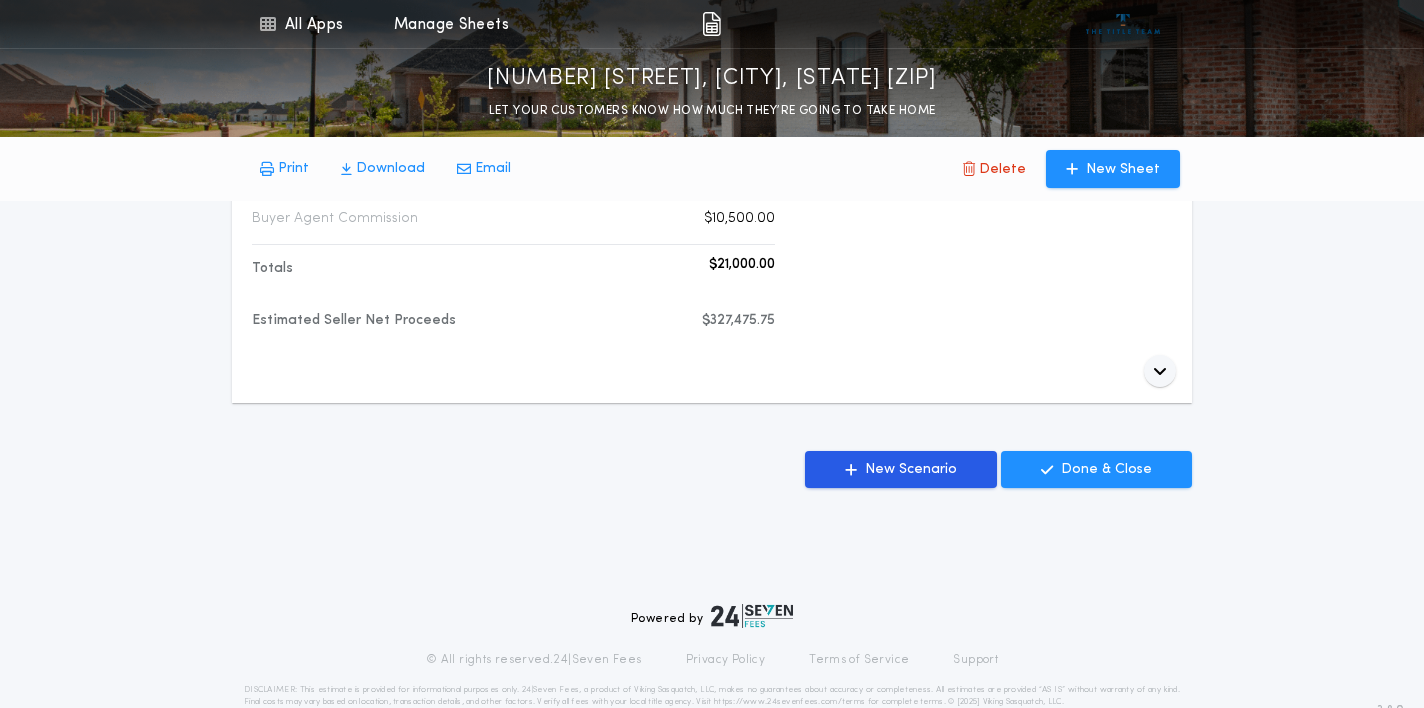 scroll, scrollTop: 898, scrollLeft: 0, axis: vertical 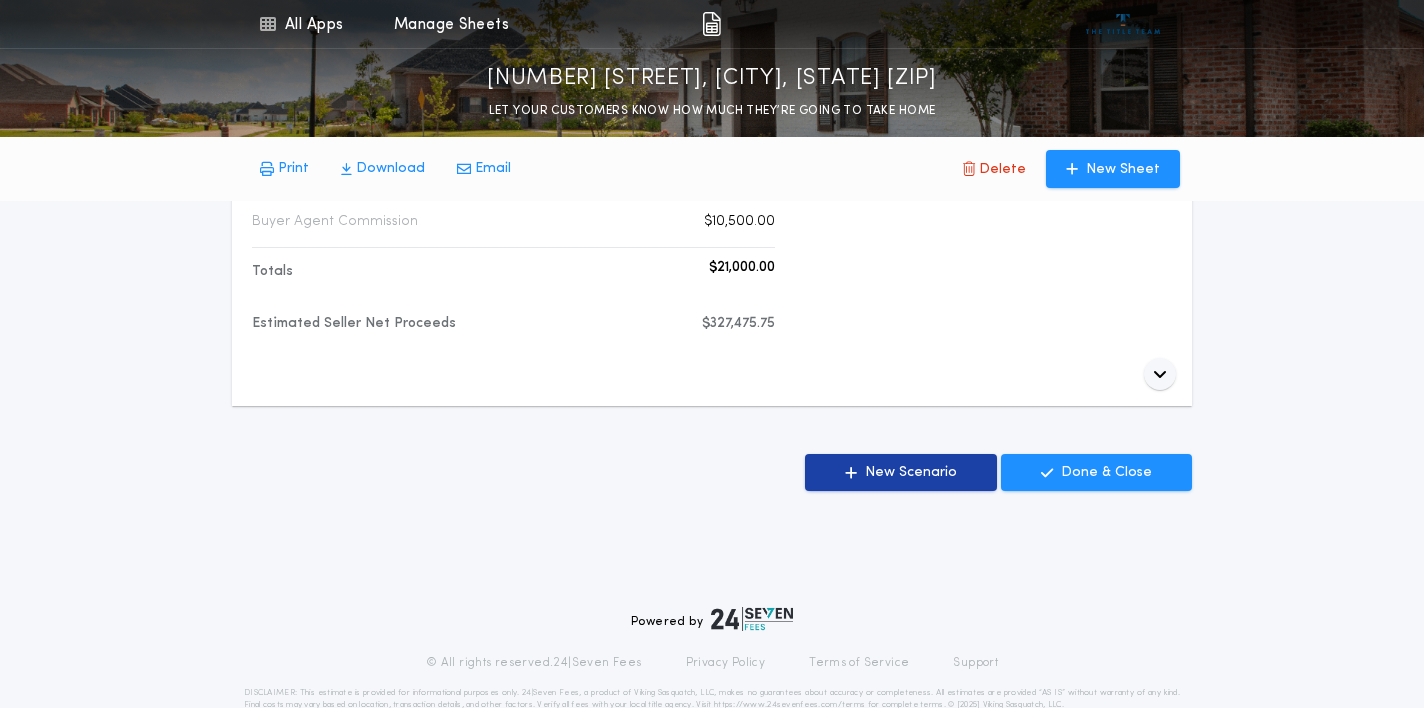 click on "New Scenario" at bounding box center [901, 472] 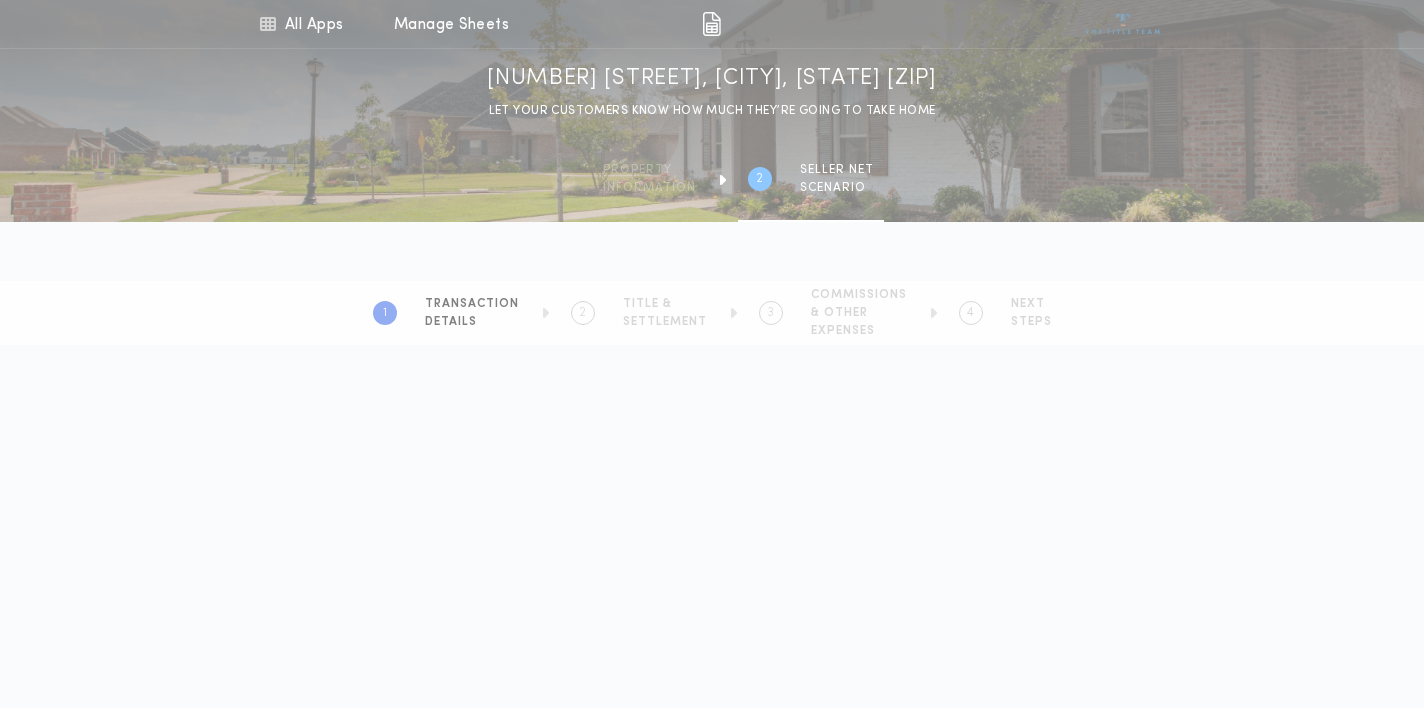 scroll, scrollTop: 0, scrollLeft: 0, axis: both 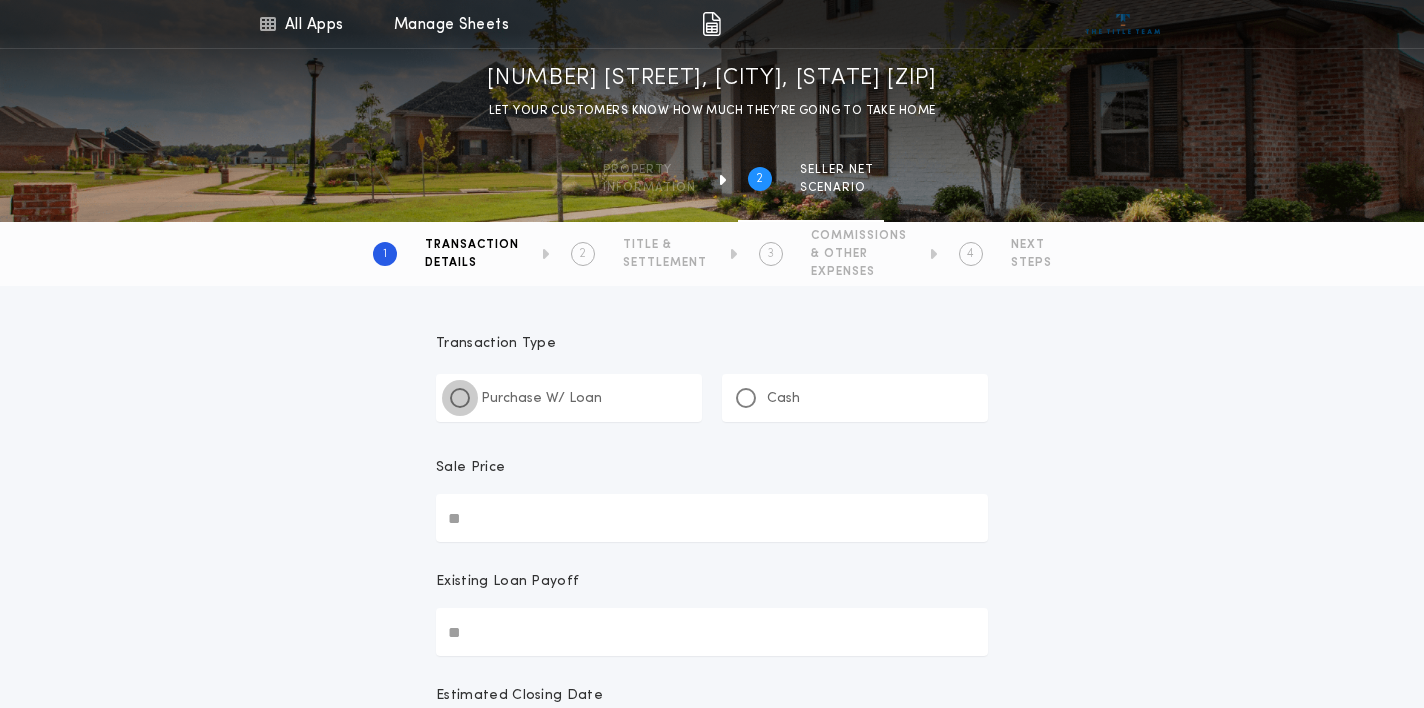 click at bounding box center (460, 398) 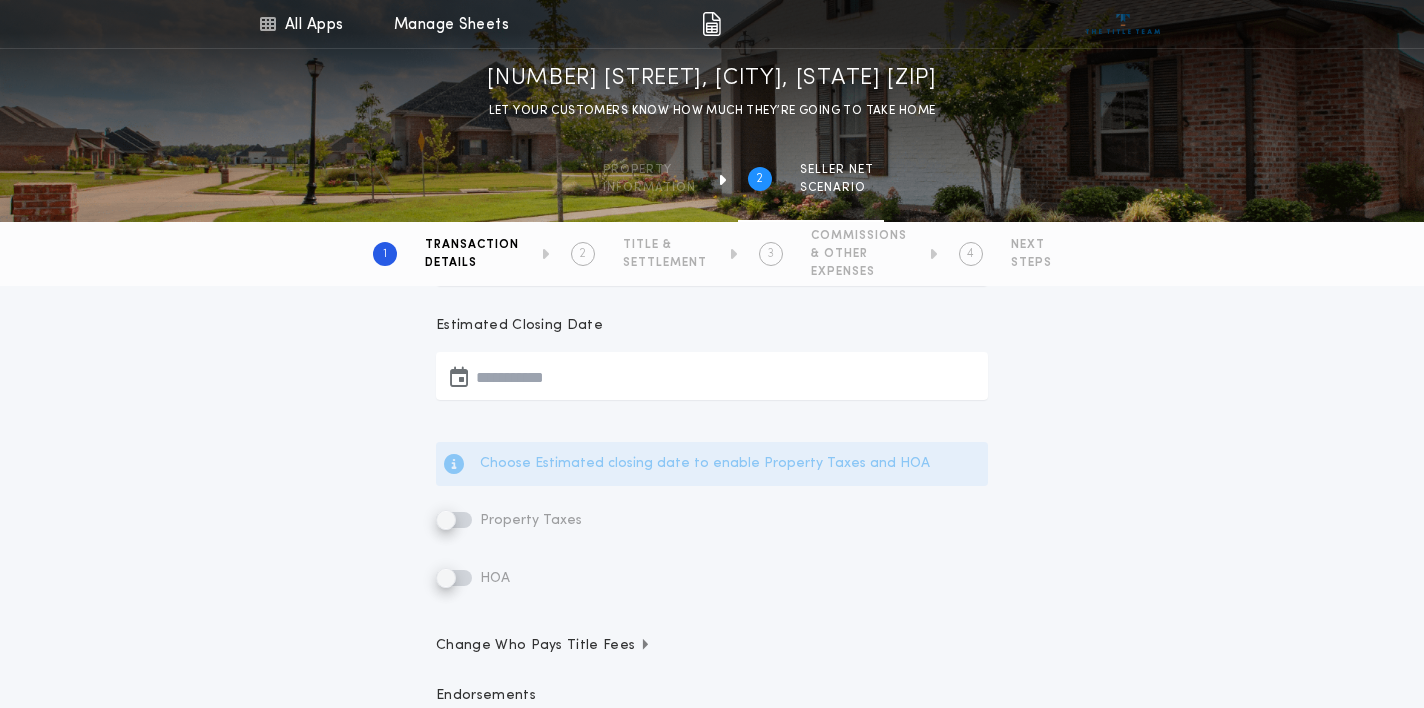 scroll, scrollTop: 373, scrollLeft: 0, axis: vertical 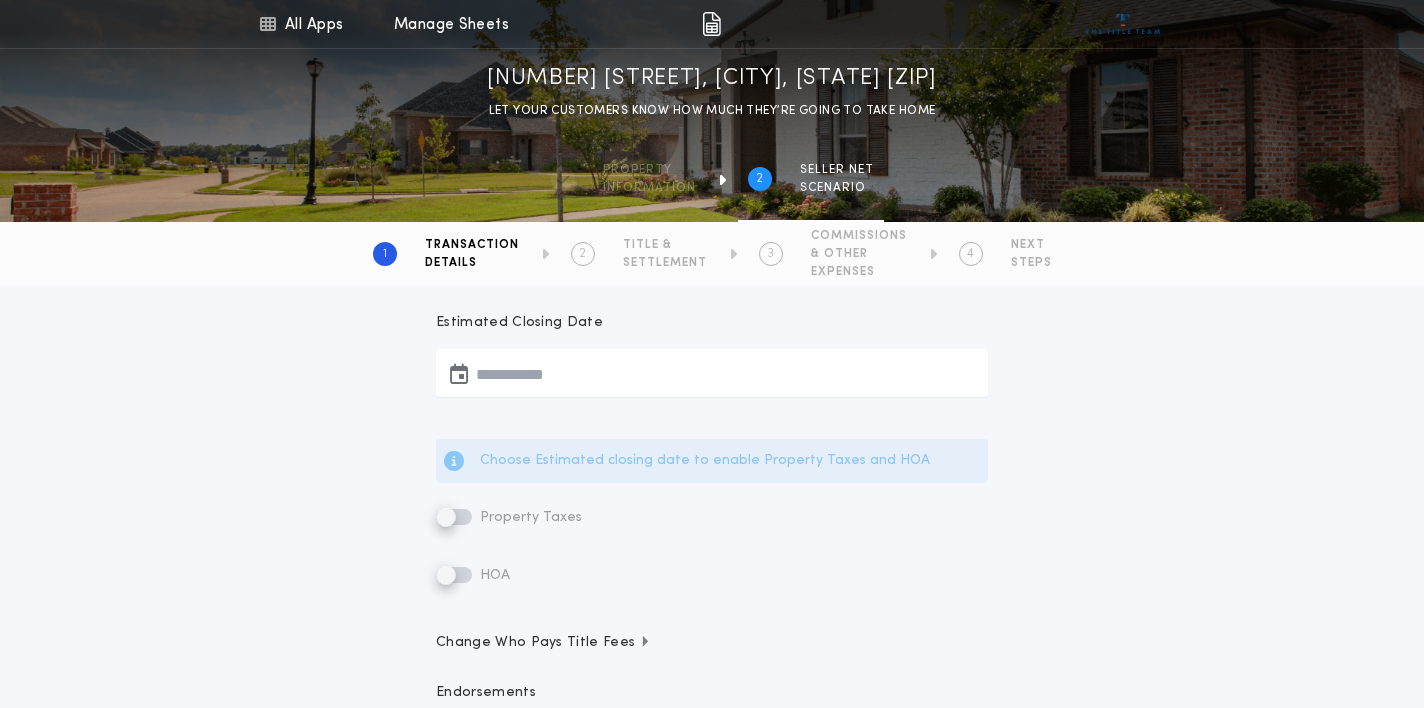 click at bounding box center [712, 373] 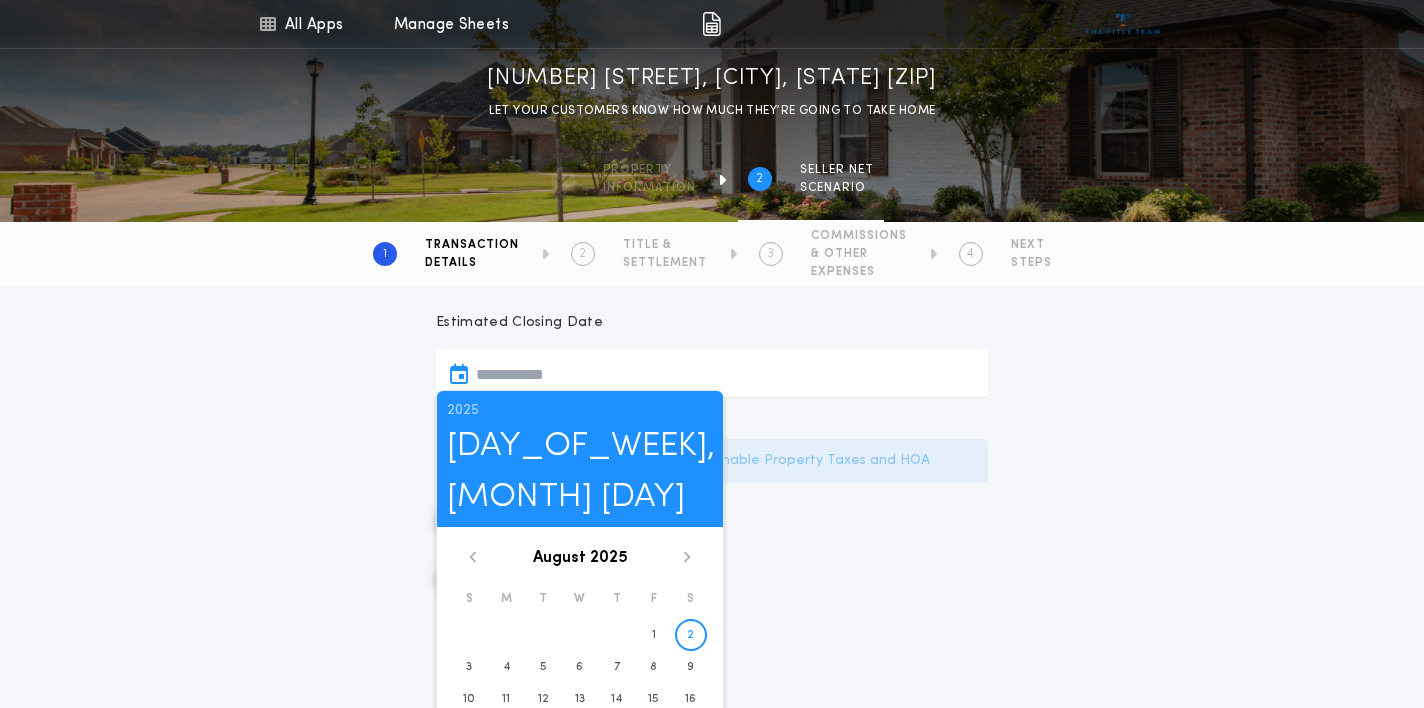 click 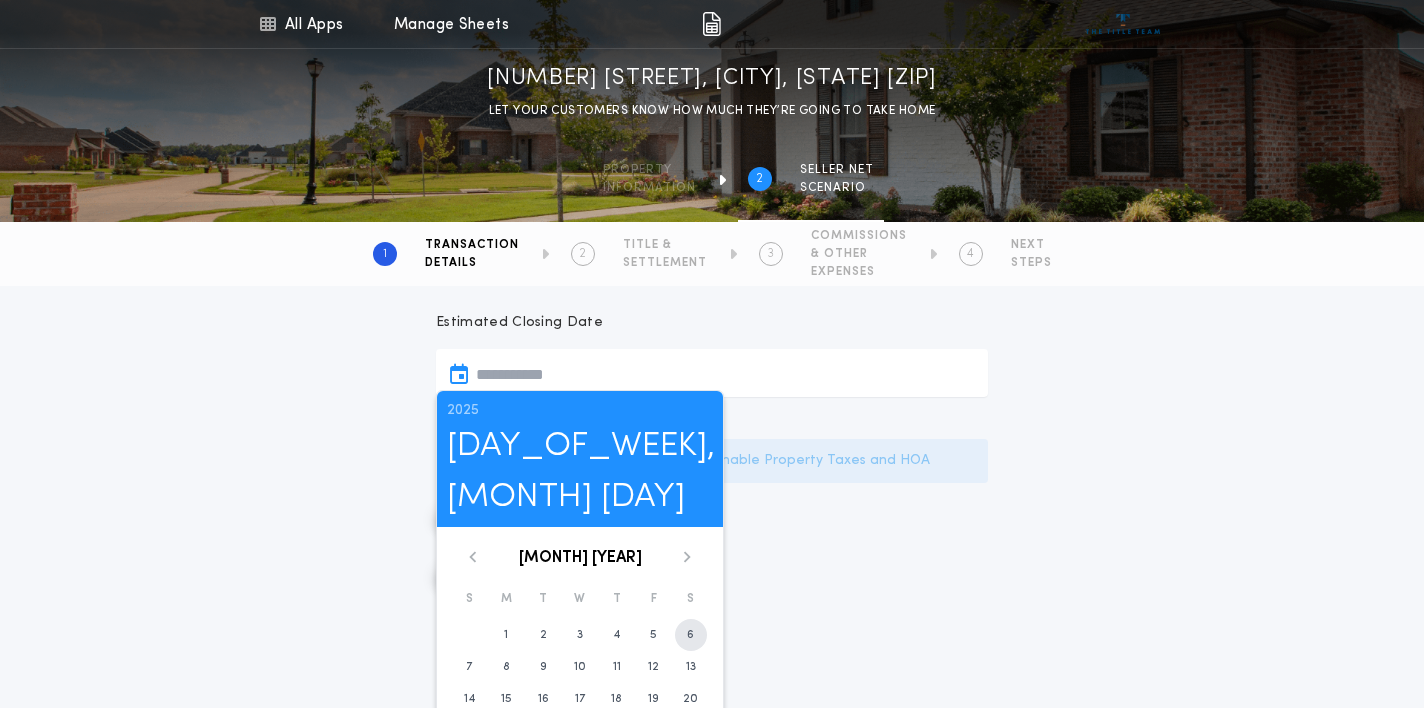 click on "6" at bounding box center (690, 635) 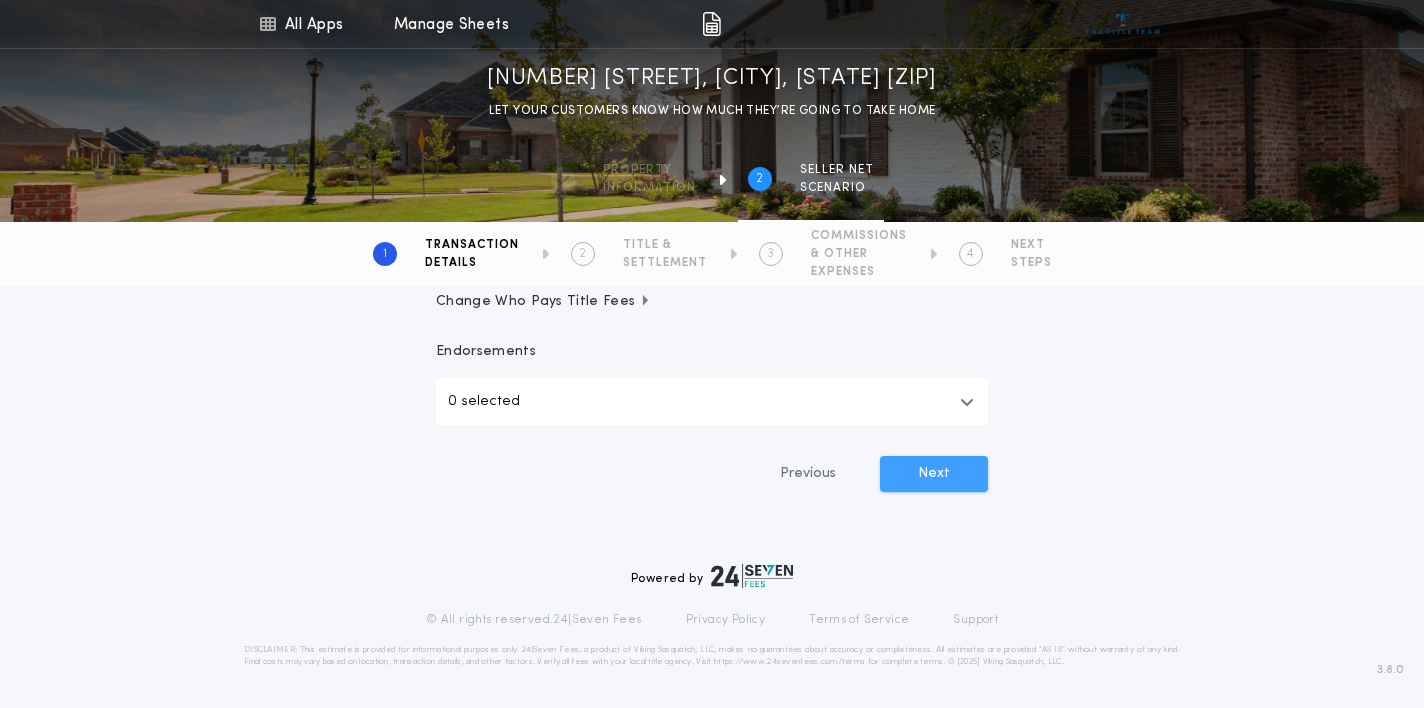 scroll, scrollTop: 648, scrollLeft: 0, axis: vertical 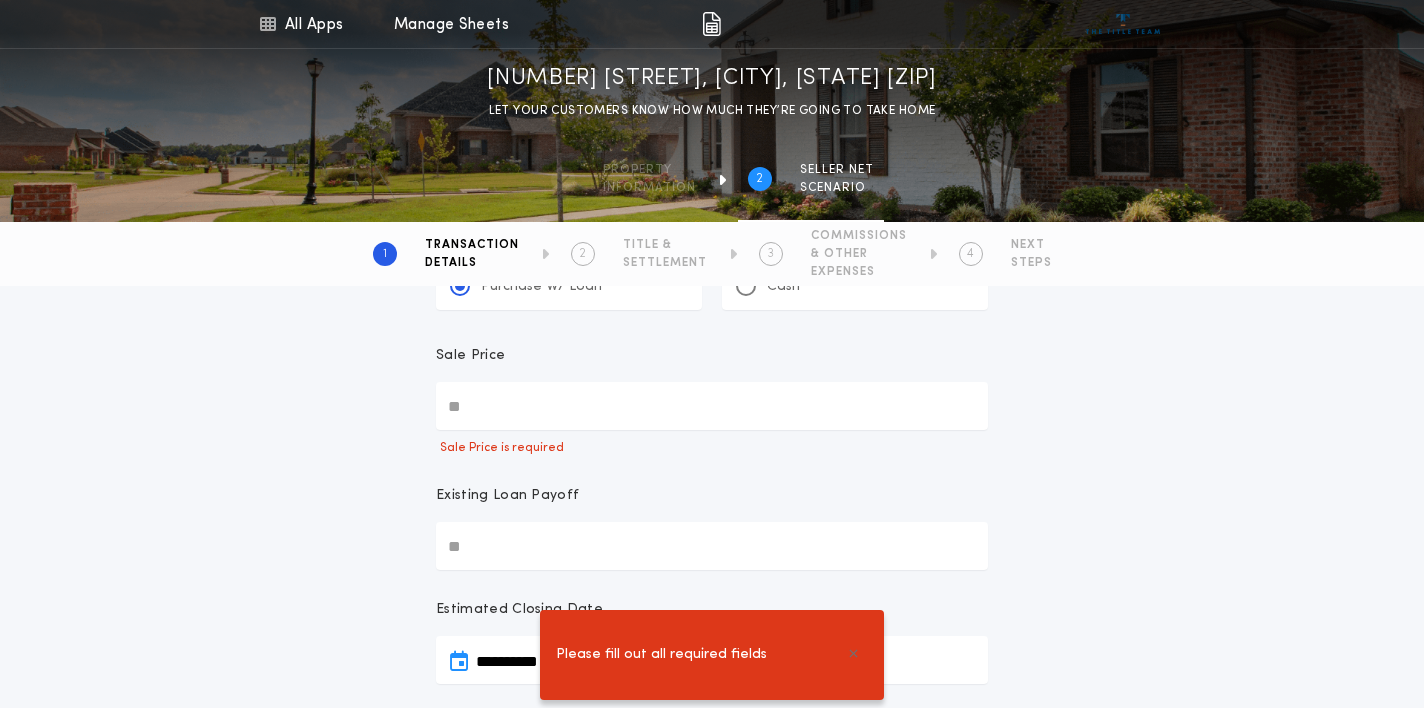 click on "Sale Price" at bounding box center (712, 406) 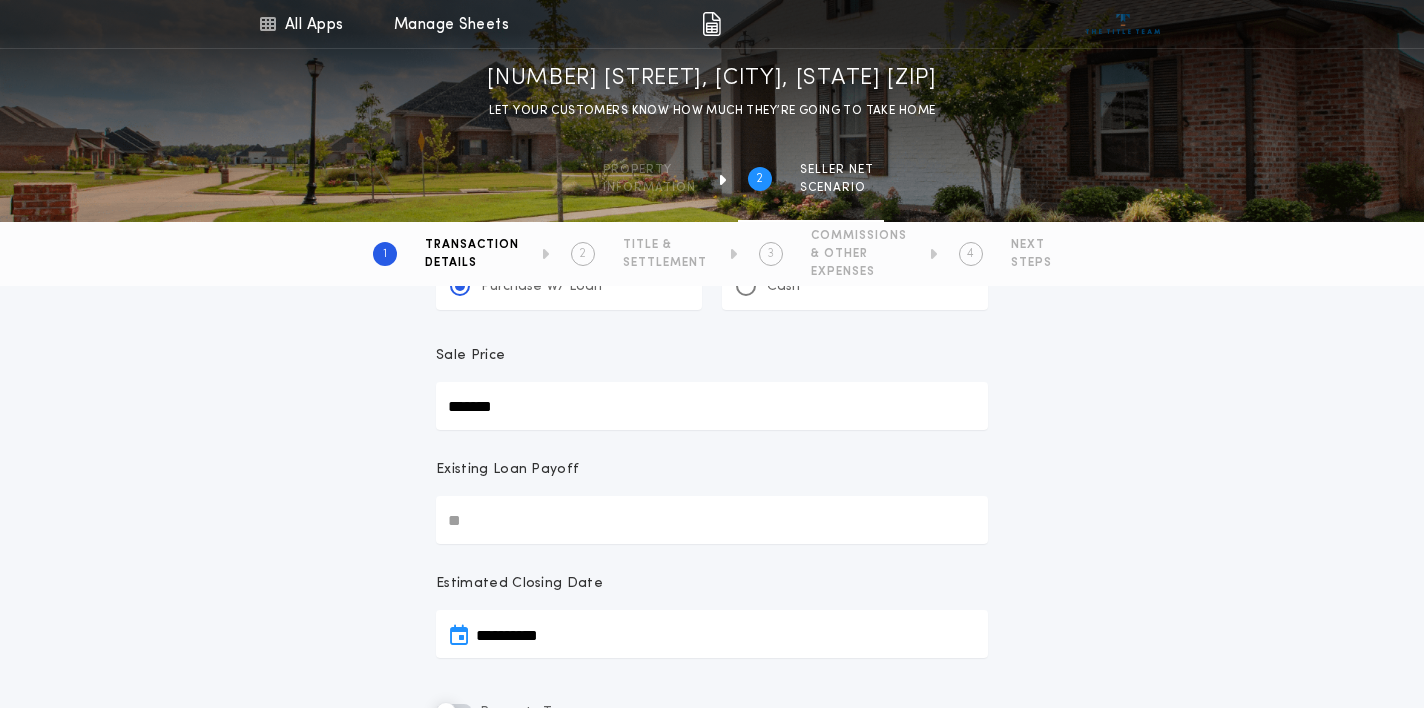 type on "********" 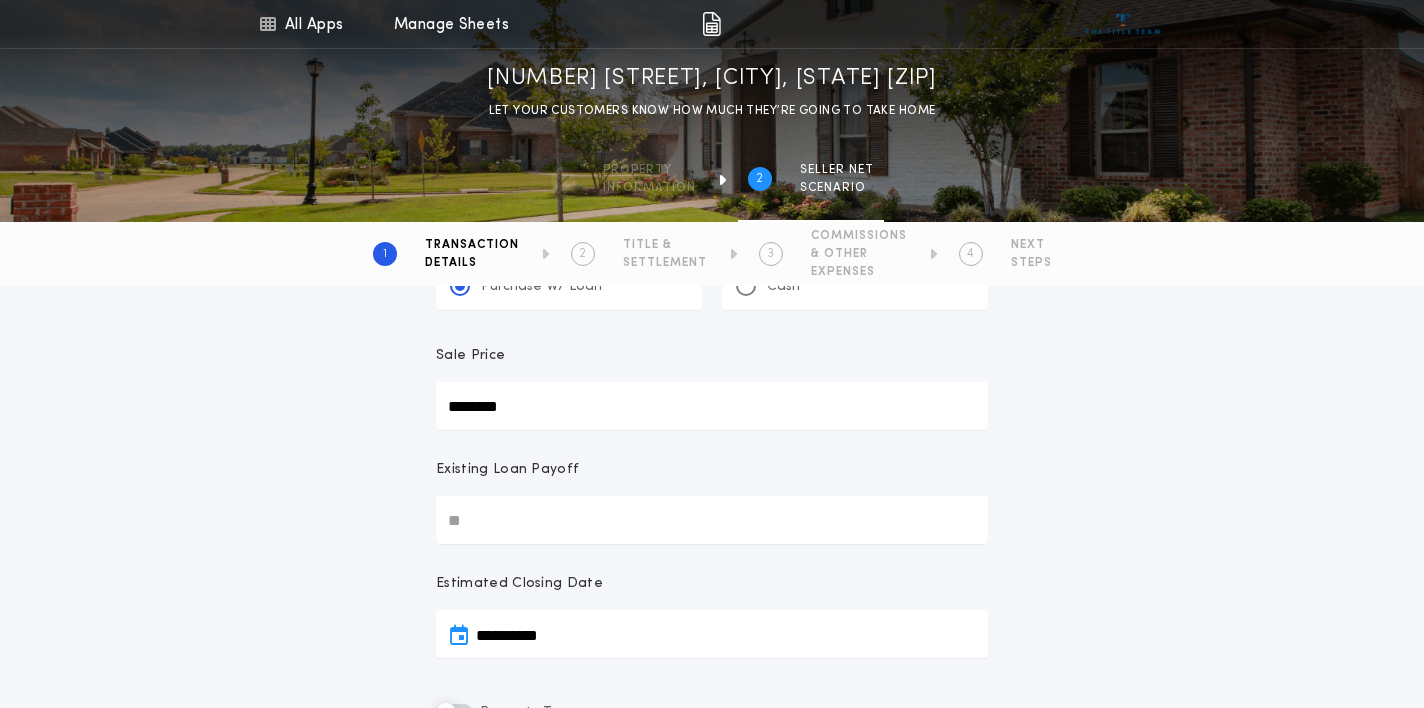 click on "**********" at bounding box center (712, 629) 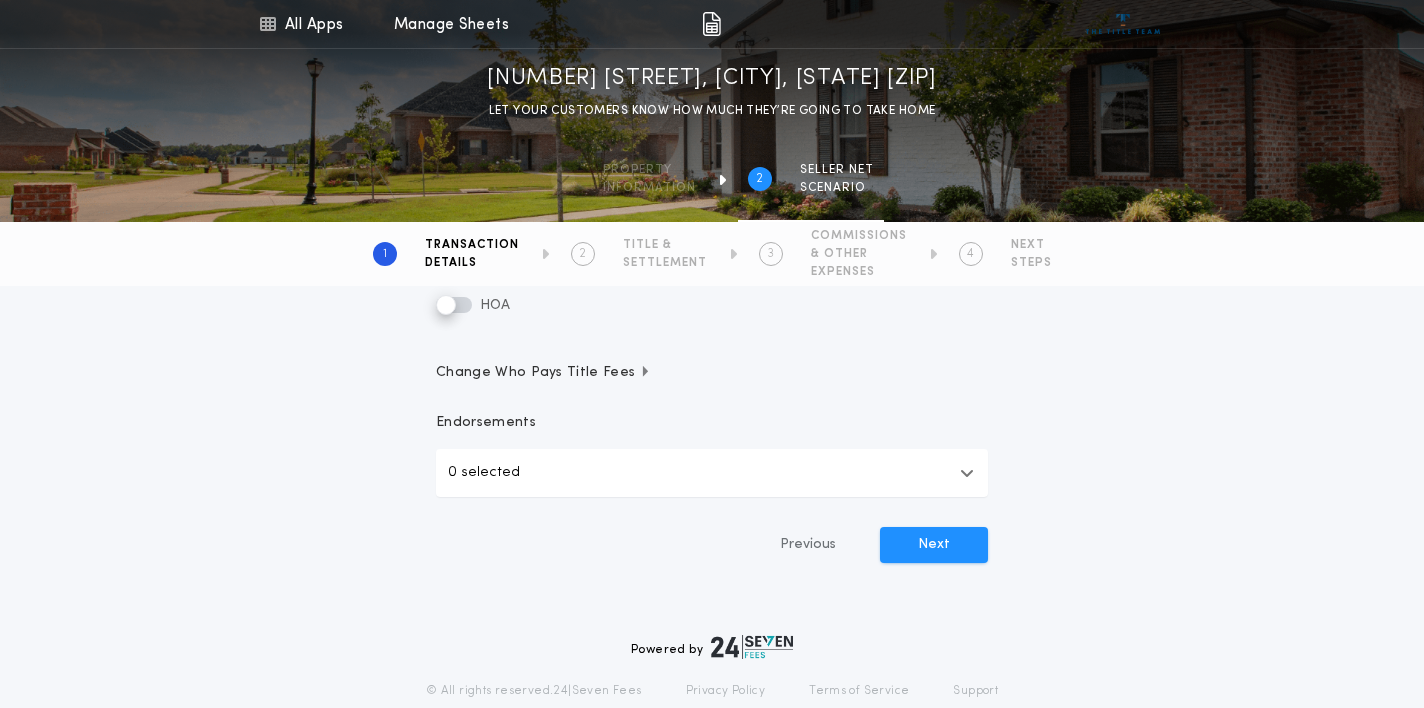 scroll, scrollTop: 612, scrollLeft: 0, axis: vertical 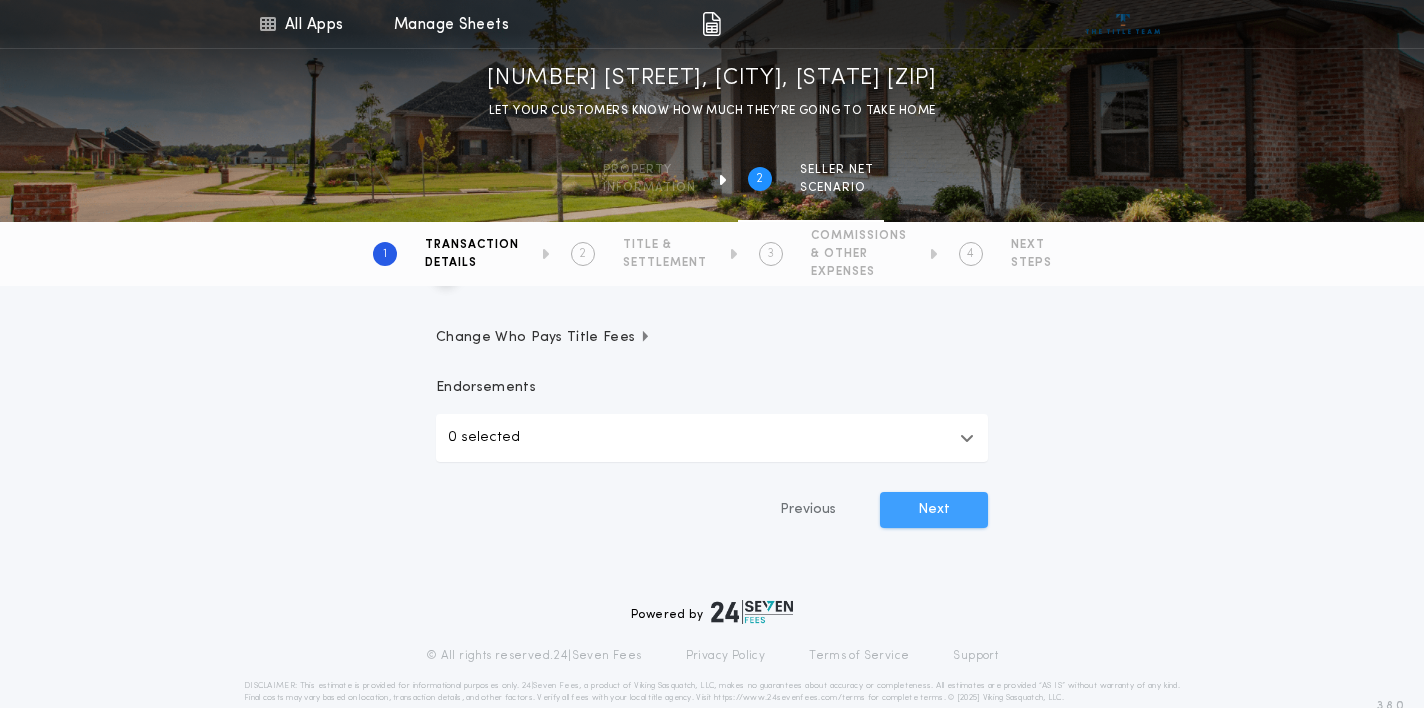 click on "Next" at bounding box center (934, 510) 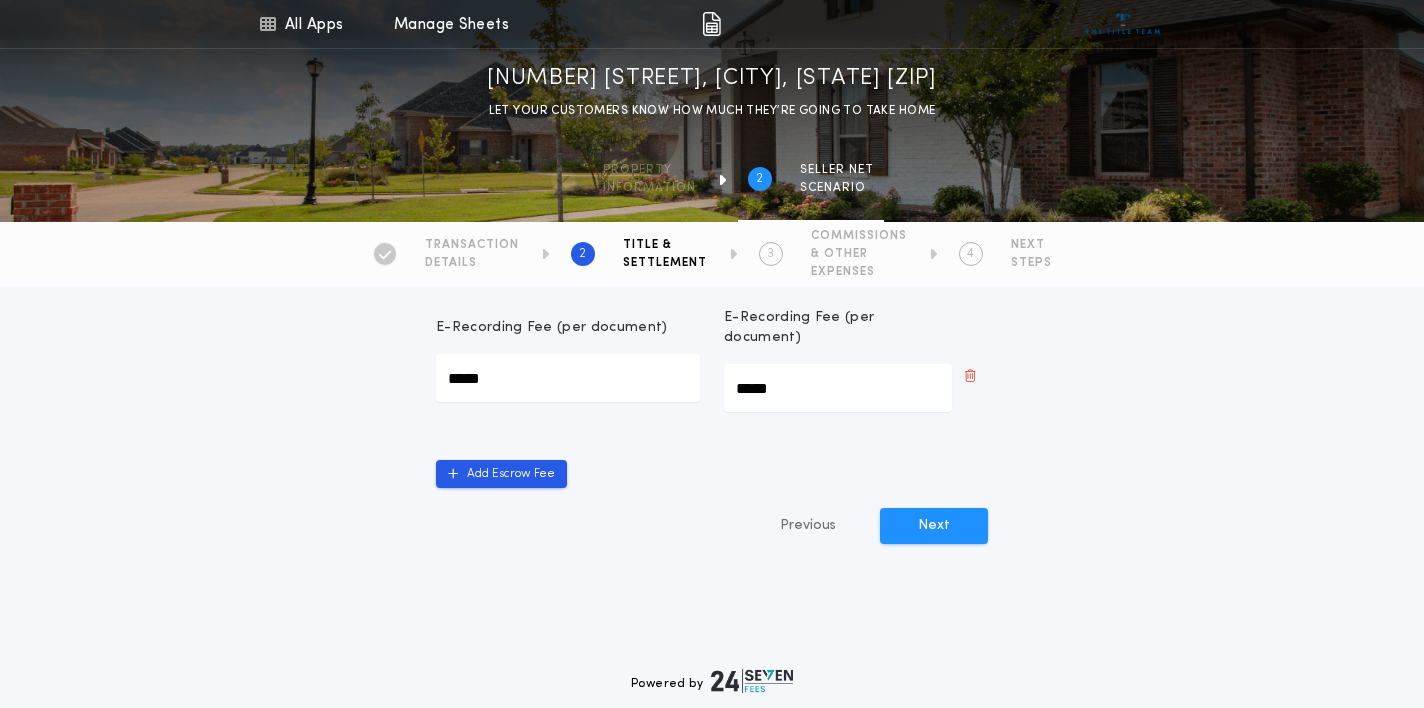 scroll, scrollTop: 1082, scrollLeft: 0, axis: vertical 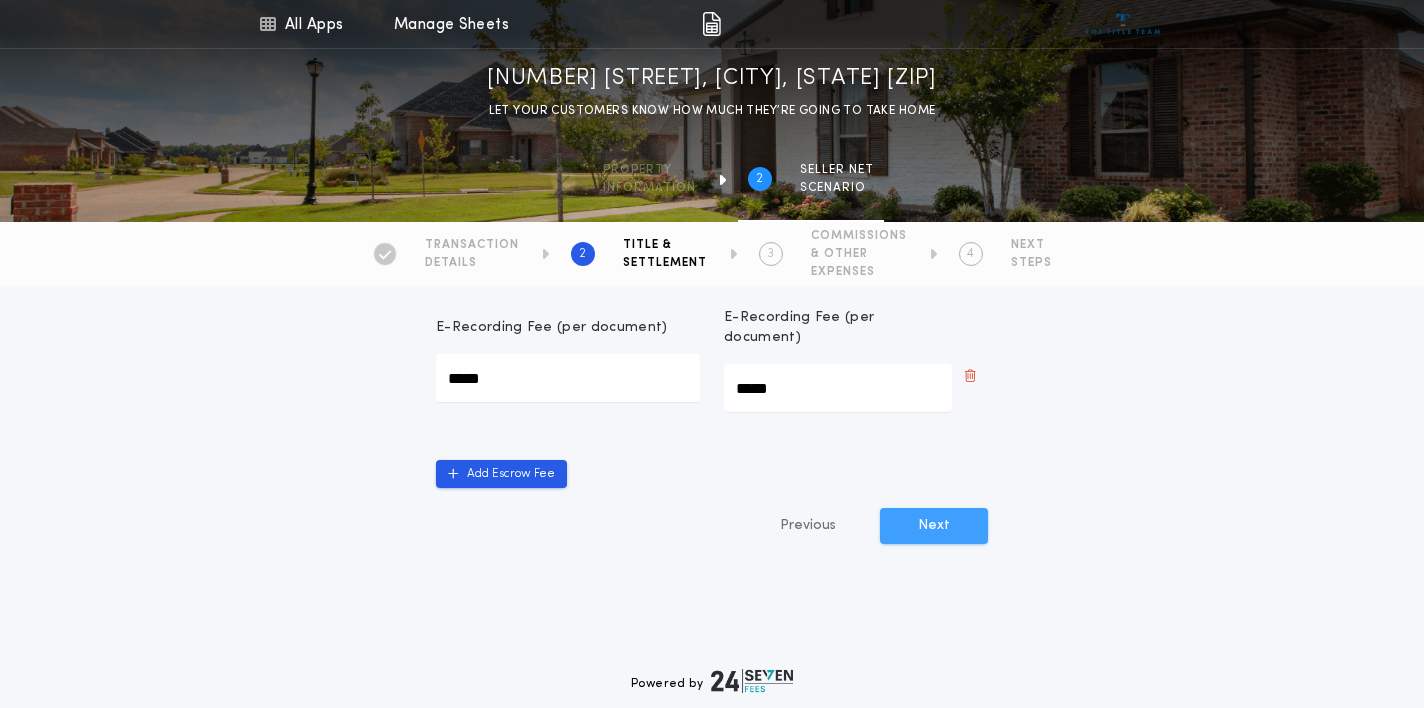click on "Next" at bounding box center (934, 526) 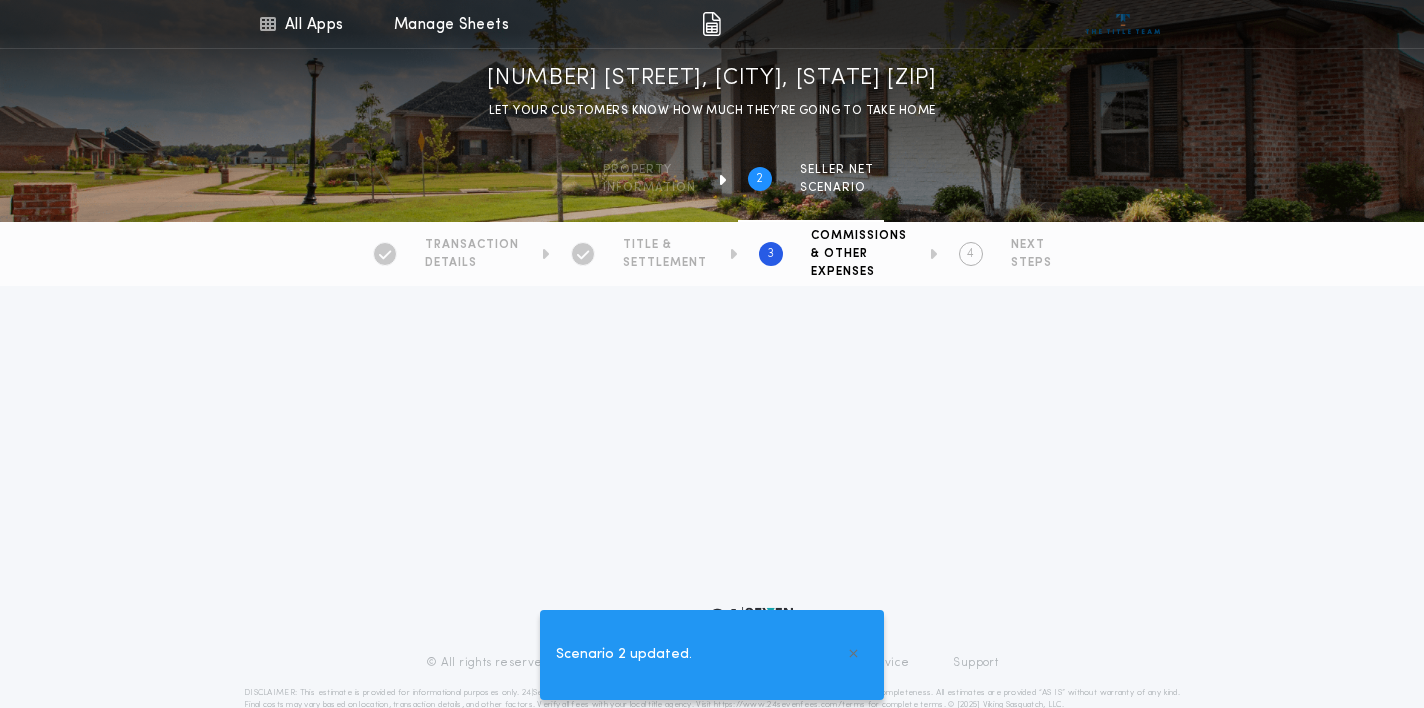 type on "*********" 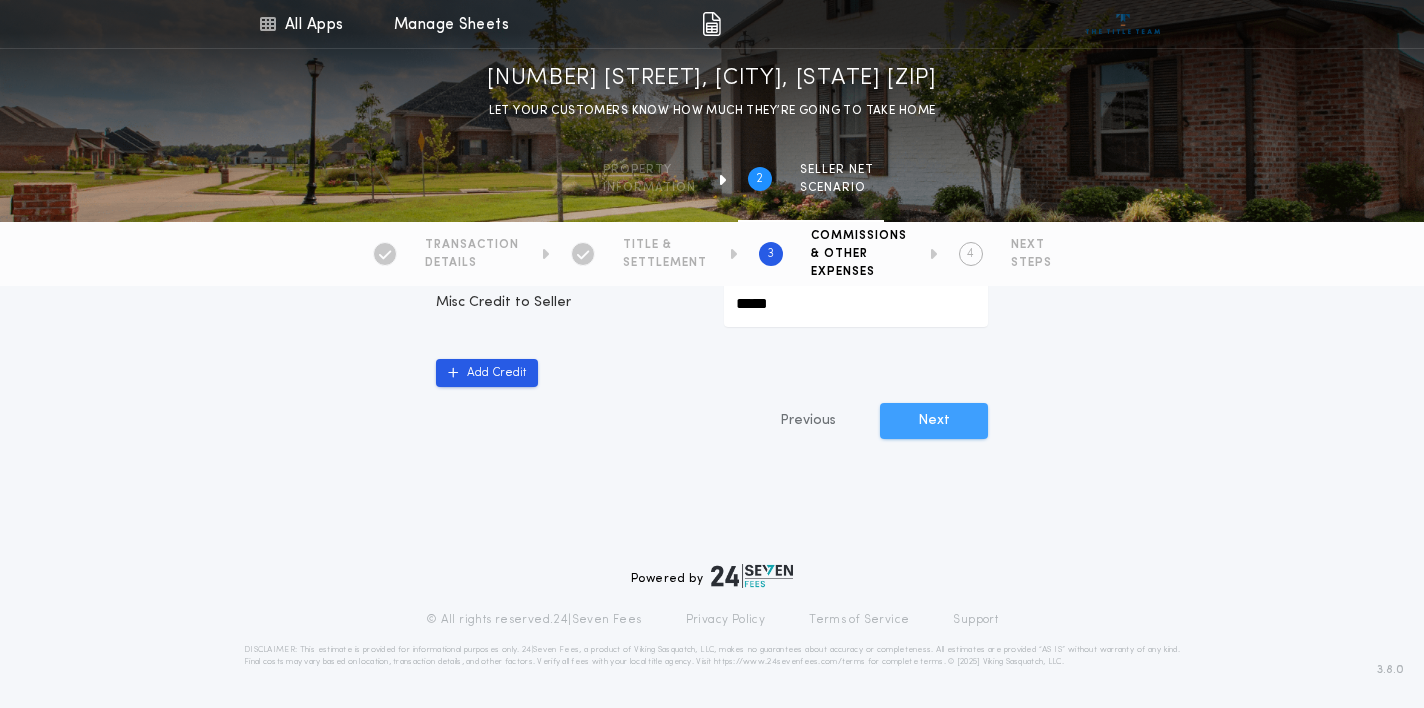 scroll, scrollTop: 1317, scrollLeft: 0, axis: vertical 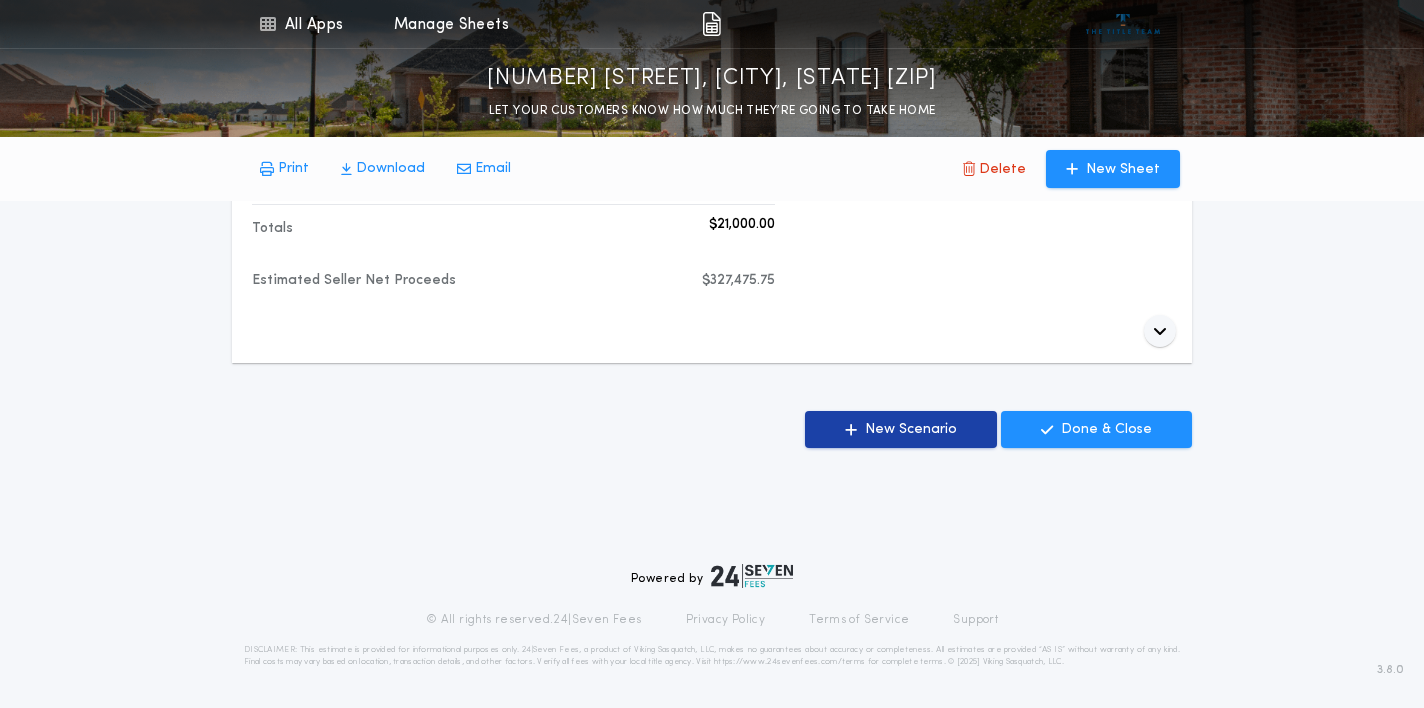 click on "New Scenario" at bounding box center [911, 430] 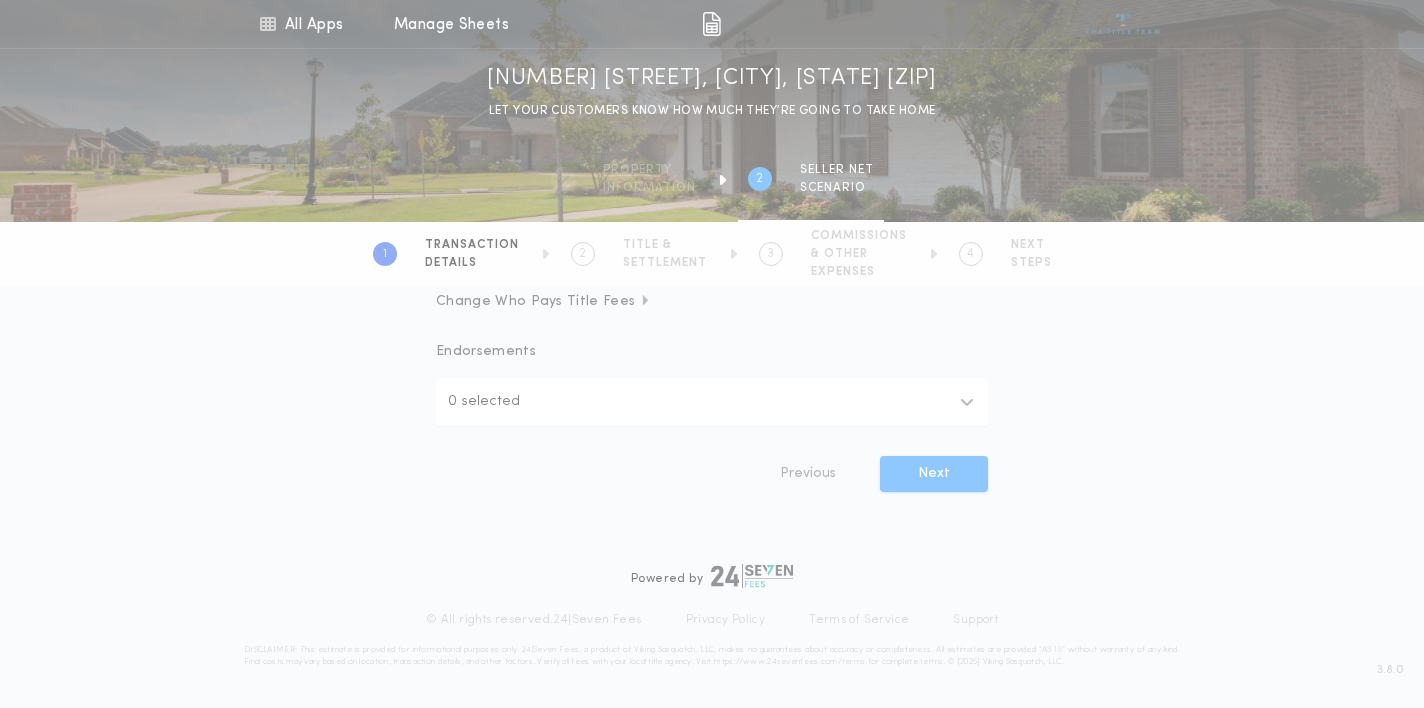 scroll, scrollTop: 0, scrollLeft: 0, axis: both 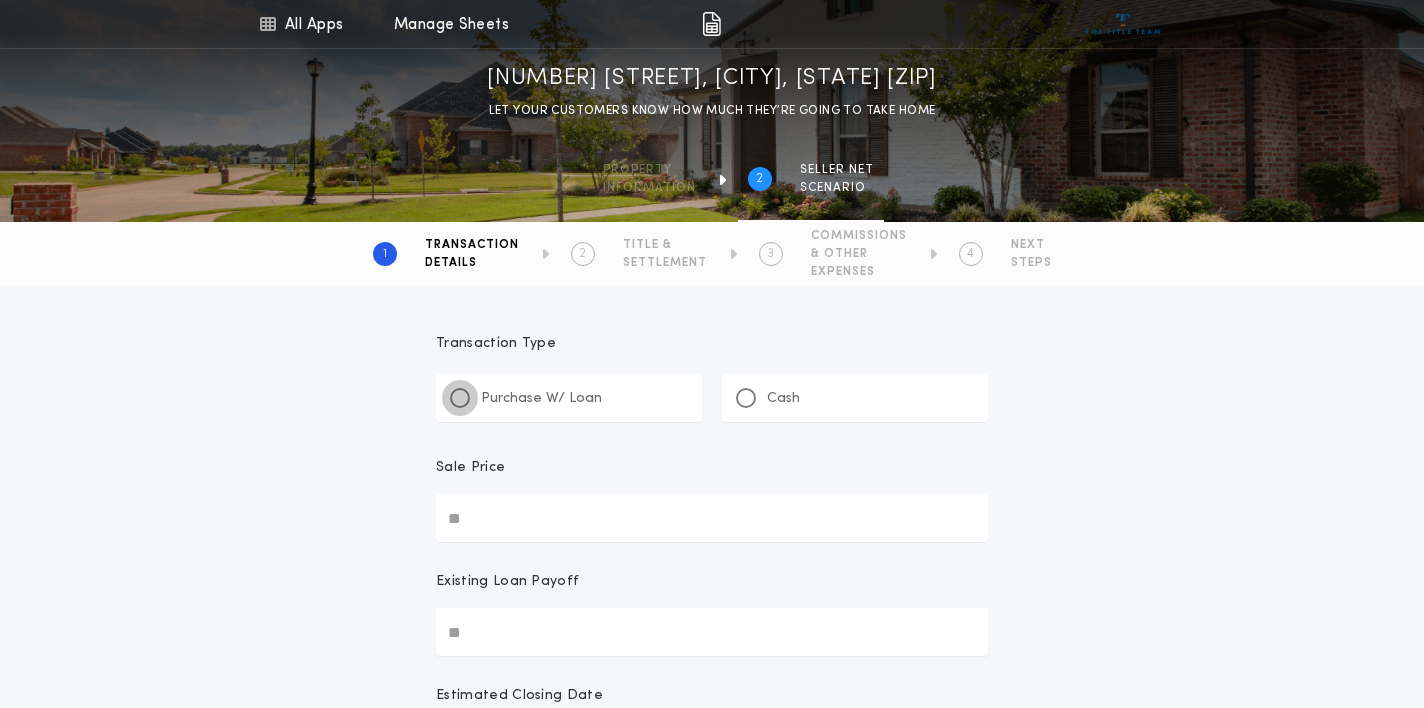 click at bounding box center [460, 398] 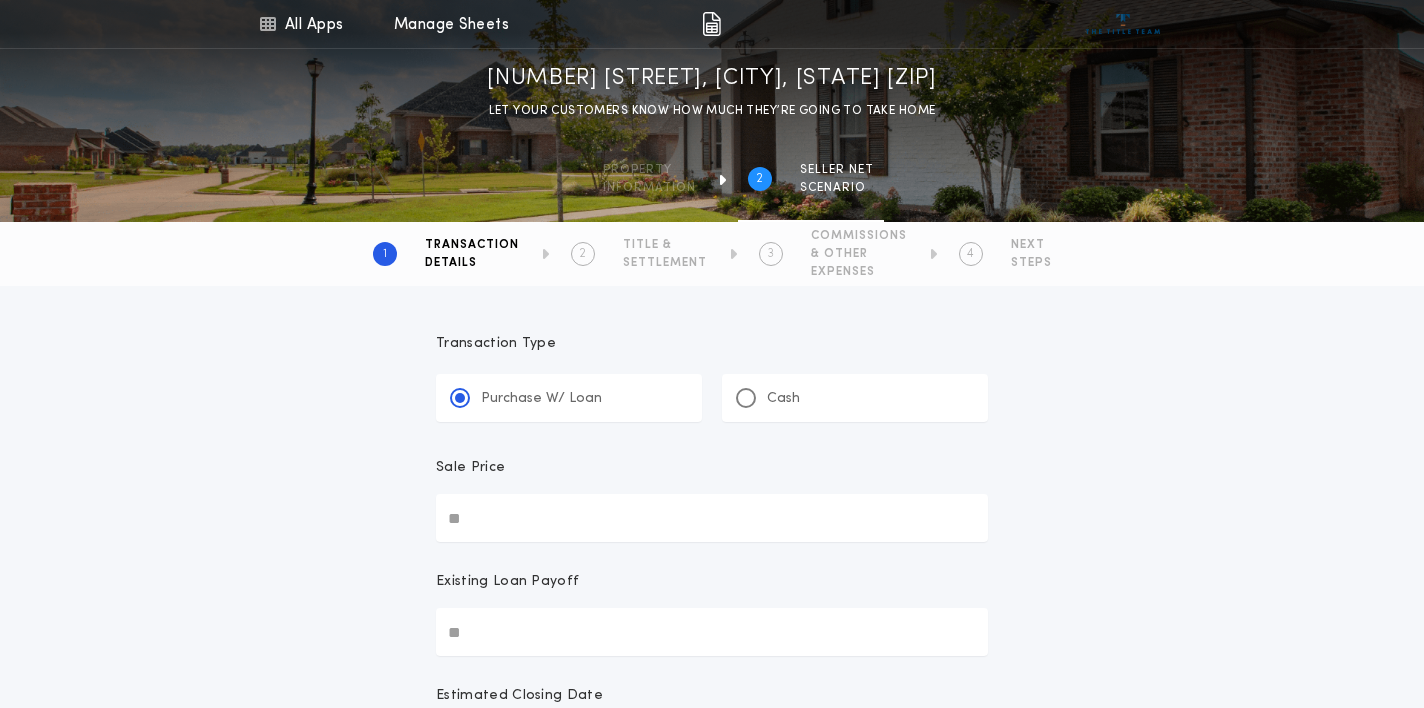 click on "Sale Price" at bounding box center [712, 518] 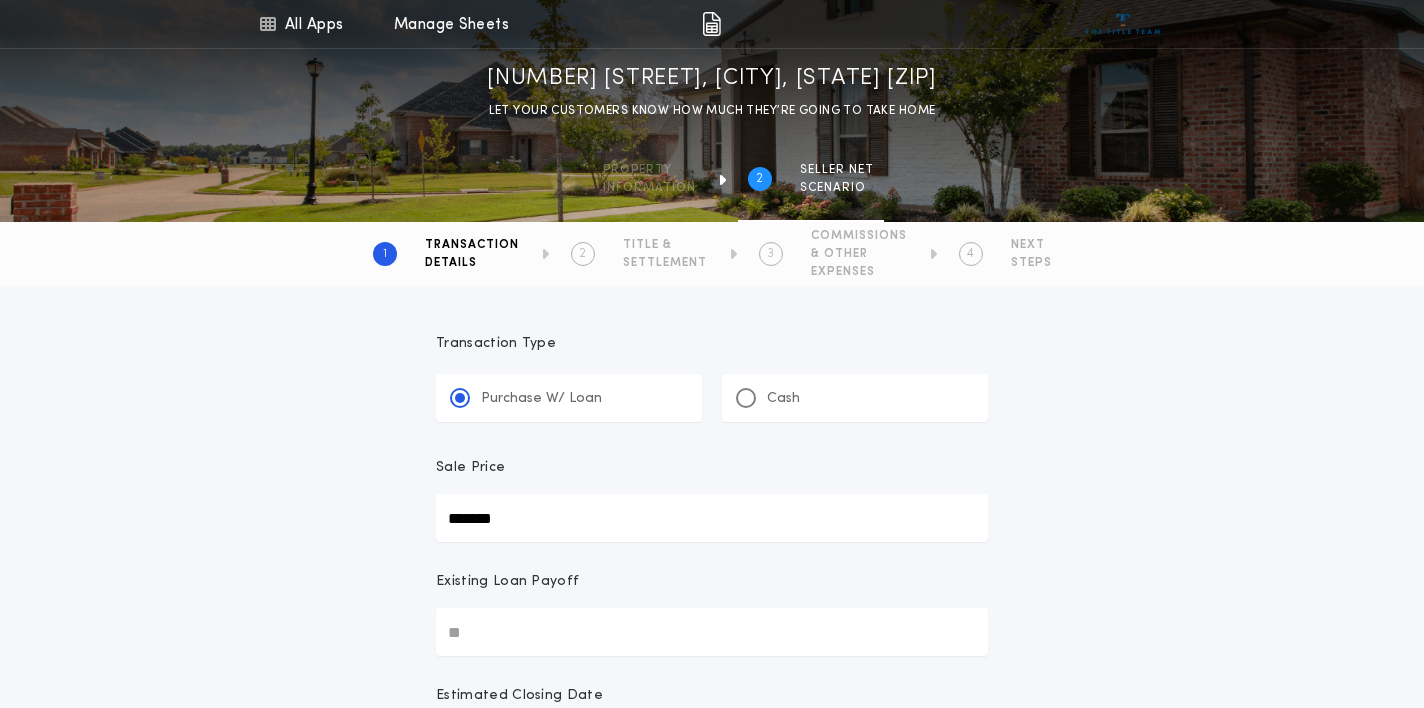 type on "********" 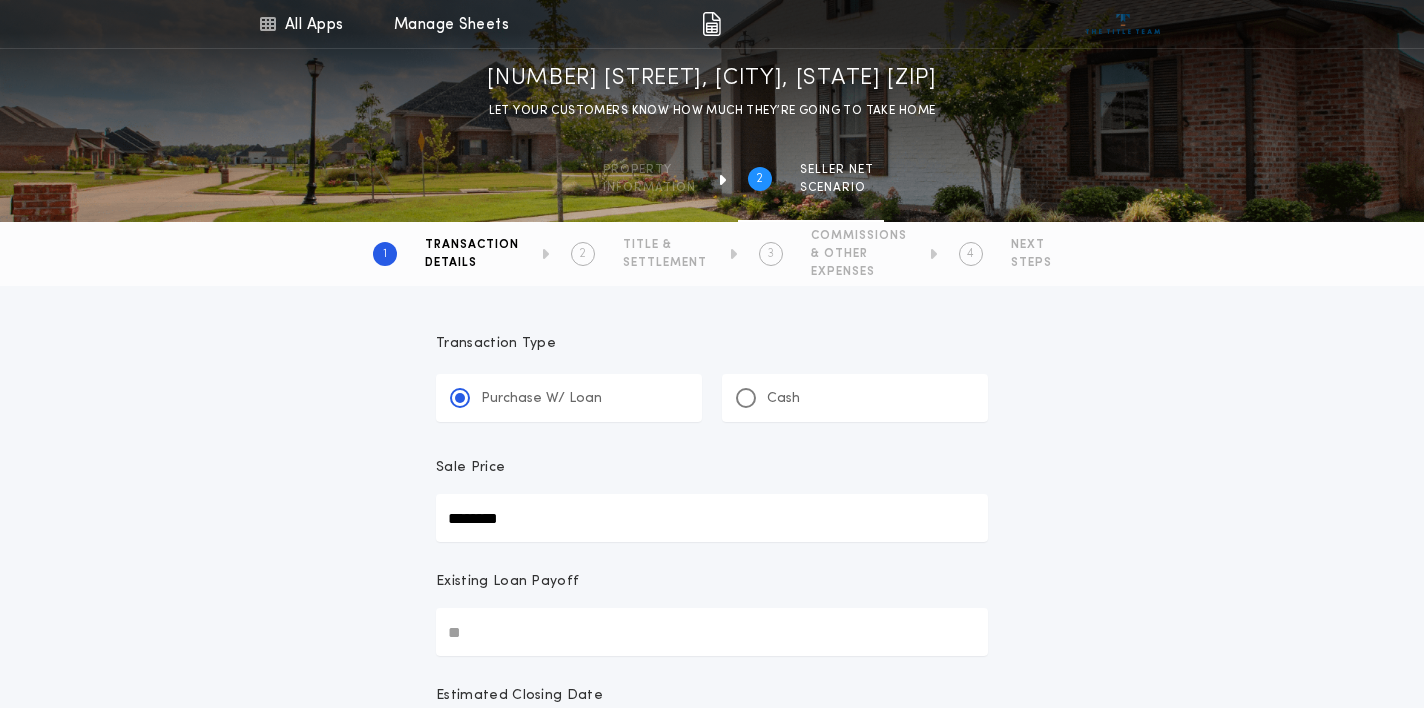 click on "**********" at bounding box center (712, 774) 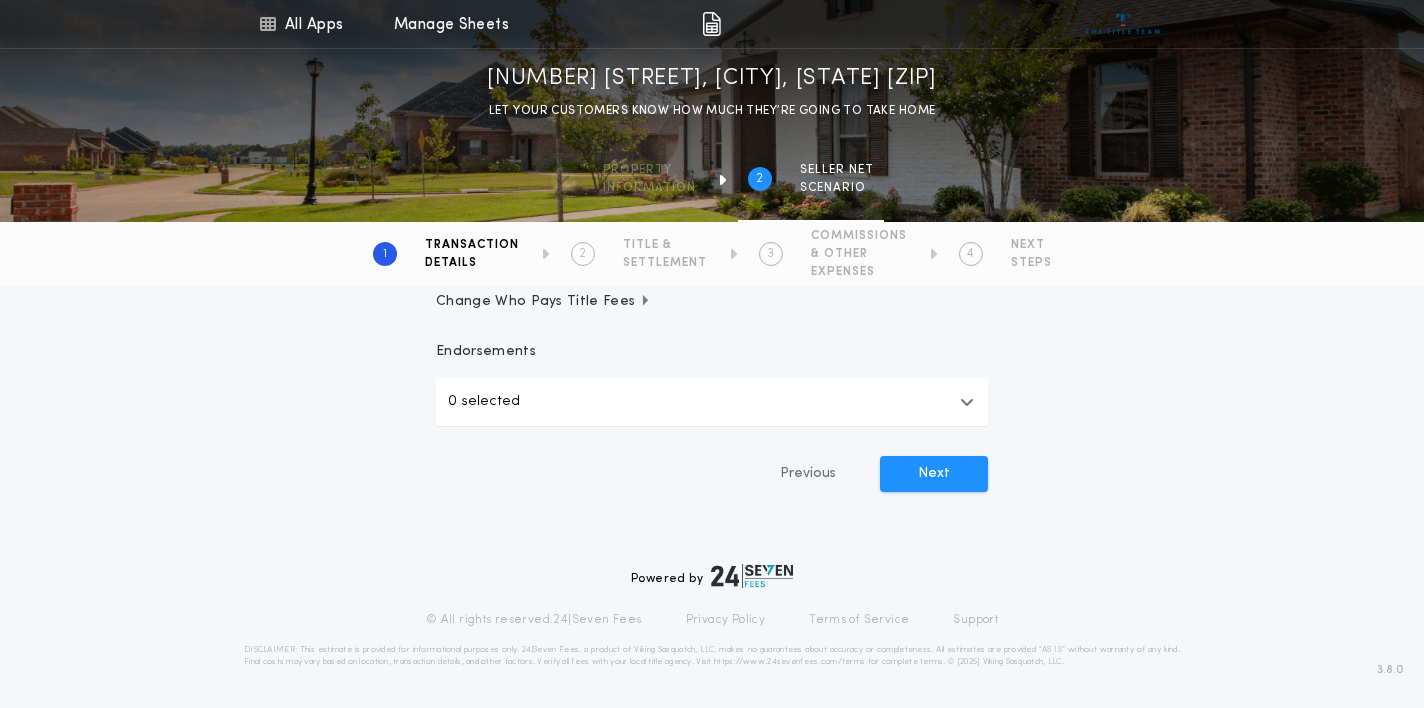 scroll, scrollTop: 714, scrollLeft: 0, axis: vertical 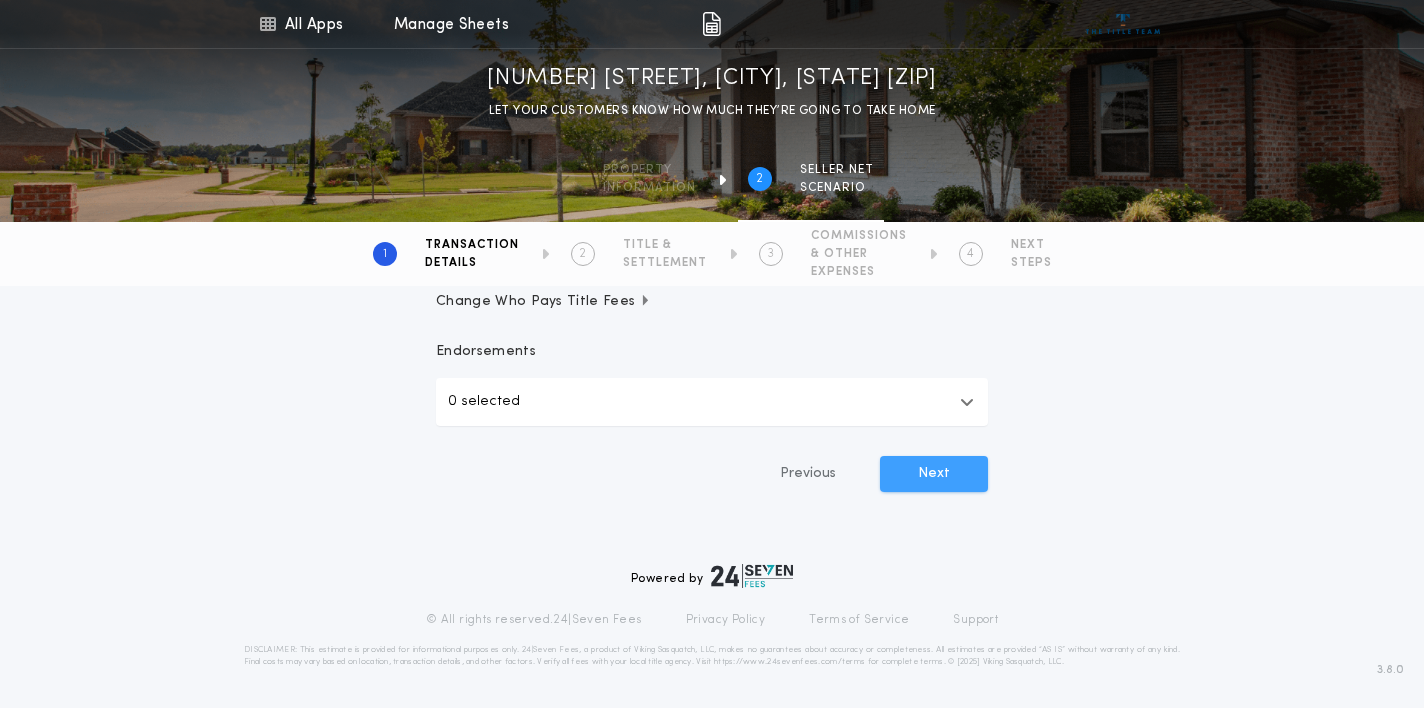 click on "Next" at bounding box center (934, 474) 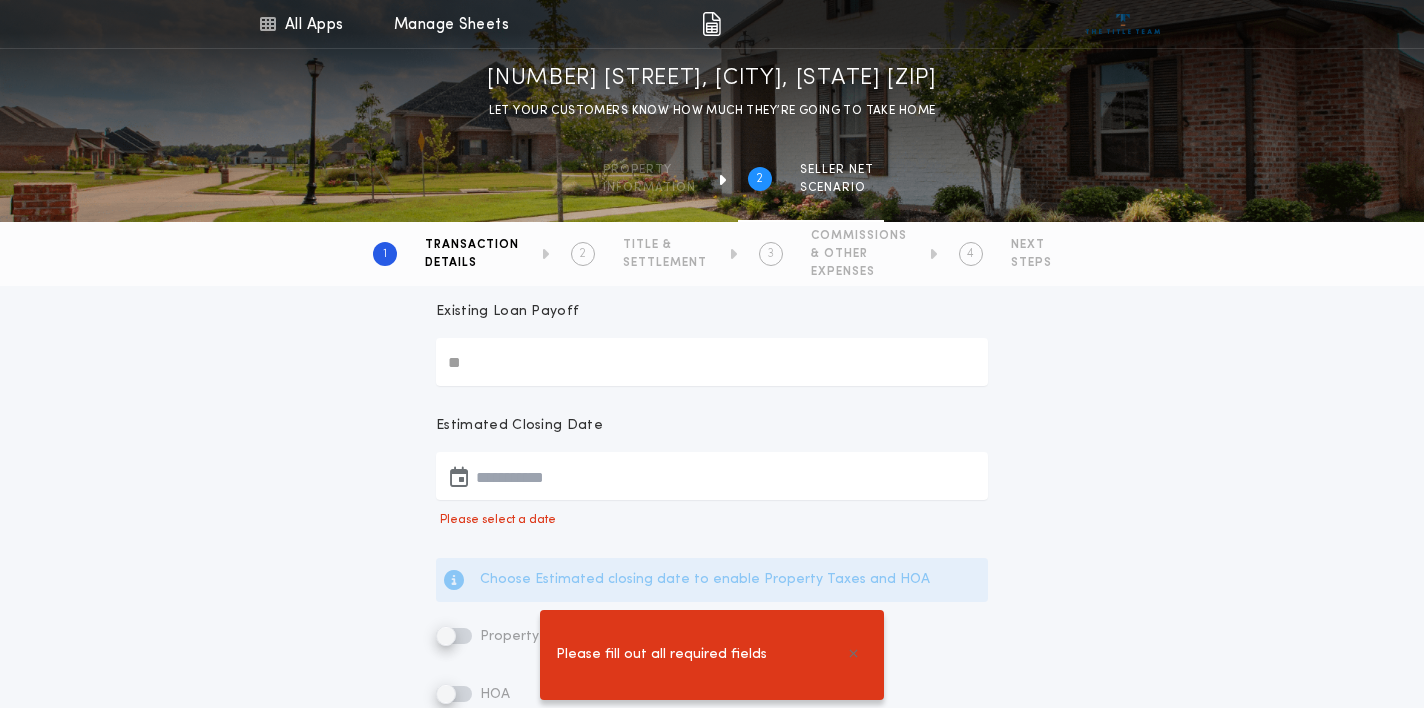 scroll, scrollTop: 265, scrollLeft: 0, axis: vertical 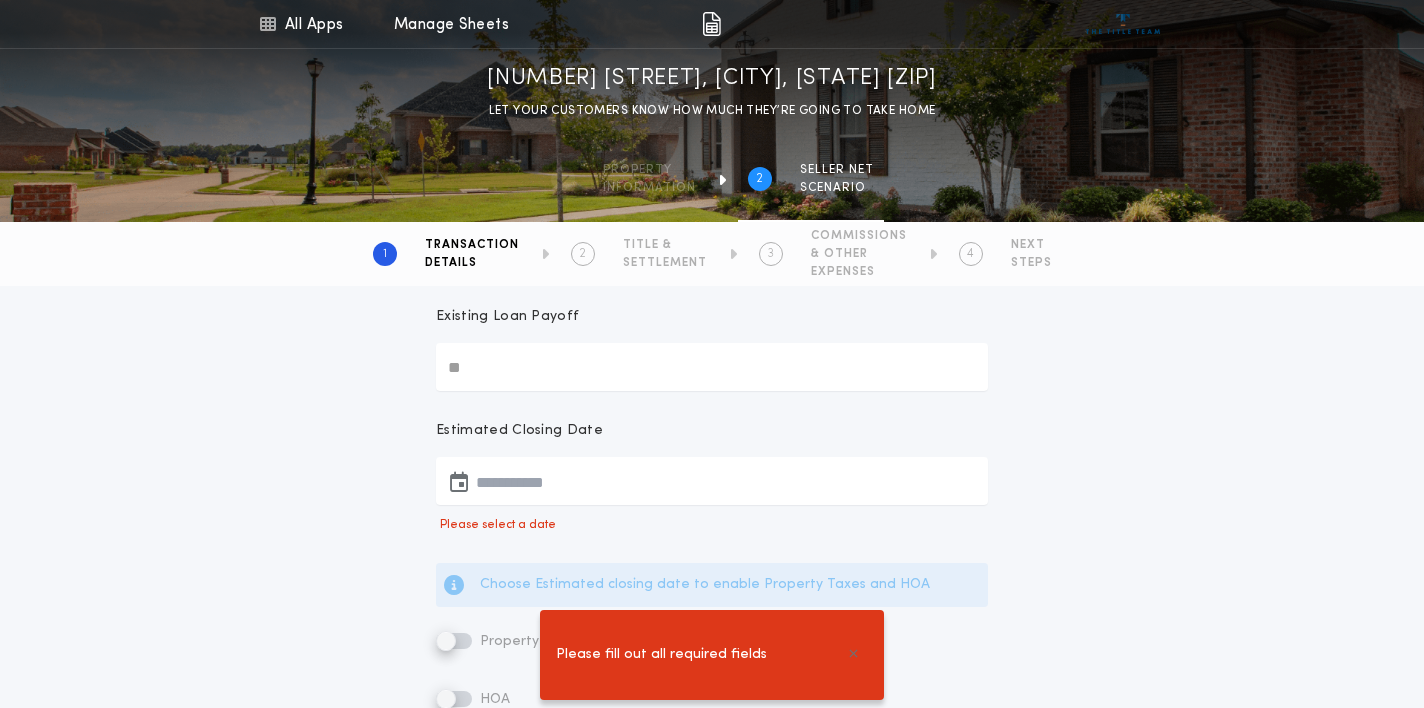 click at bounding box center [712, 481] 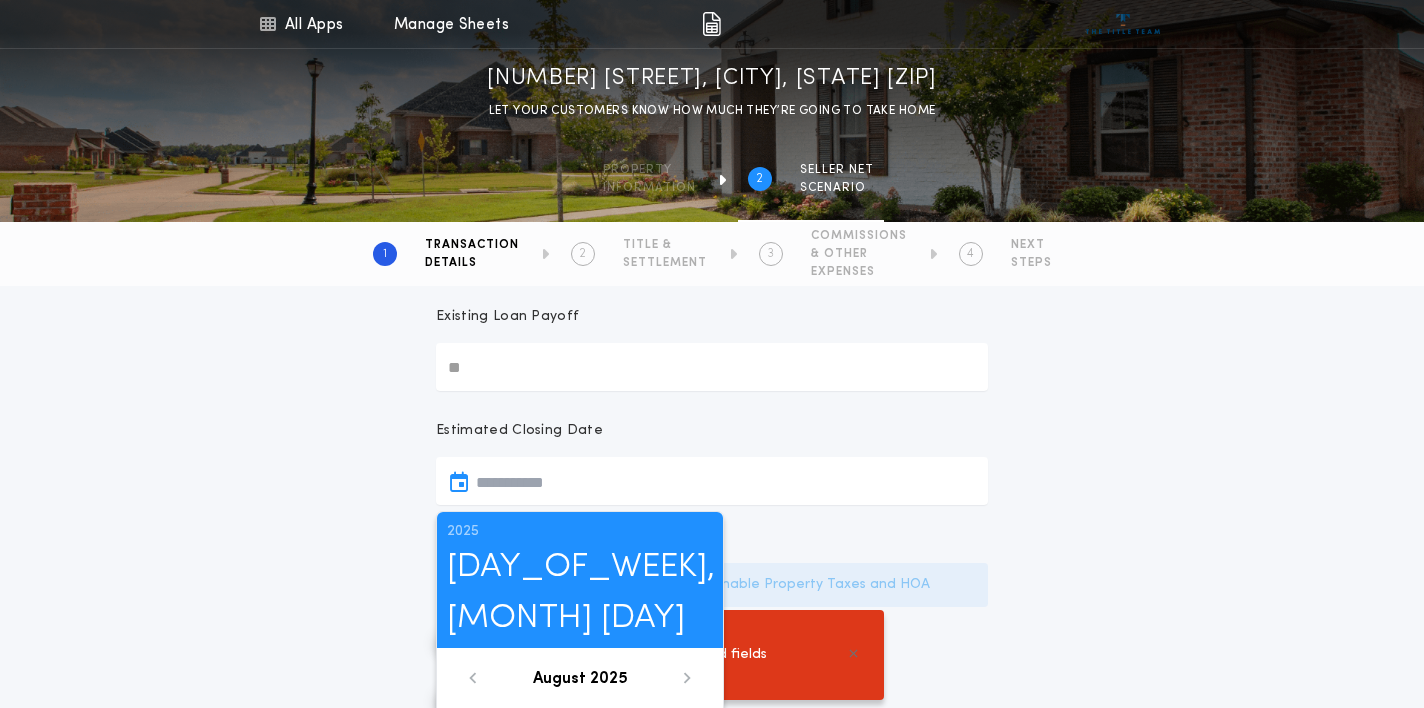 click 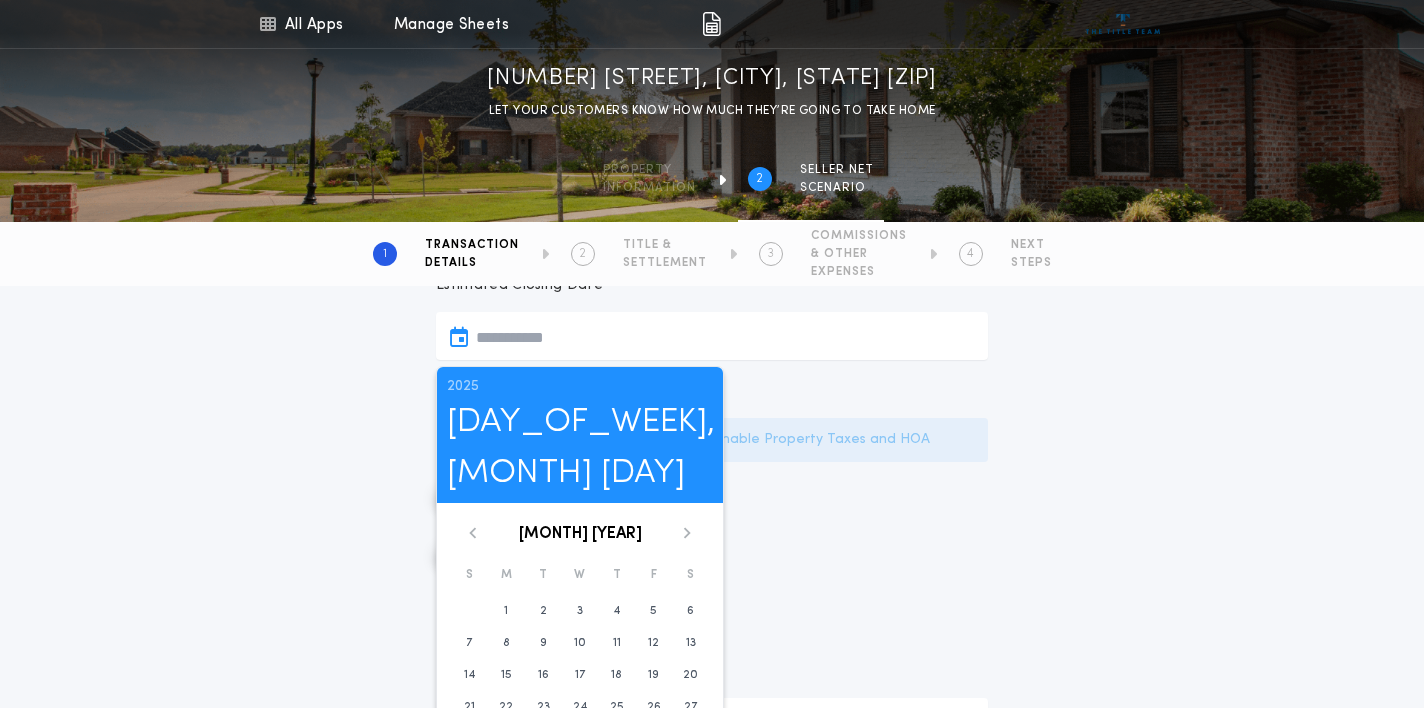 scroll, scrollTop: 439, scrollLeft: 0, axis: vertical 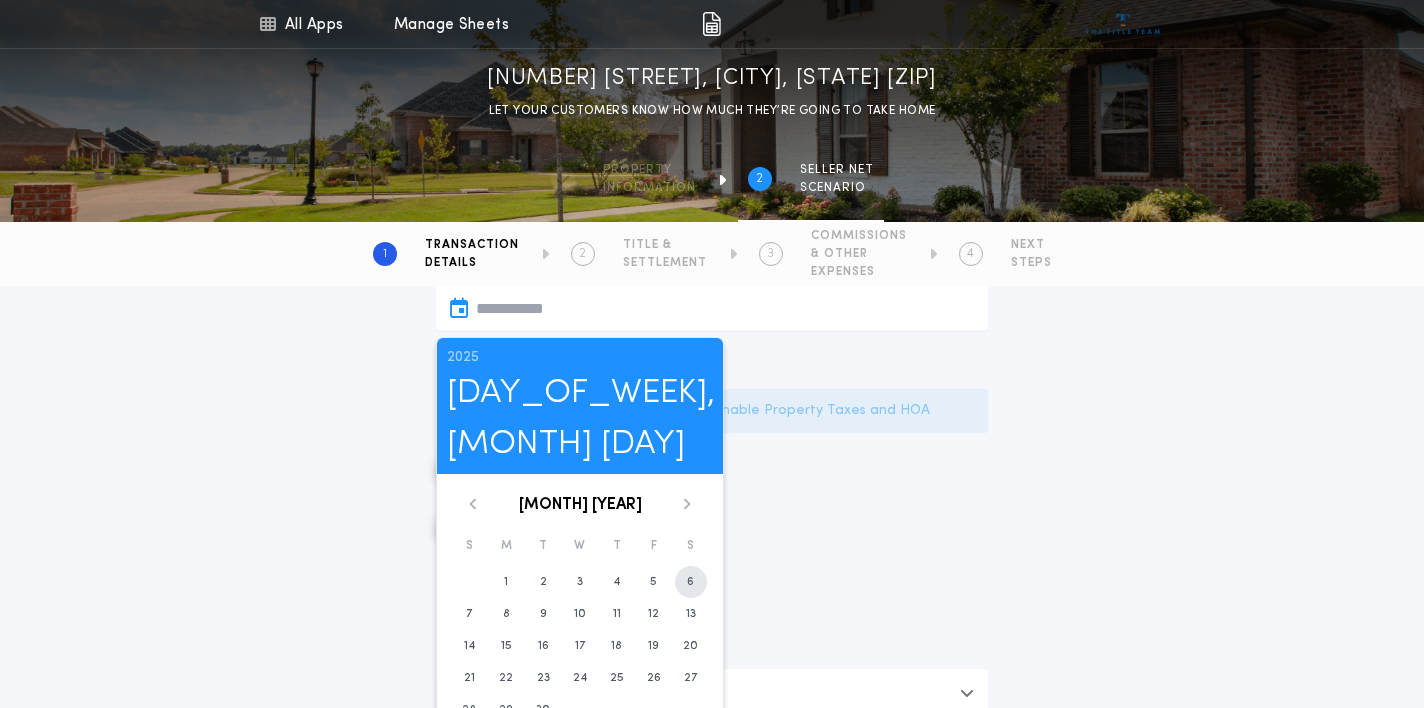 click on "6" at bounding box center [690, 582] 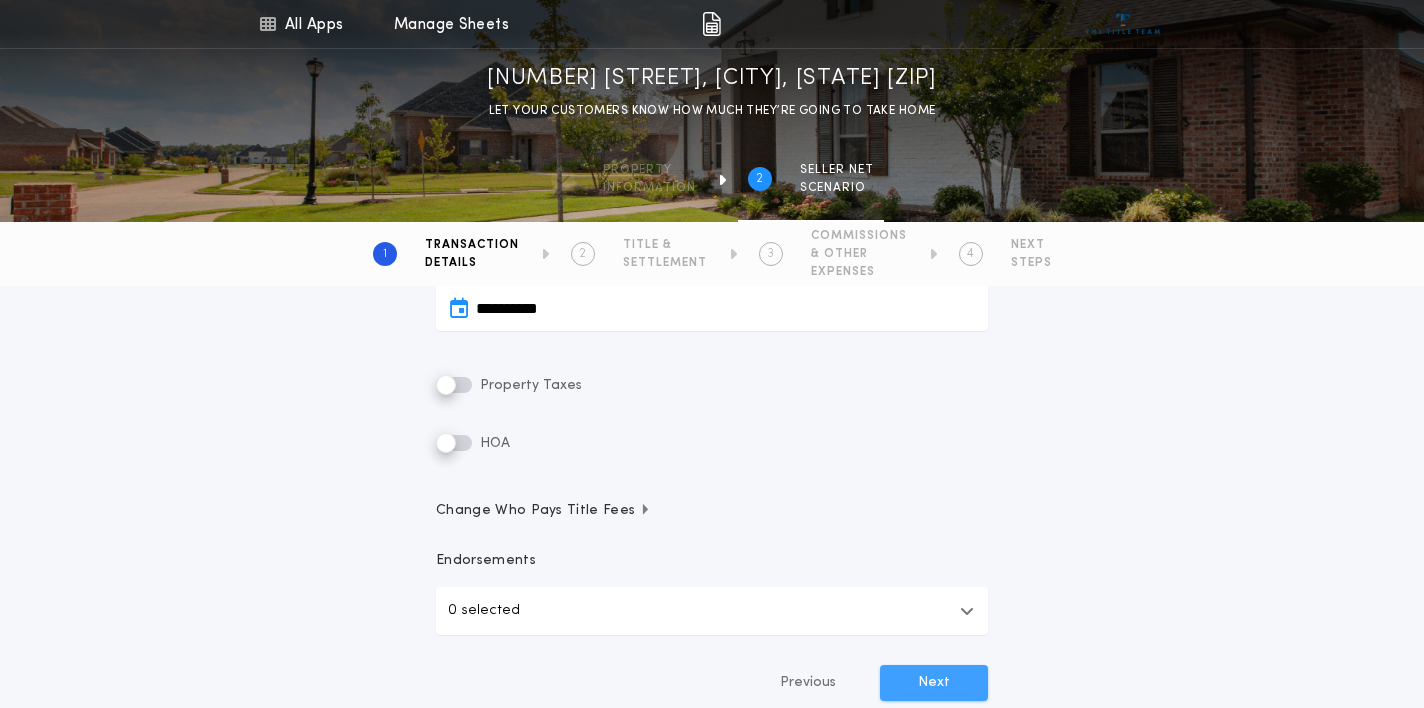click on "Next" at bounding box center (934, 683) 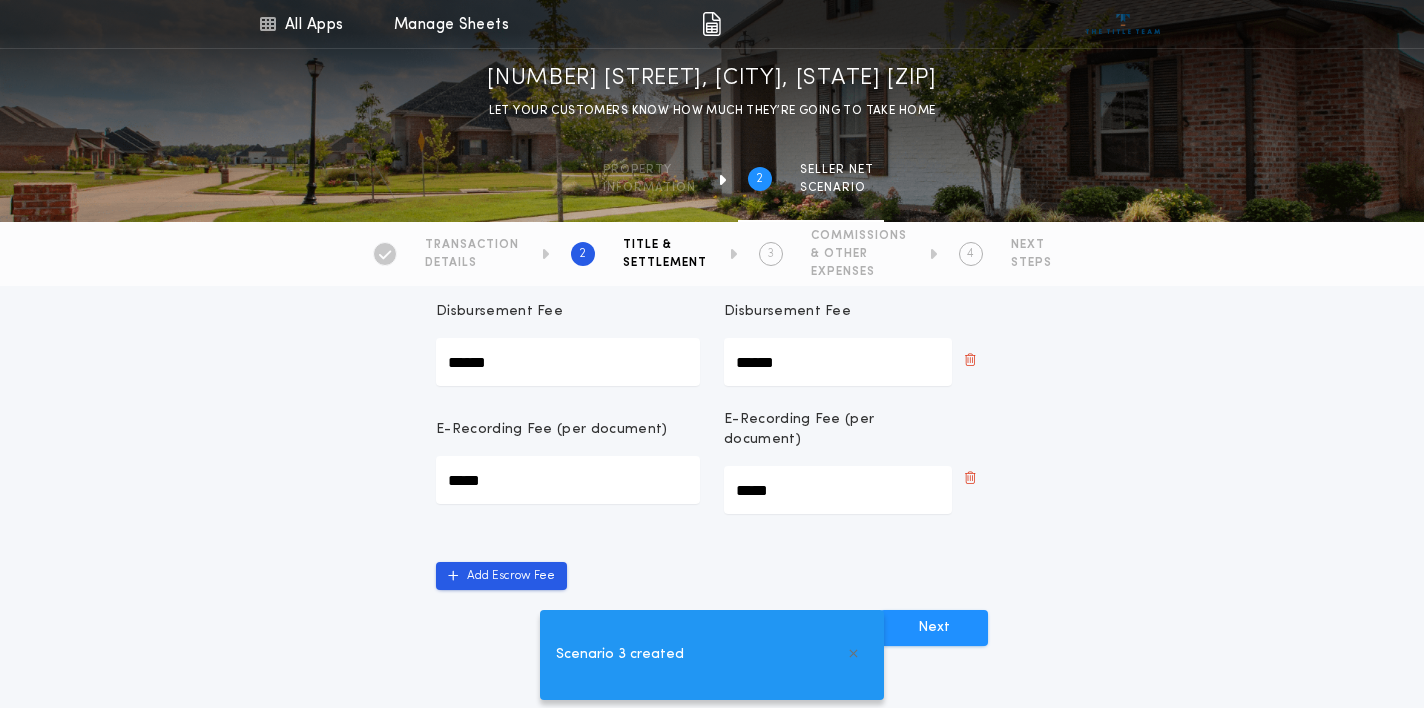 scroll, scrollTop: 980, scrollLeft: 0, axis: vertical 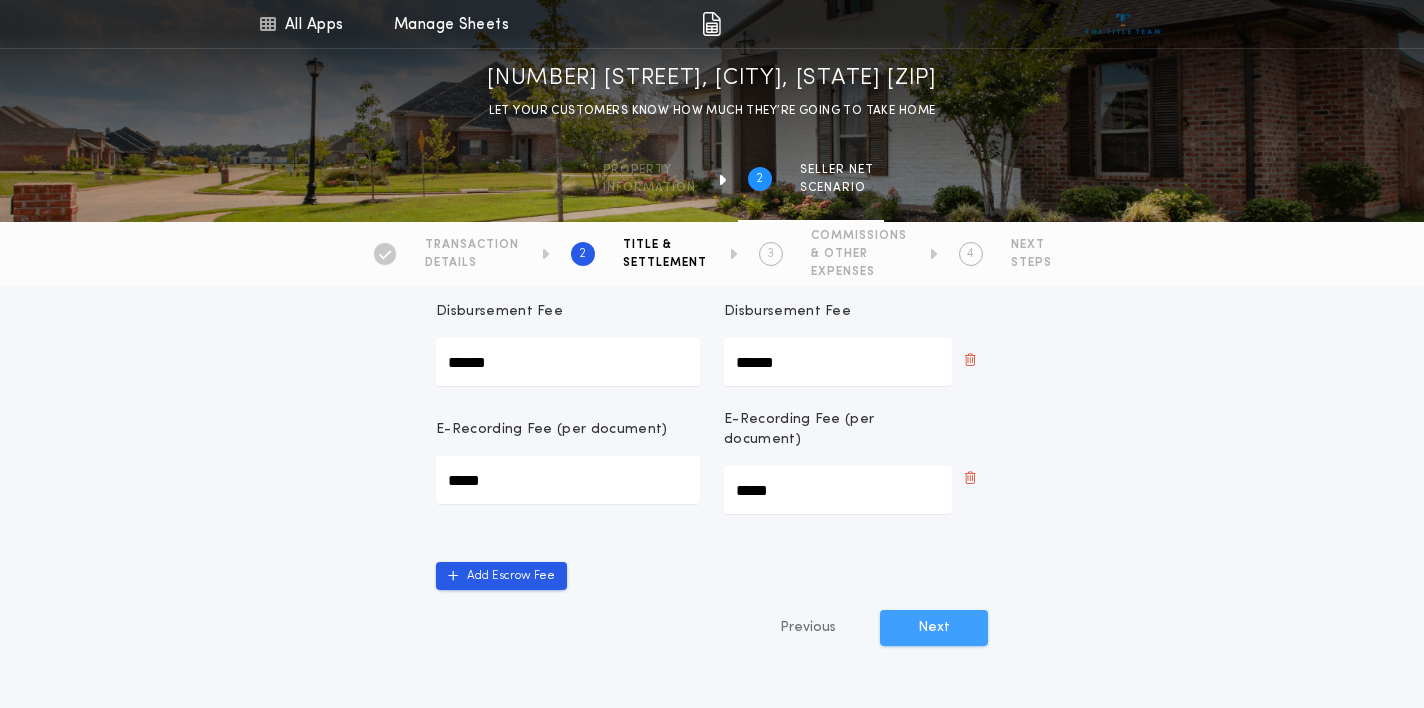 click on "Next" at bounding box center (934, 628) 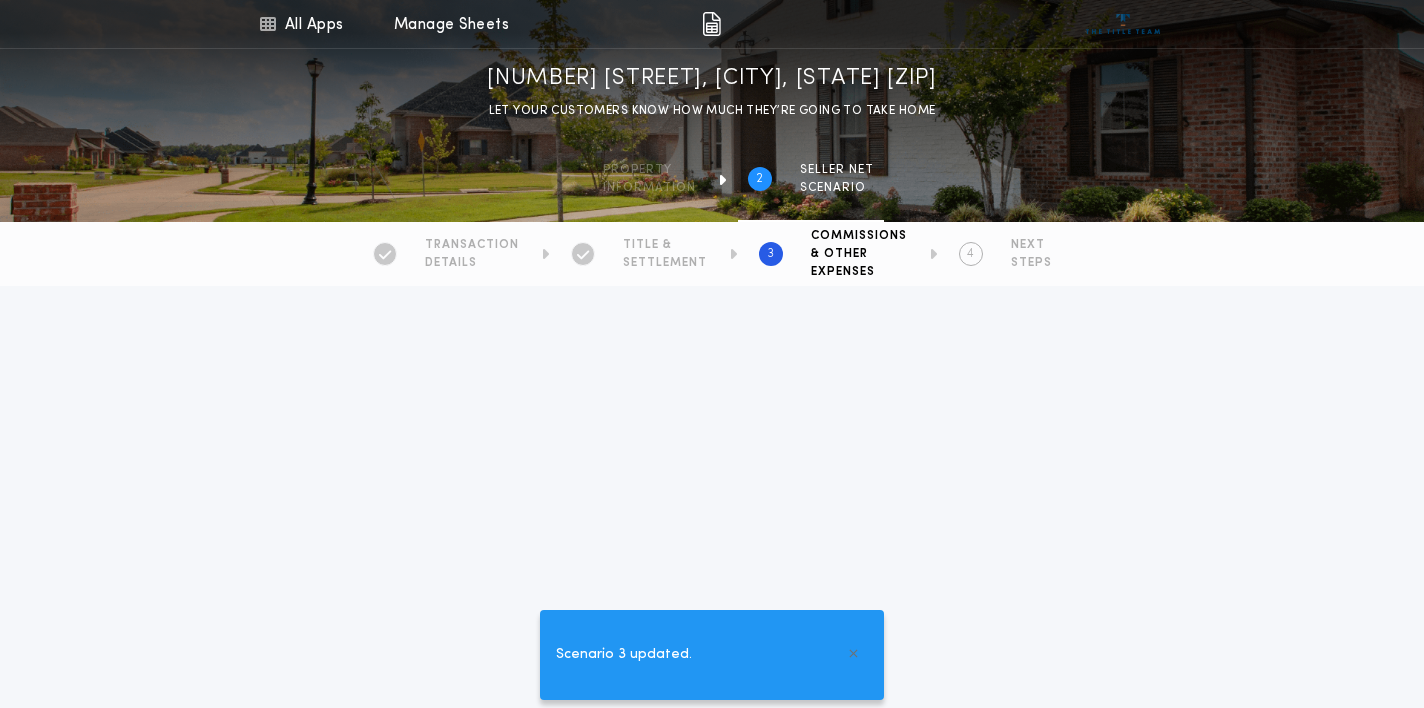 type on "*********" 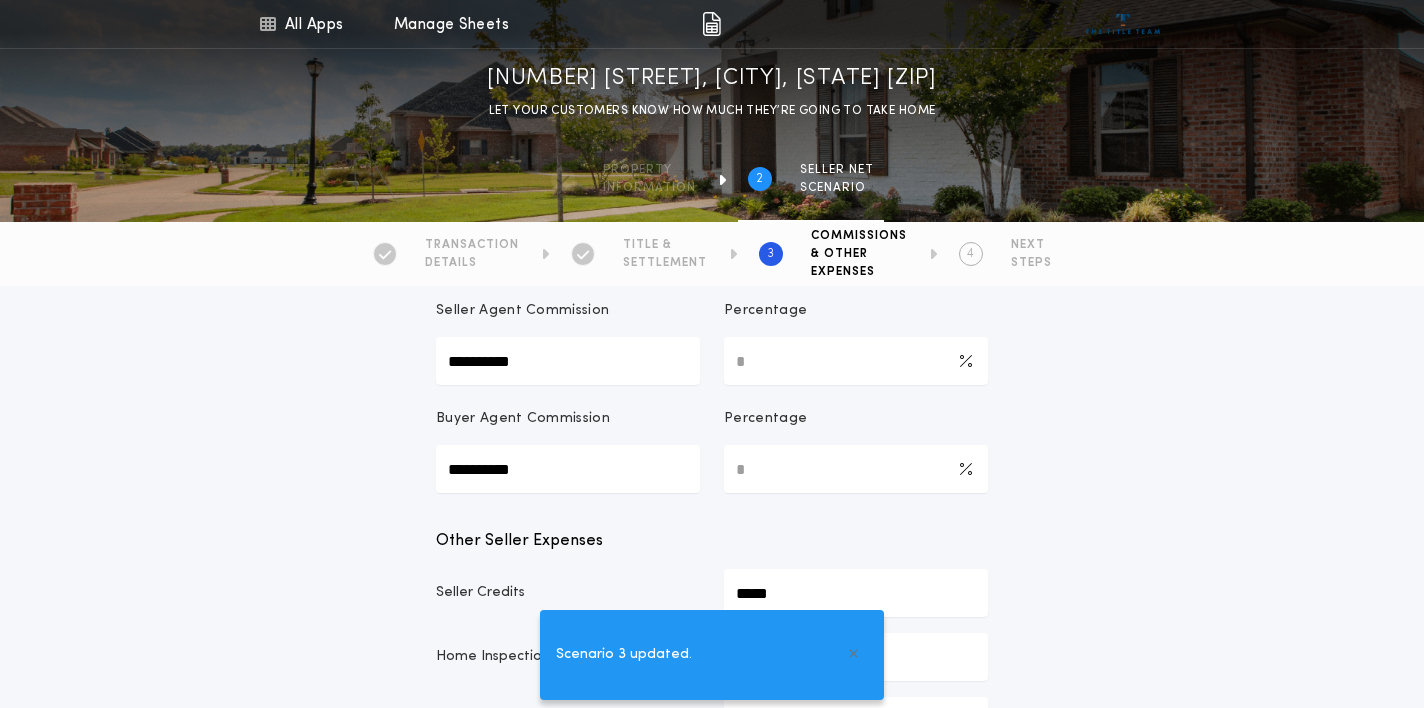 scroll, scrollTop: 392, scrollLeft: 0, axis: vertical 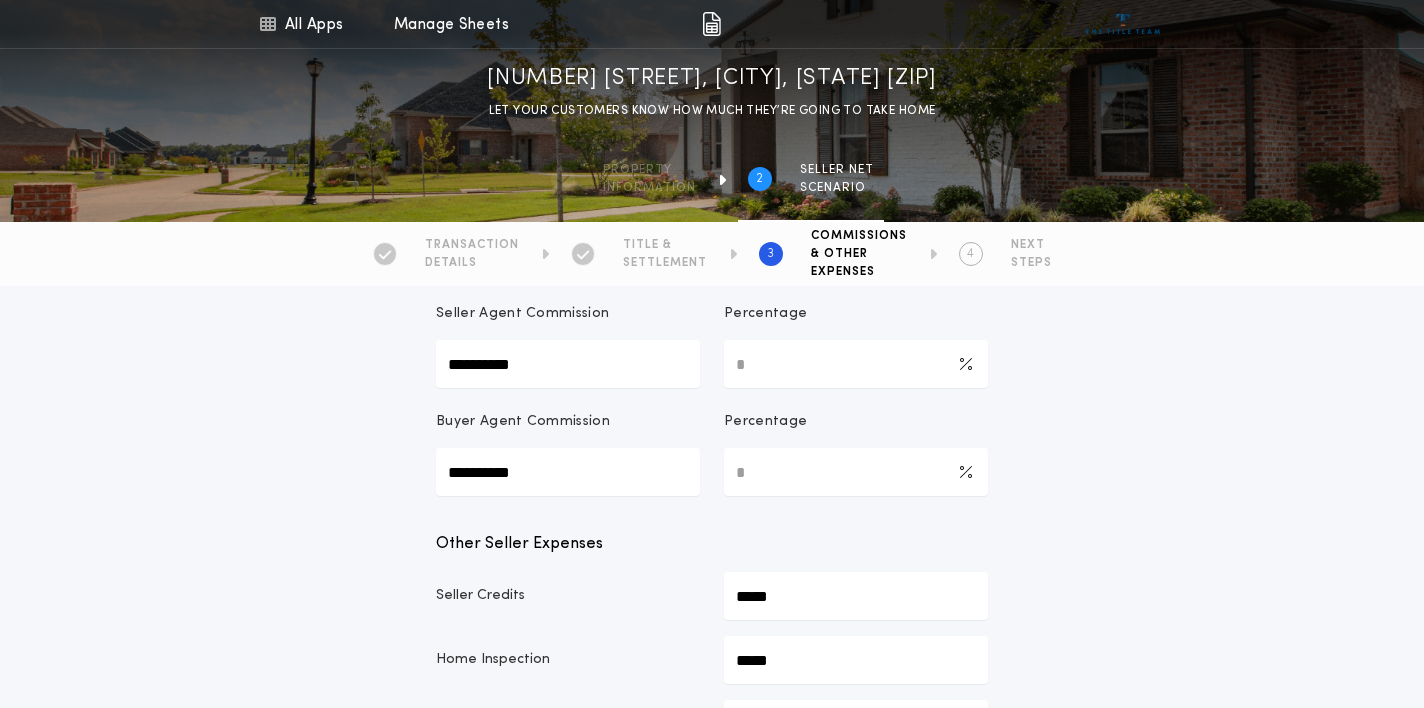 drag, startPoint x: 620, startPoint y: 471, endPoint x: 391, endPoint y: 477, distance: 229.07858 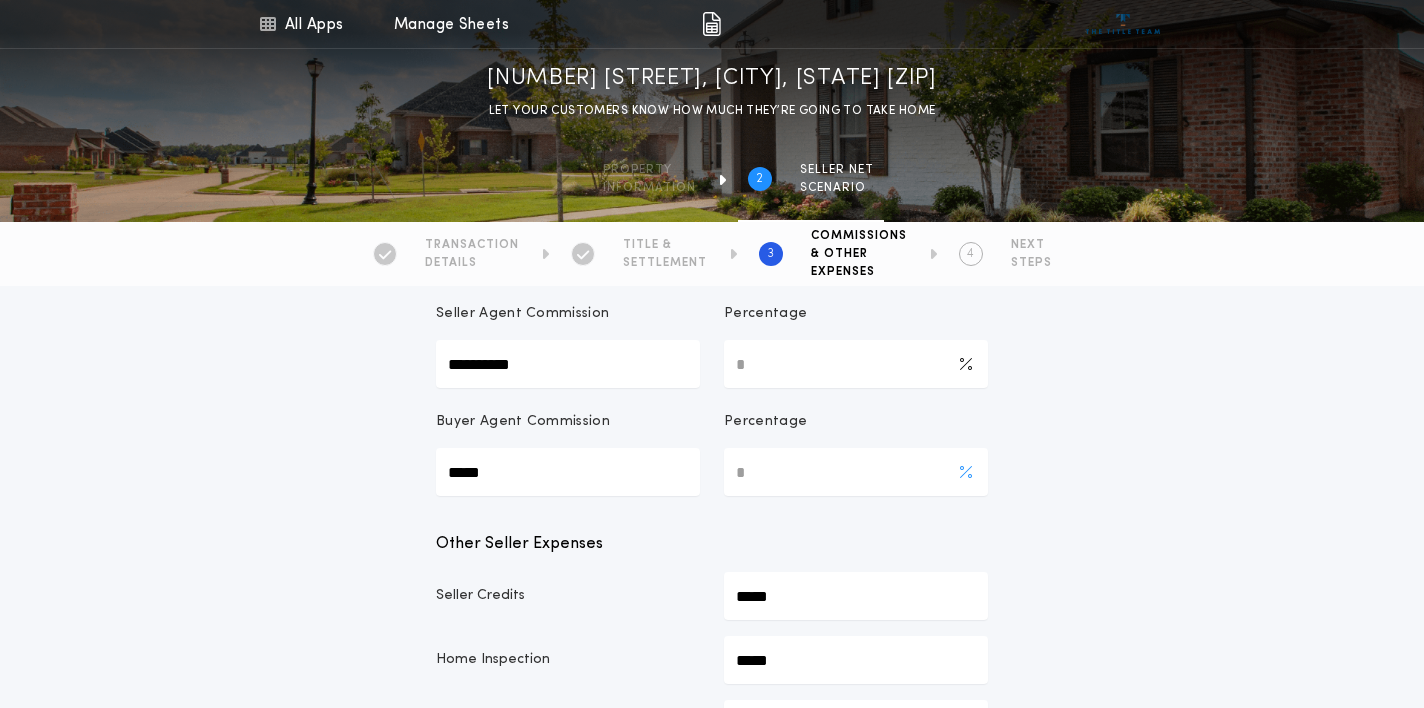 type on "*" 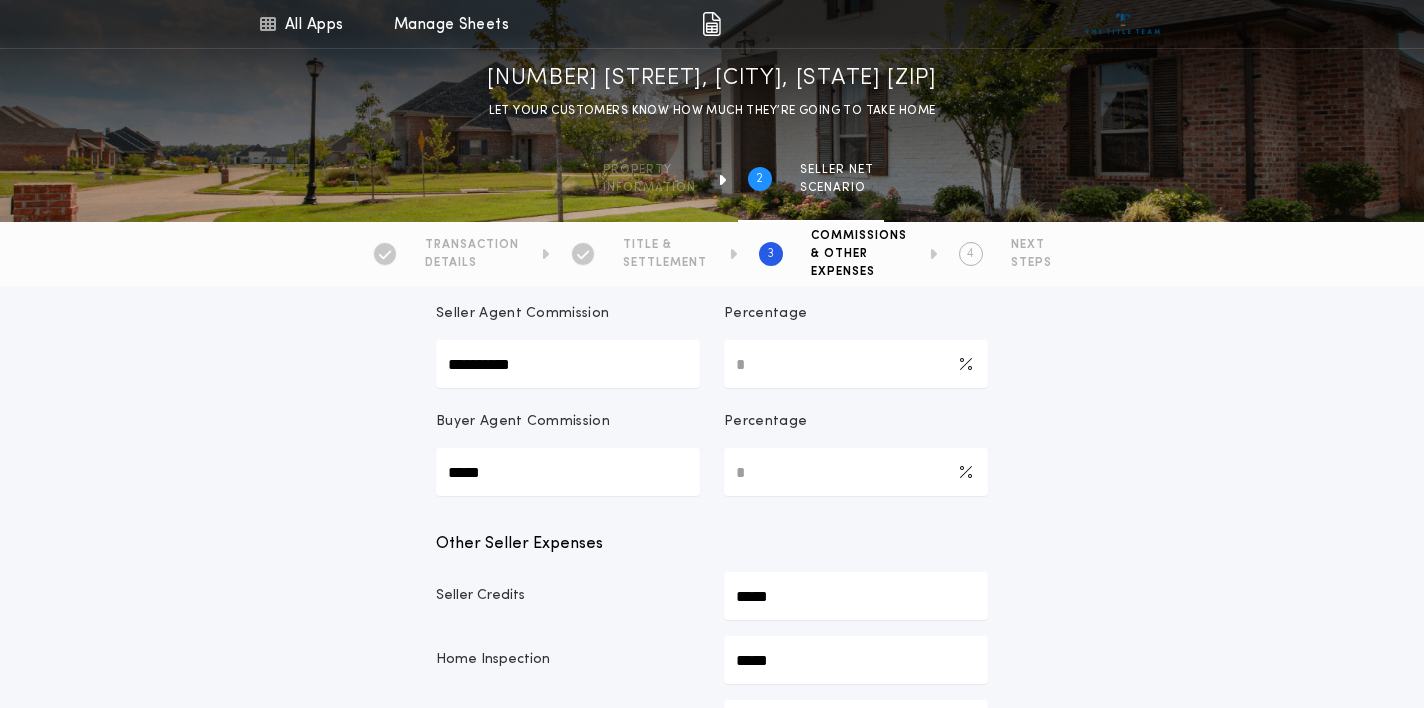 drag, startPoint x: 768, startPoint y: 475, endPoint x: 675, endPoint y: 466, distance: 93.43447 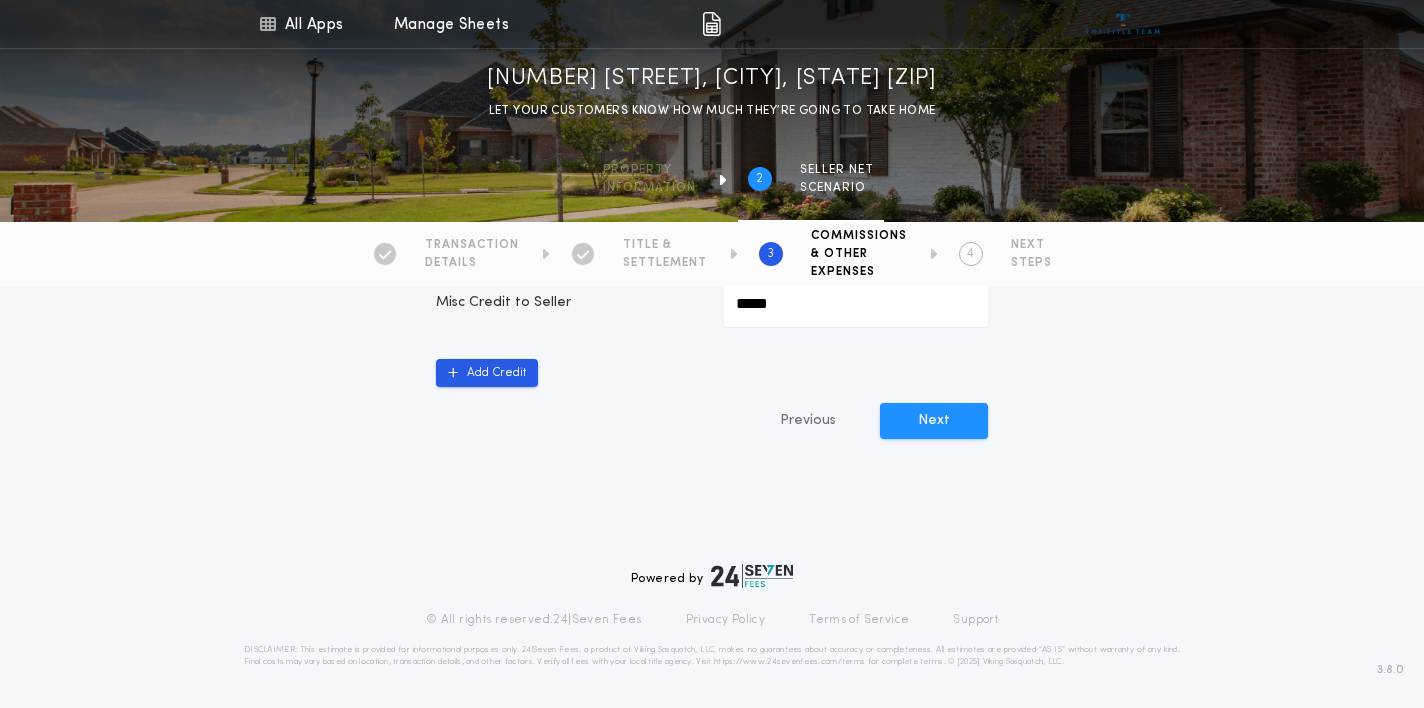 scroll, scrollTop: 1317, scrollLeft: 0, axis: vertical 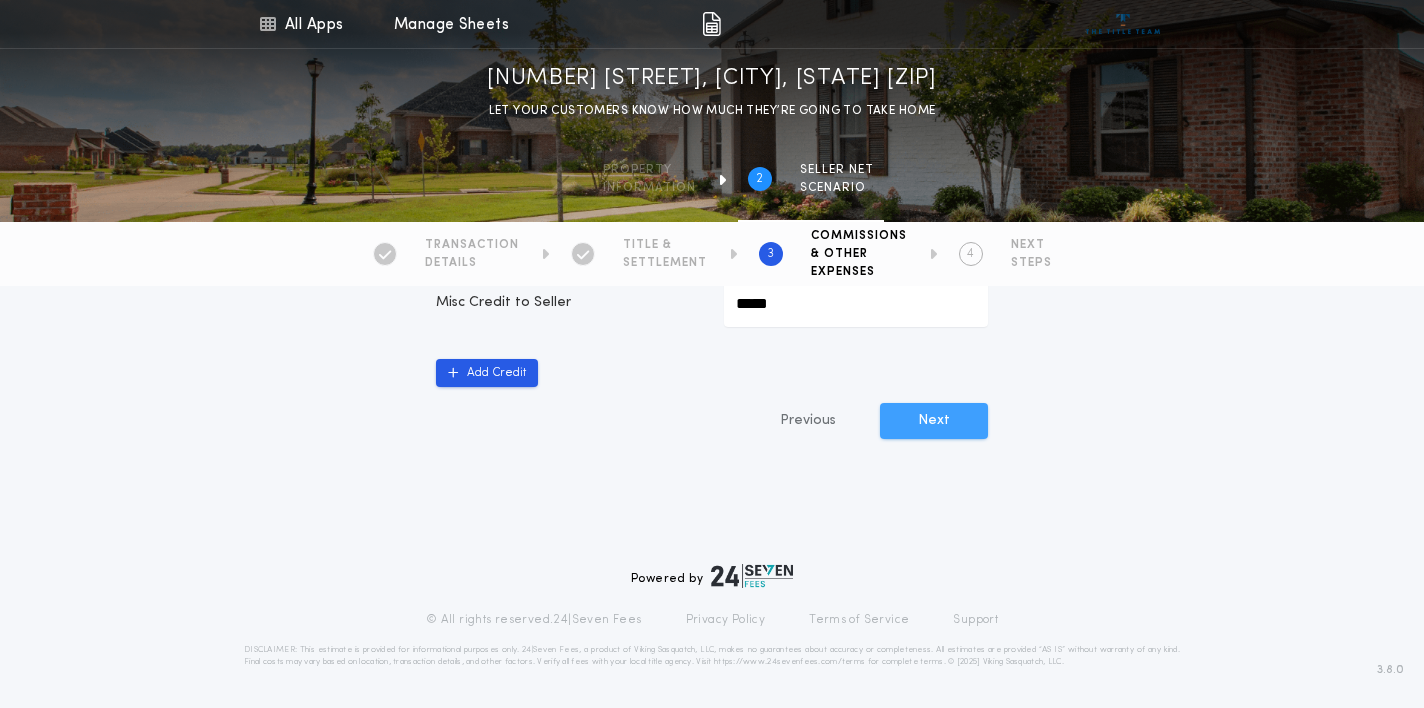 click on "Next" at bounding box center [934, 421] 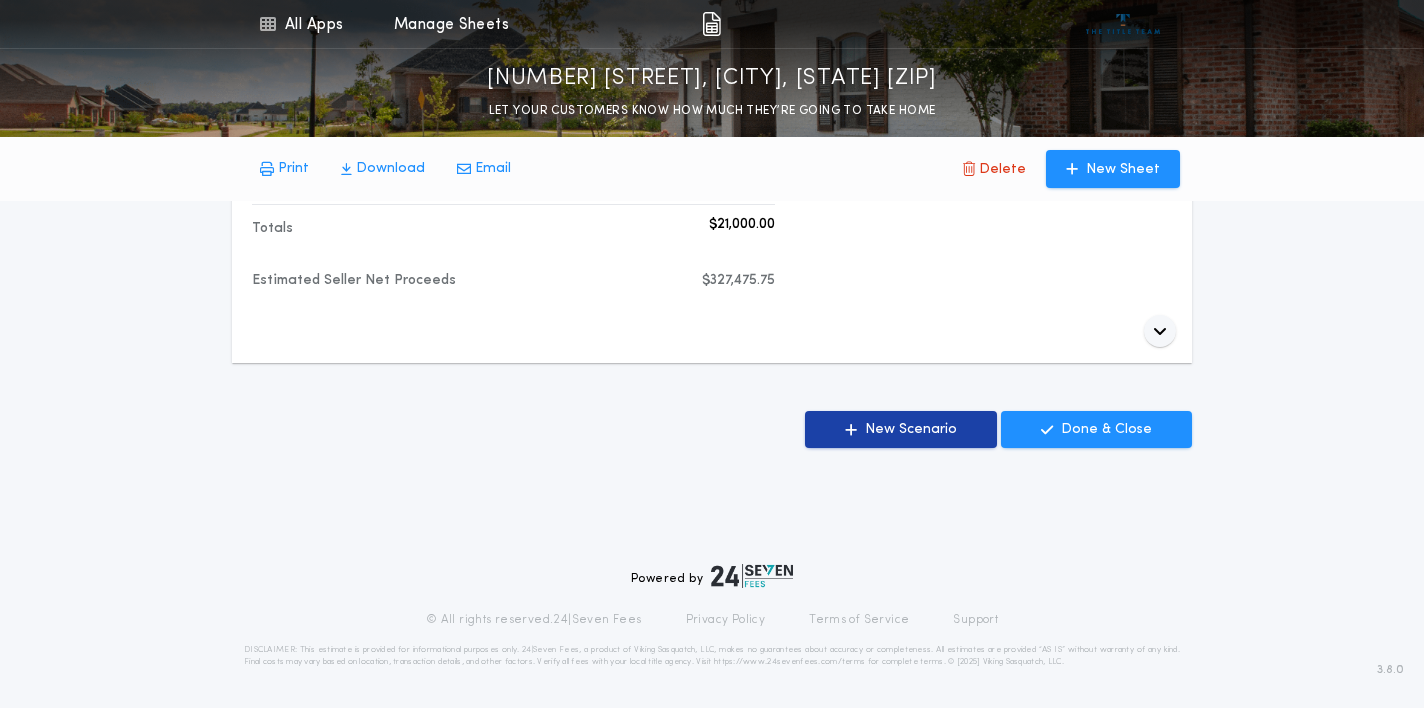 scroll, scrollTop: 3107, scrollLeft: 0, axis: vertical 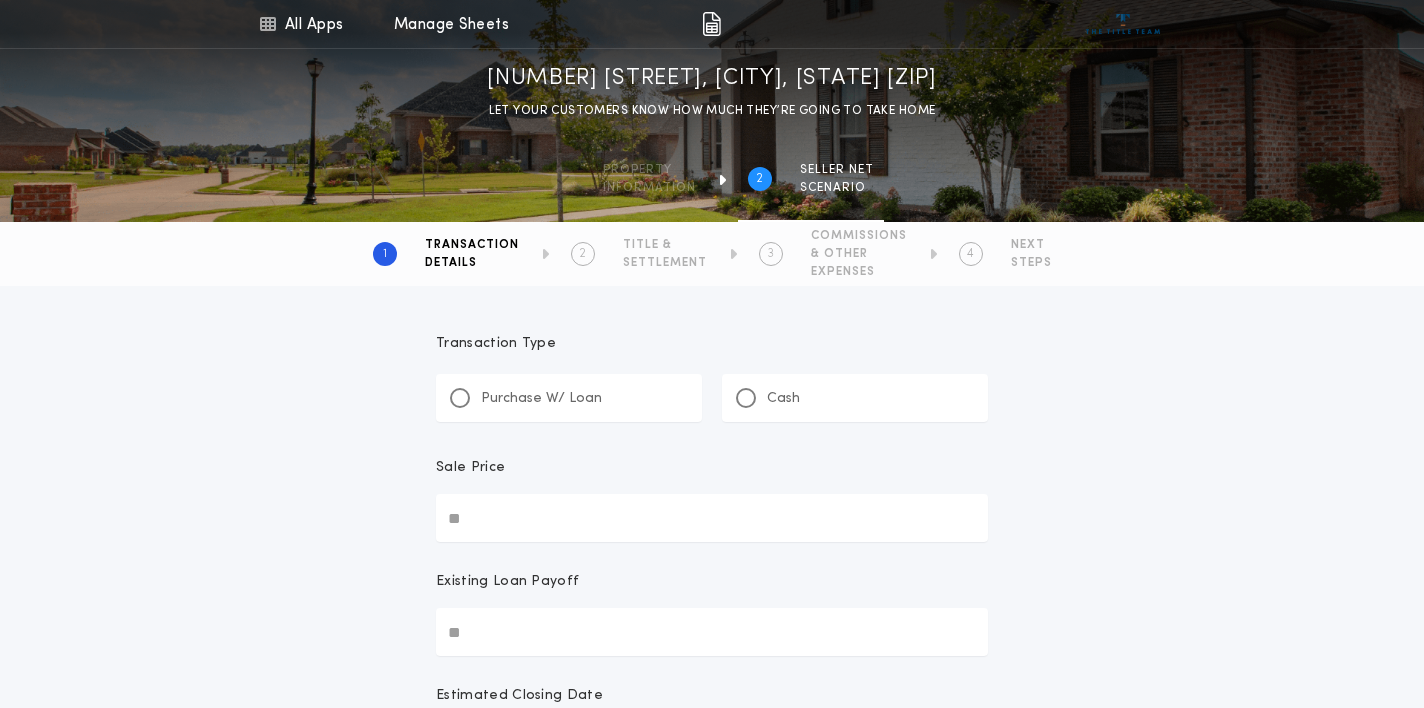 click on "Sale Price" at bounding box center [712, 518] 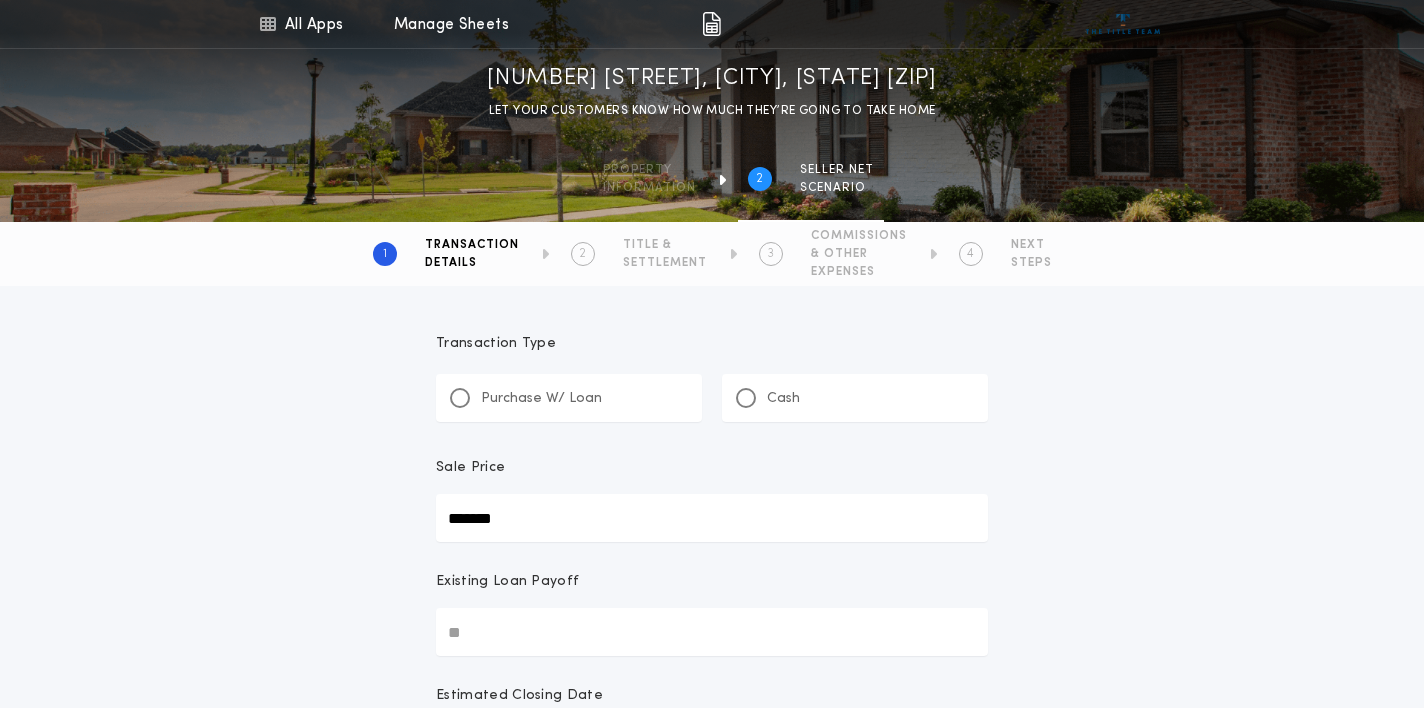 type on "********" 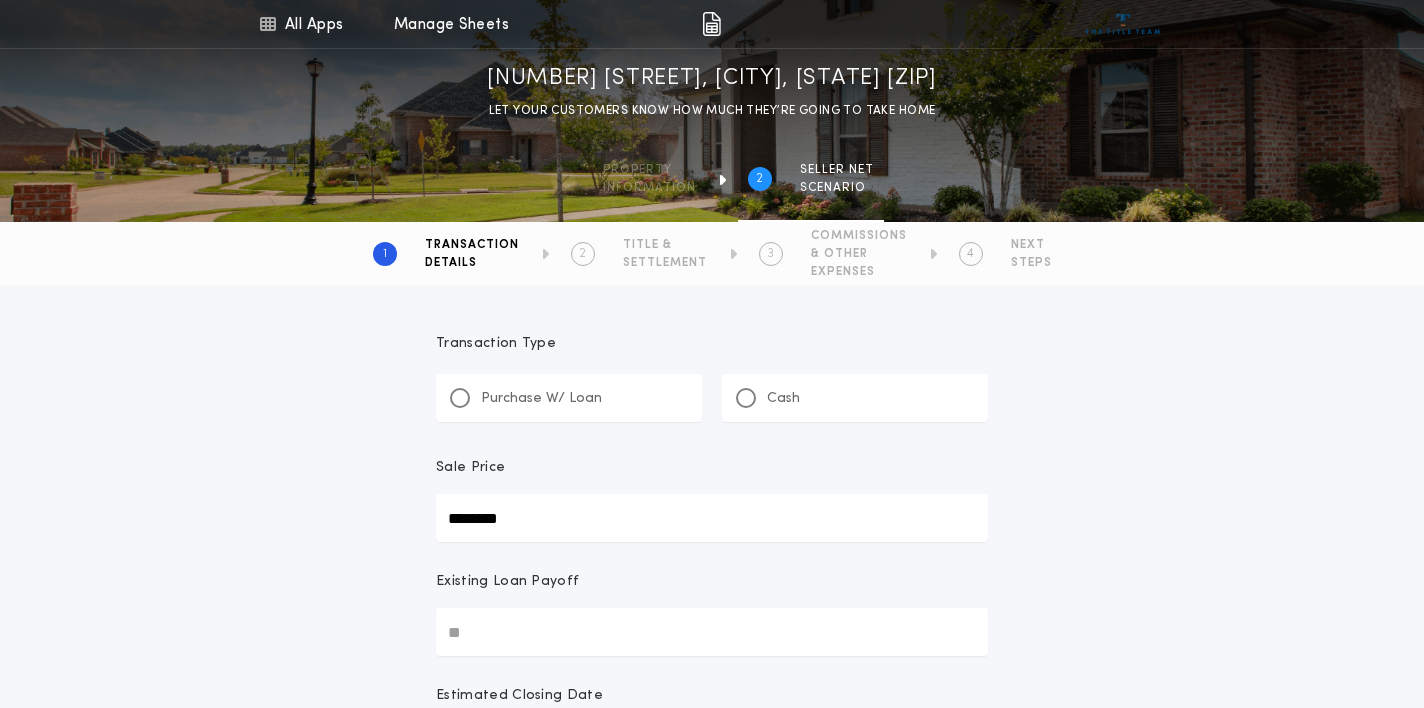 click on "Transaction Type Purchase W/ Loan Cash Sale Price ******** Existing Loan Payoff Estimated Closing Date Choose Estimated closing date to enable Property Taxes and HOA   Property Taxes   HOA Change Who Pays Title Fees   Endorsements 0 selected Previous  Next" at bounding box center (712, 774) 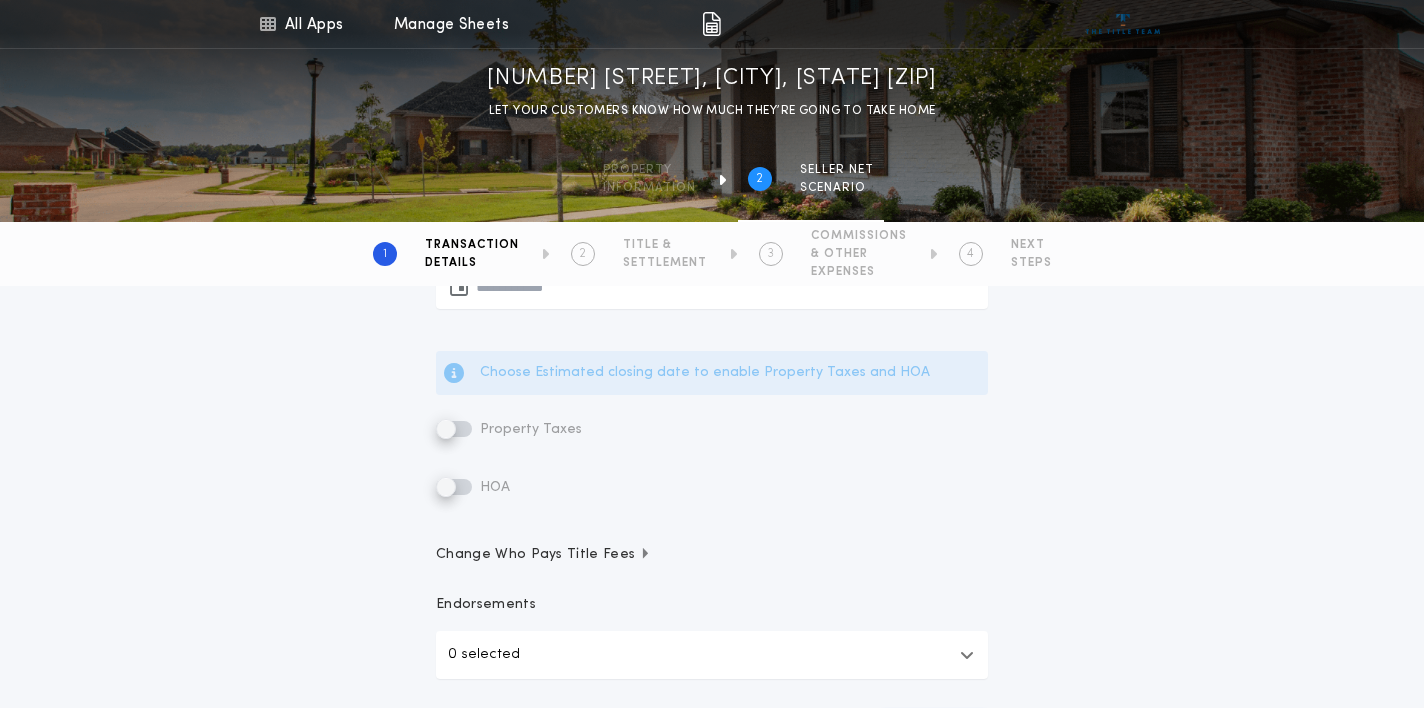 scroll, scrollTop: 394, scrollLeft: 0, axis: vertical 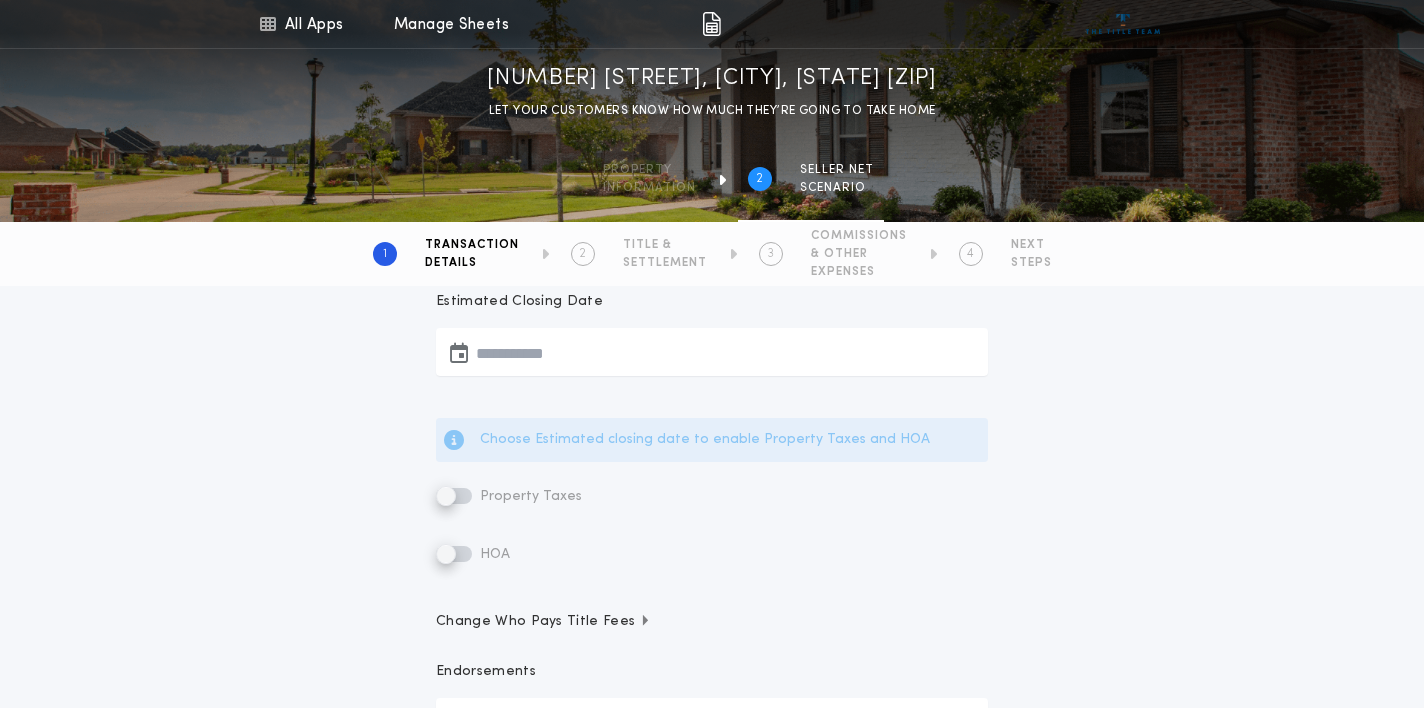 click on "Estimated Closing Date" at bounding box center (712, 340) 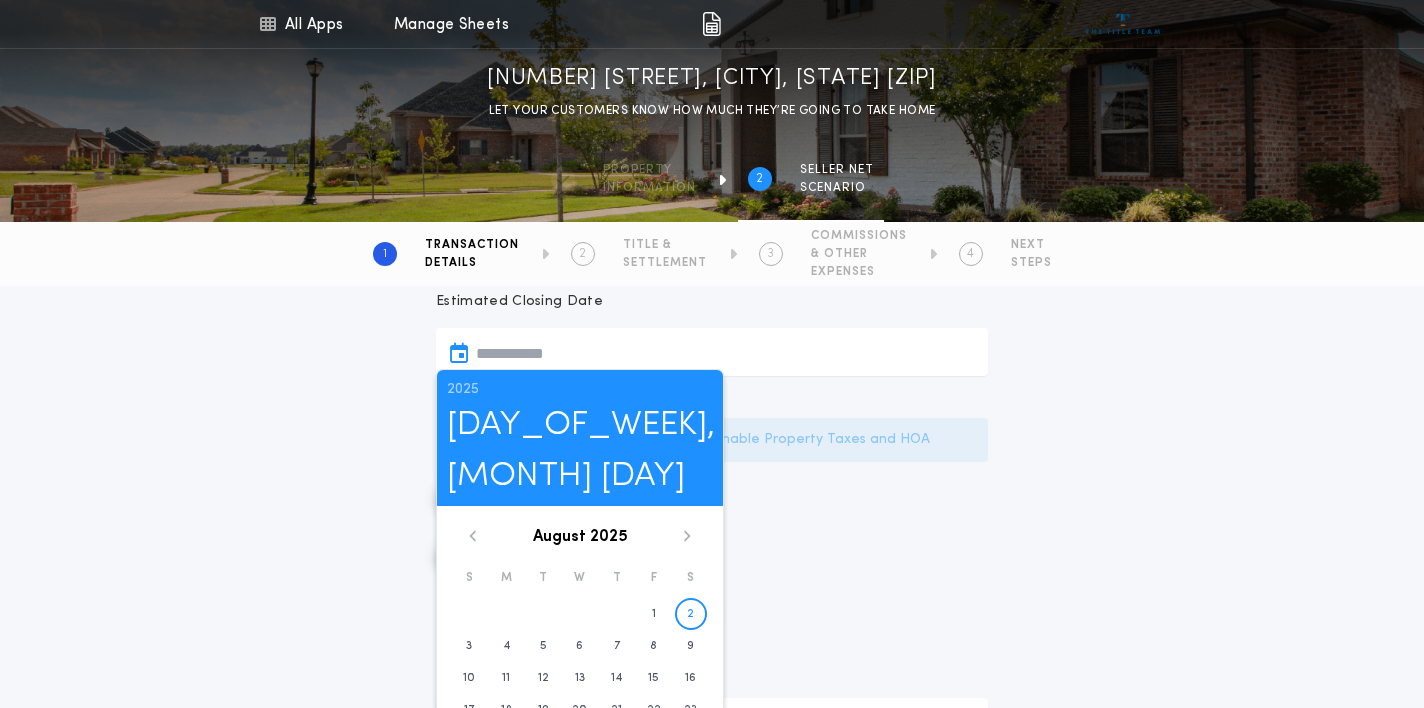 click 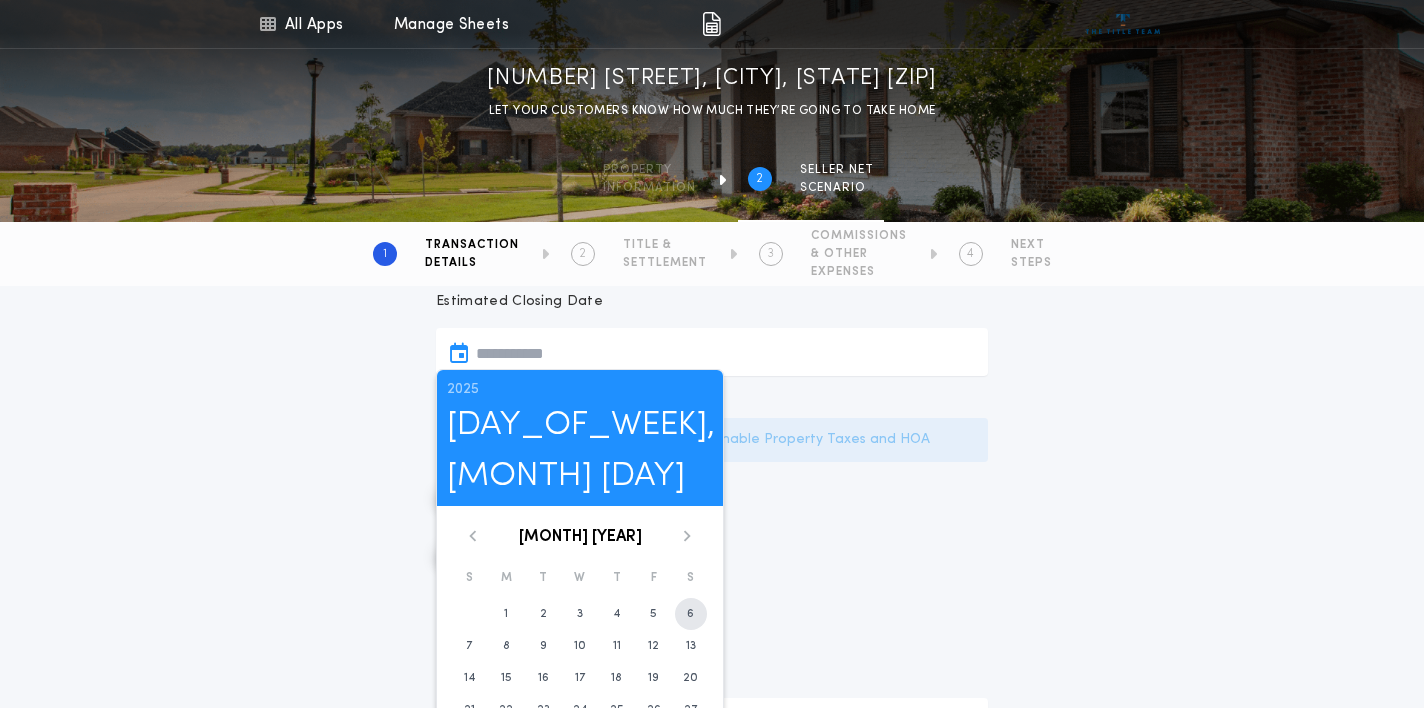 click on "6" at bounding box center [690, 614] 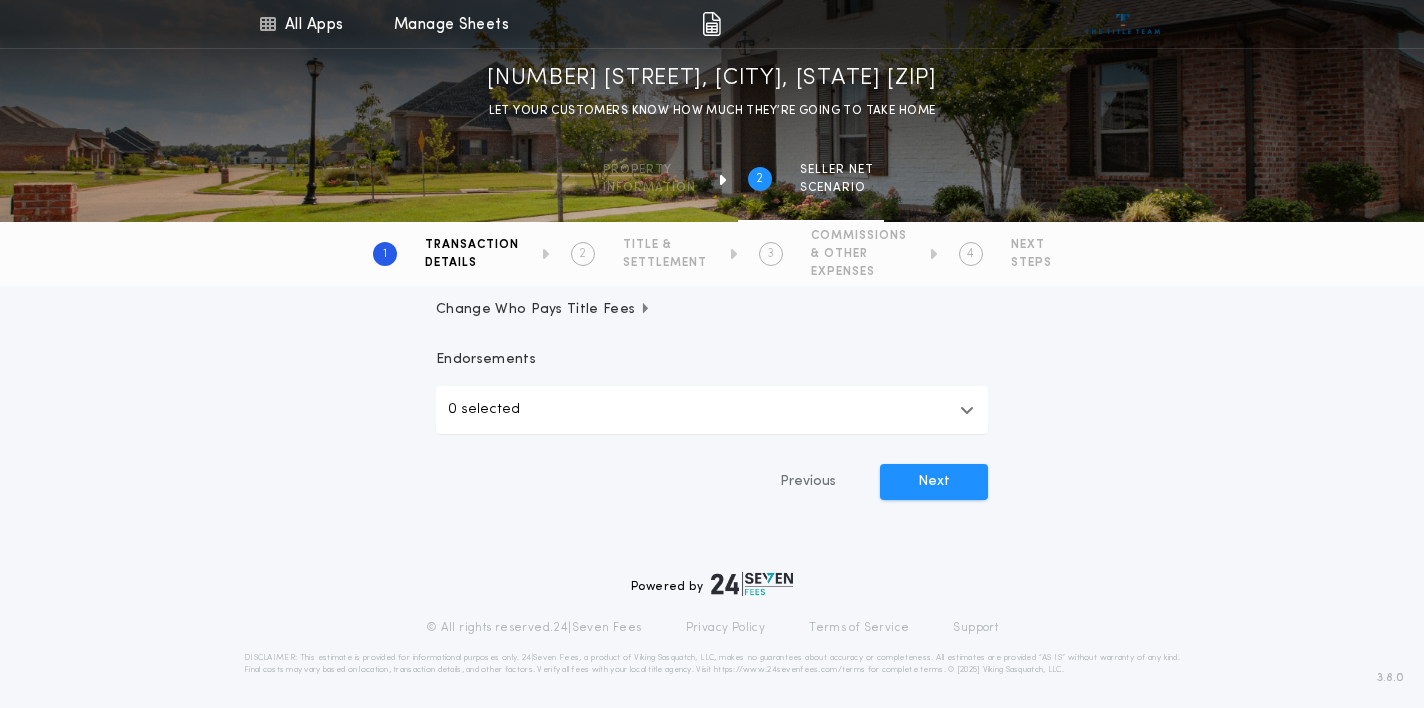 scroll, scrollTop: 645, scrollLeft: 0, axis: vertical 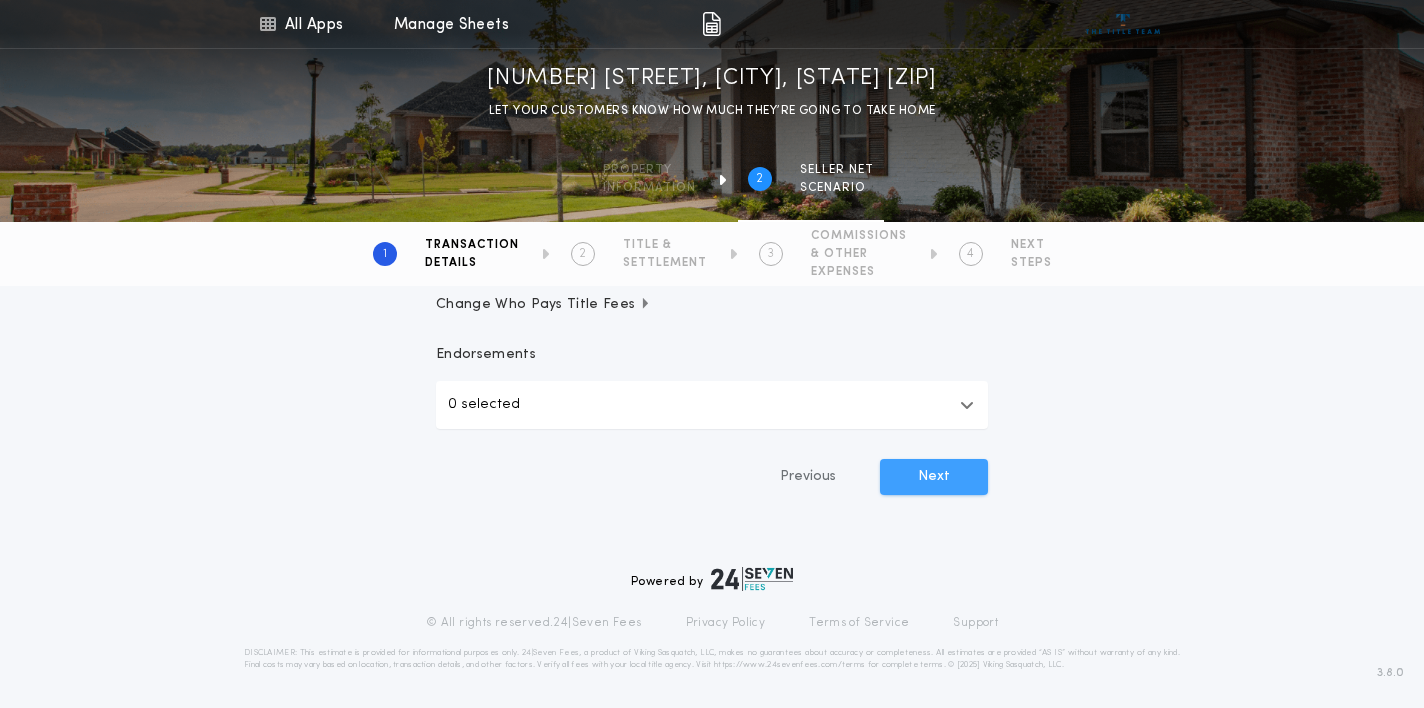 click on "Next" at bounding box center [934, 477] 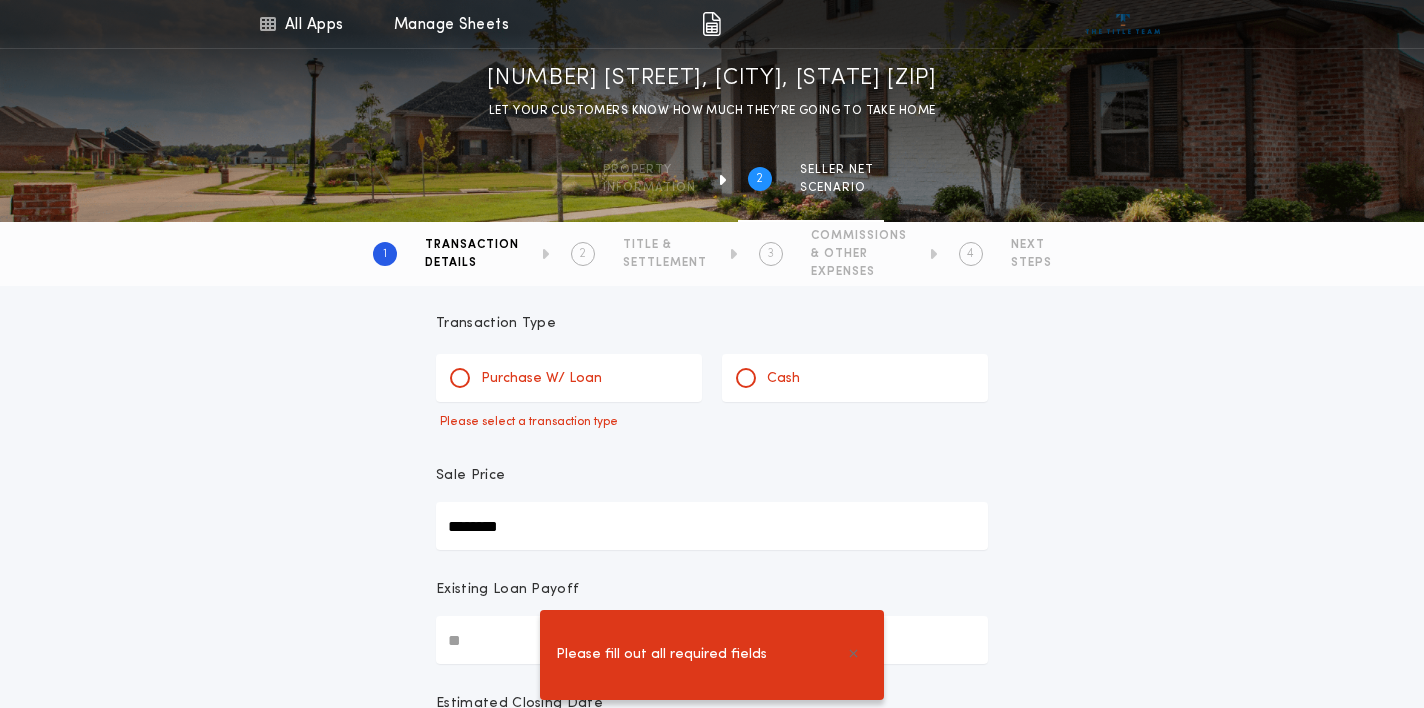 scroll, scrollTop: 7, scrollLeft: 0, axis: vertical 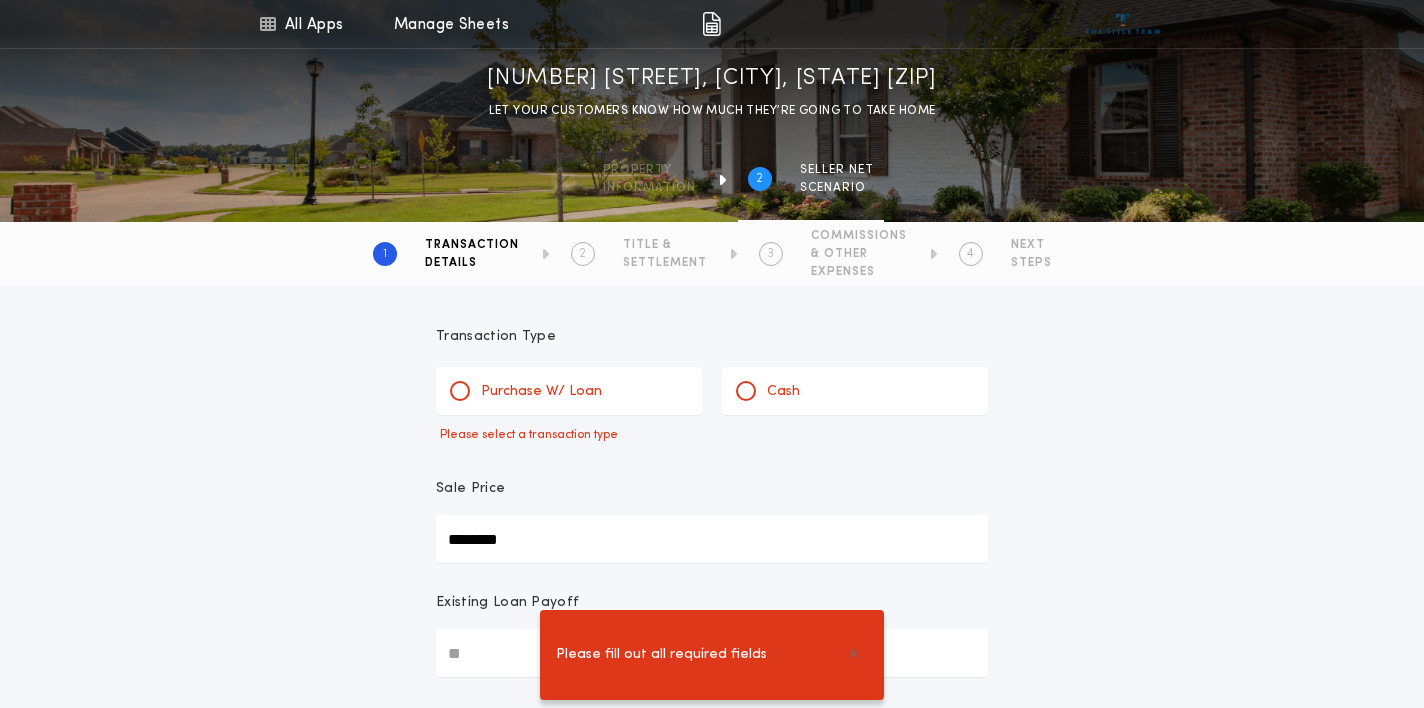 click on "Purchase W/ Loan" at bounding box center [526, 391] 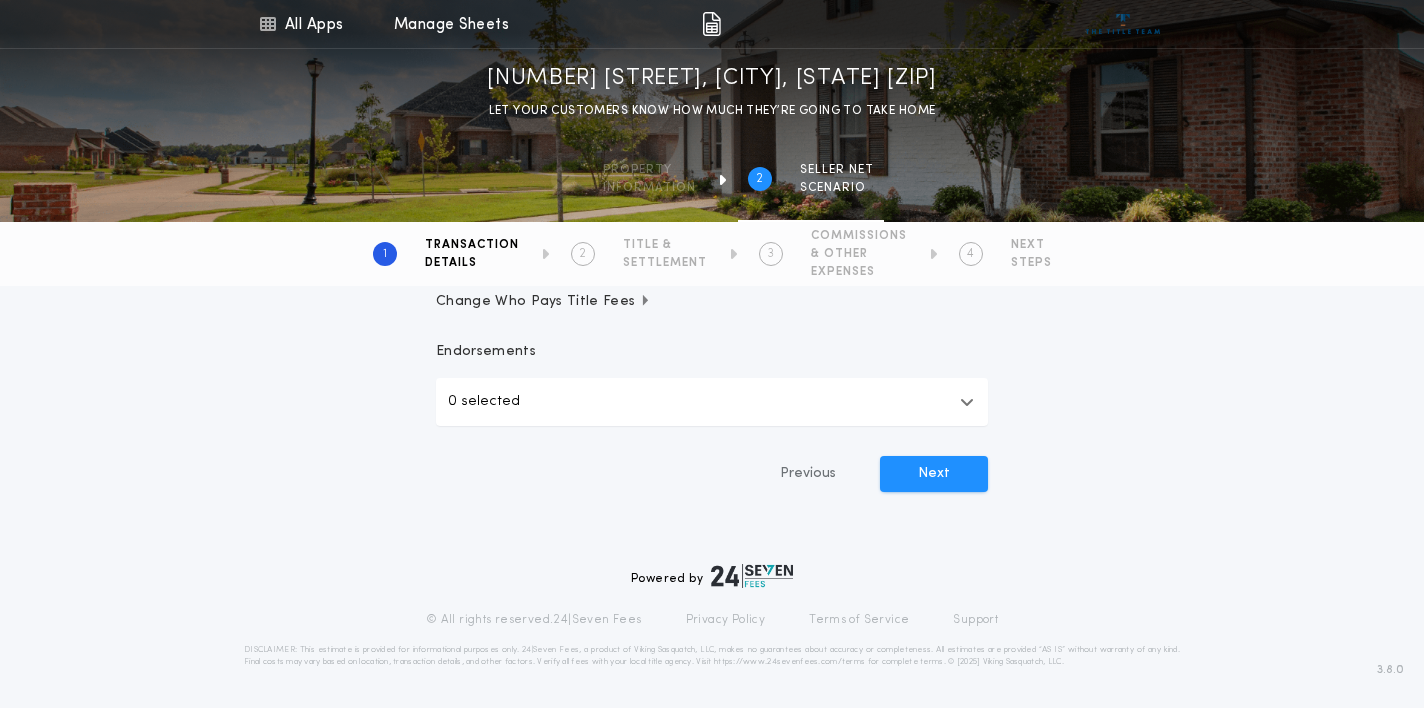 scroll, scrollTop: 648, scrollLeft: 0, axis: vertical 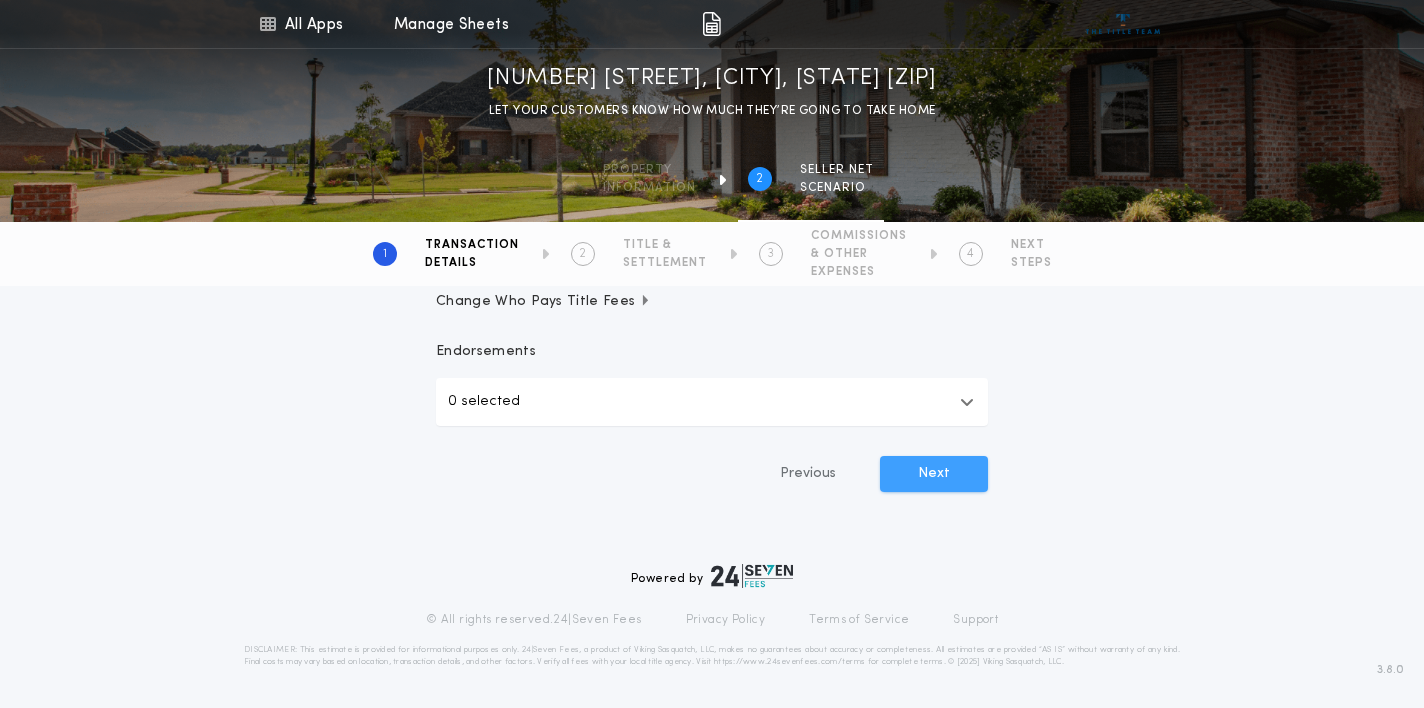 click on "**********" at bounding box center [712, 105] 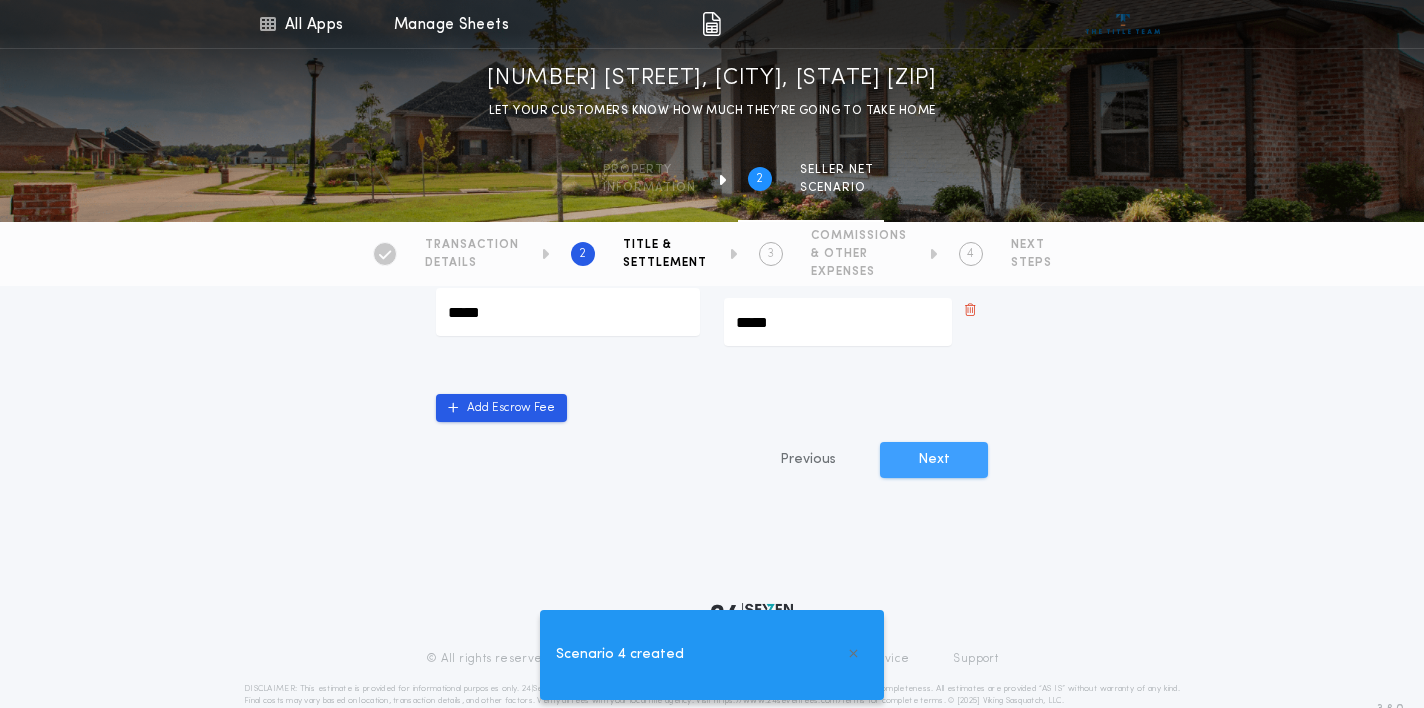 scroll, scrollTop: 1147, scrollLeft: 0, axis: vertical 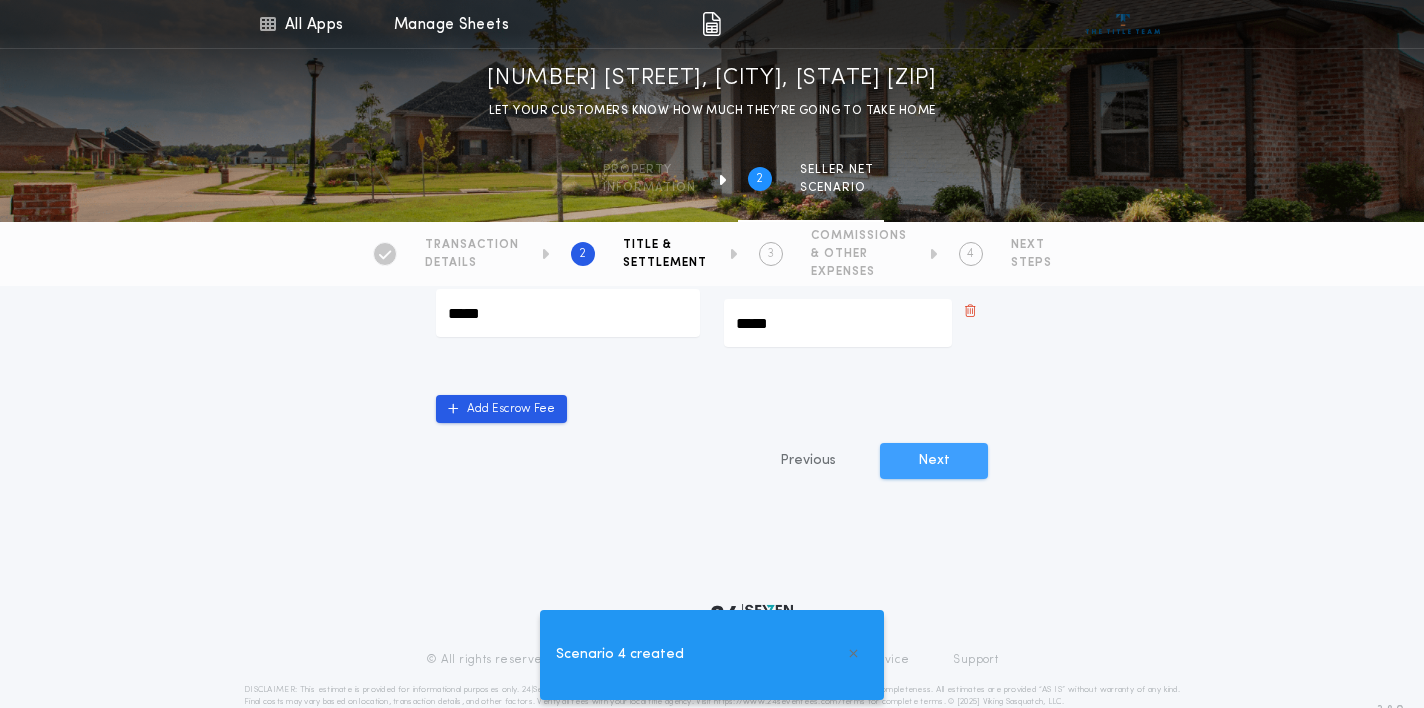 click on "Next" at bounding box center [934, 461] 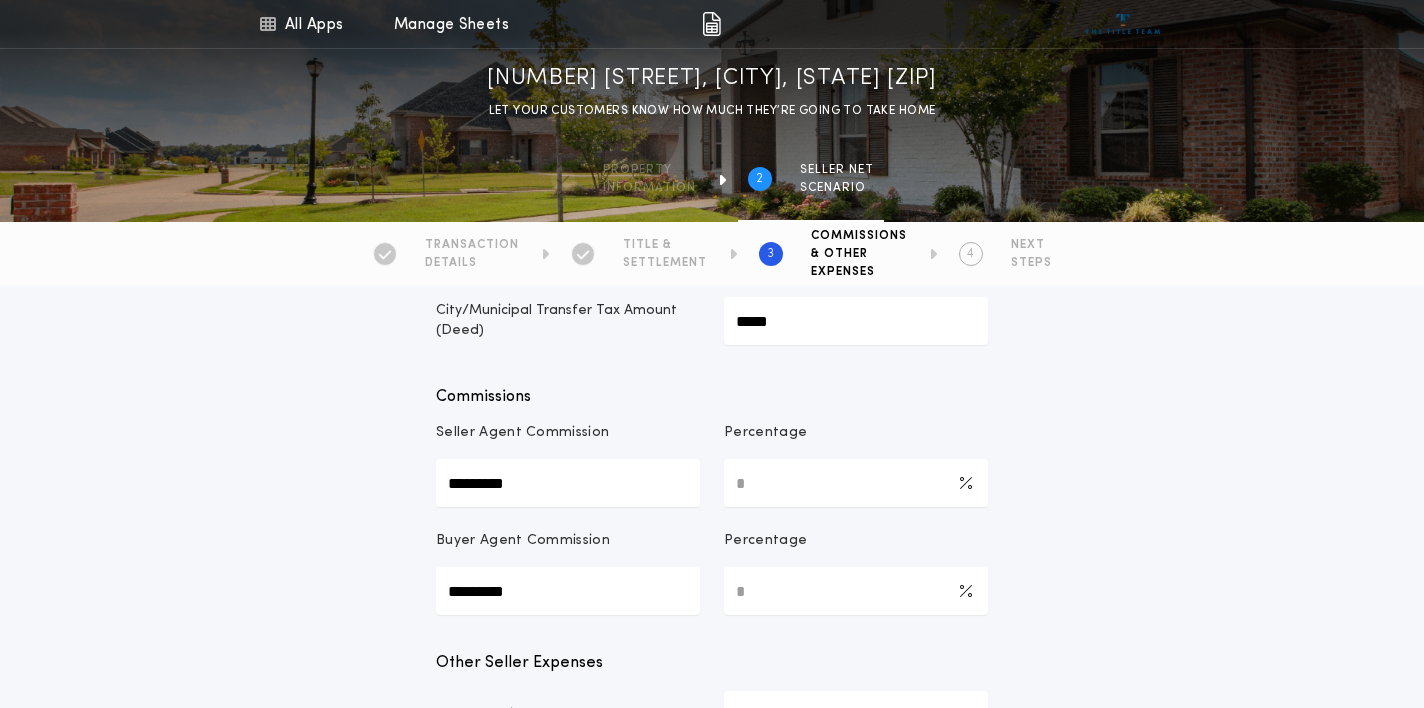 scroll, scrollTop: 274, scrollLeft: 0, axis: vertical 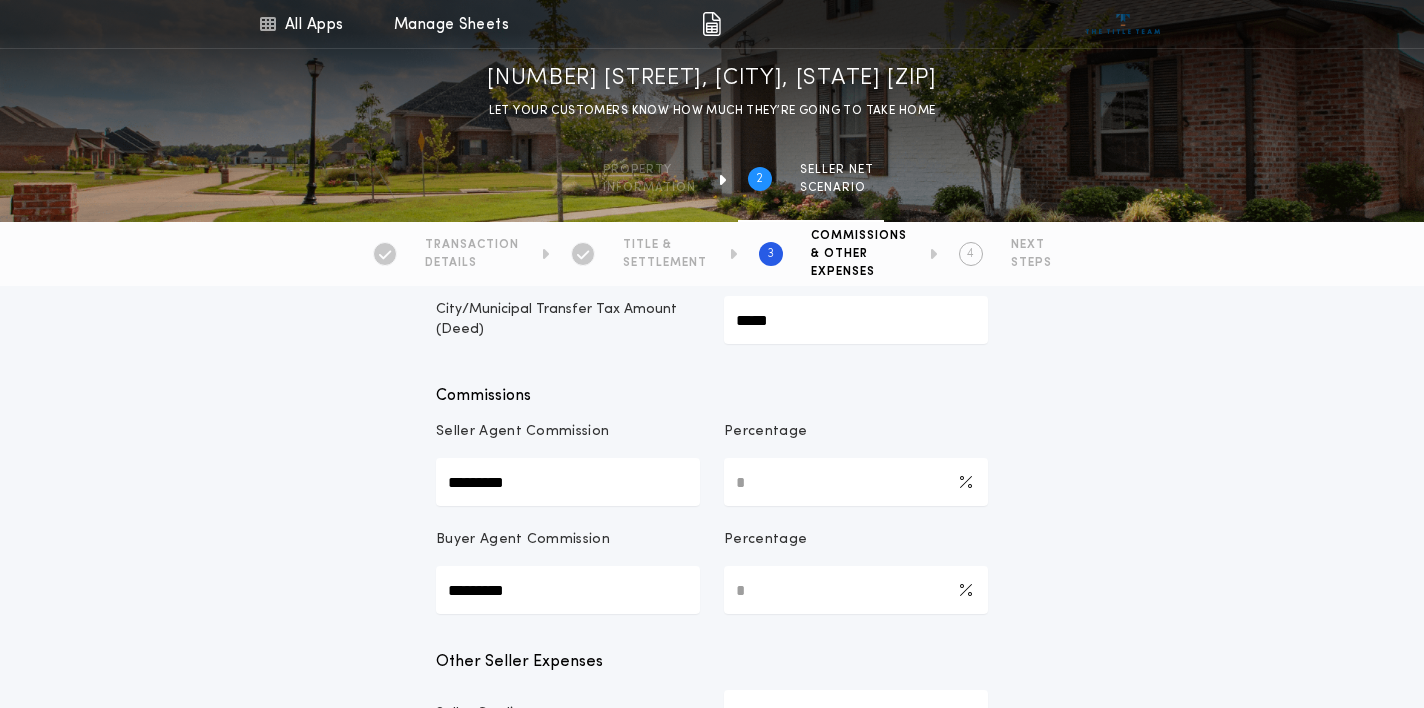 drag, startPoint x: 652, startPoint y: 591, endPoint x: 388, endPoint y: 569, distance: 264.91507 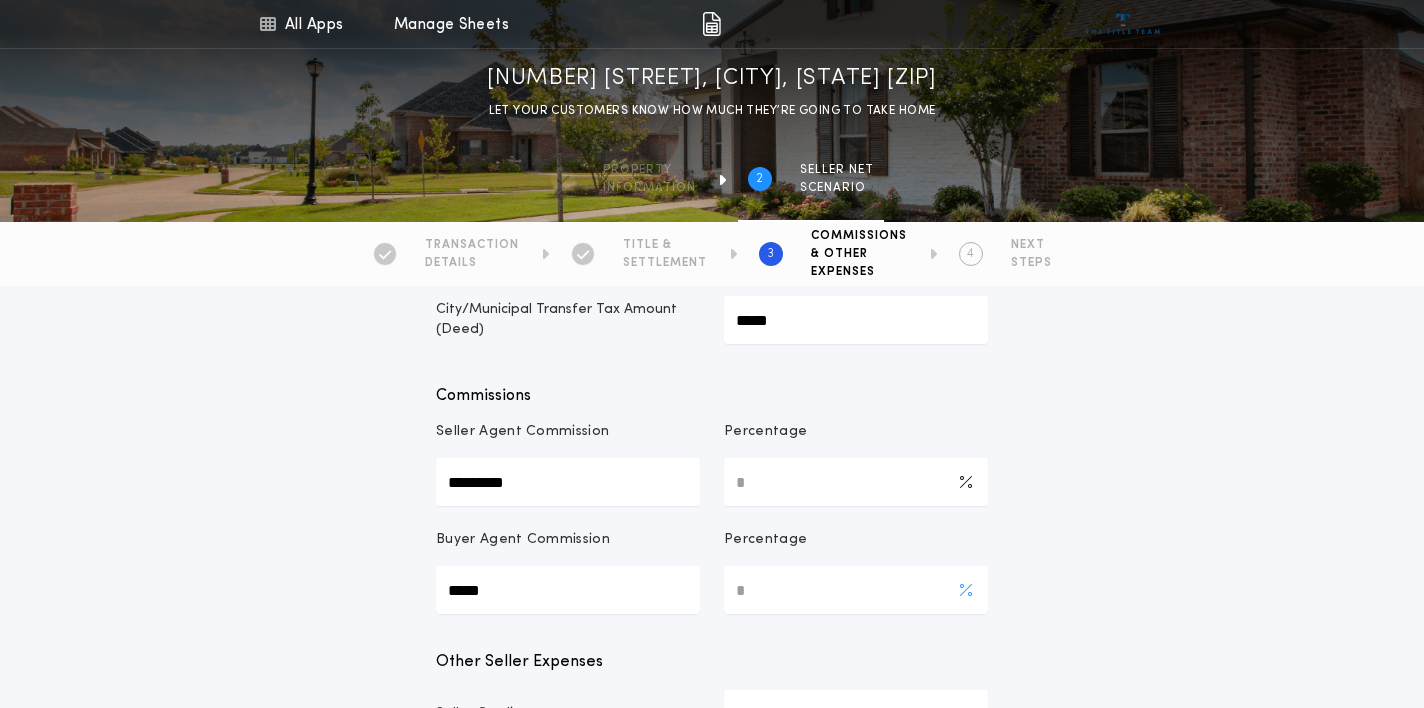 type on "*" 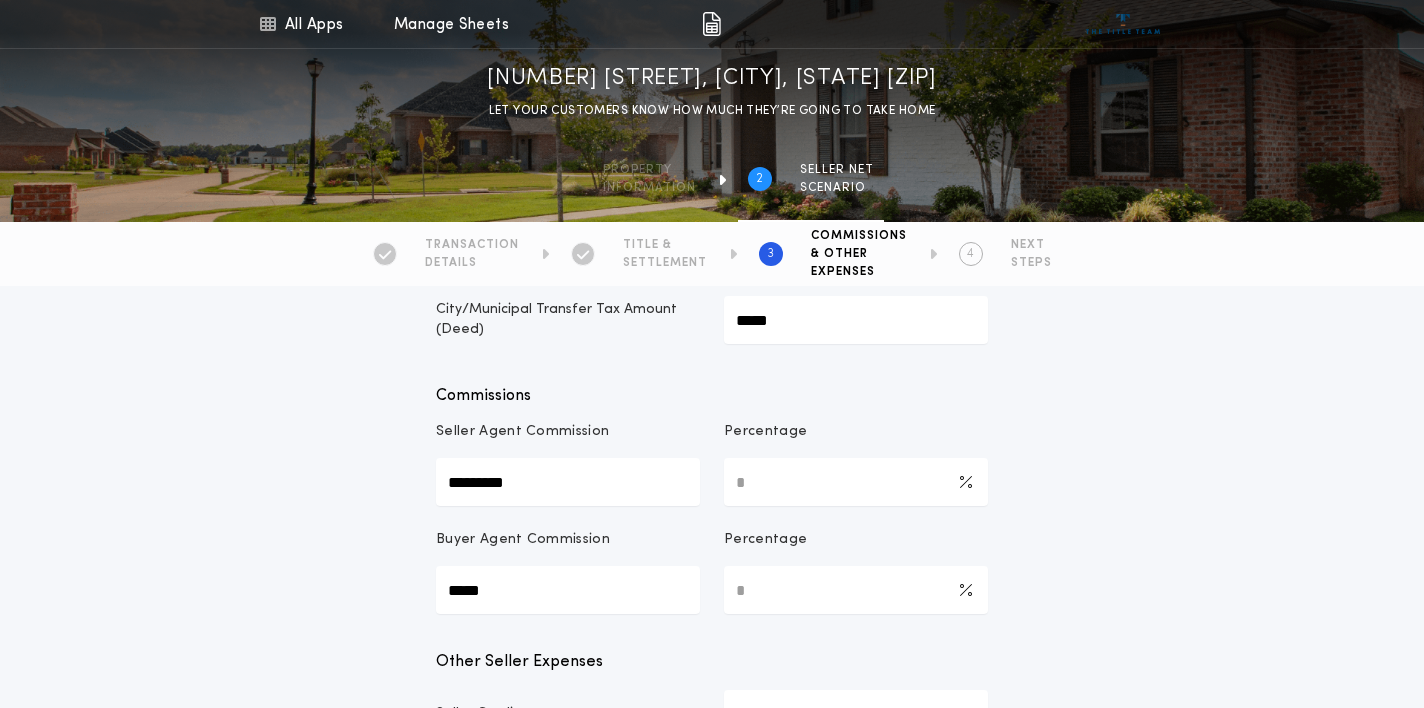 drag, startPoint x: 756, startPoint y: 583, endPoint x: 696, endPoint y: 583, distance: 60 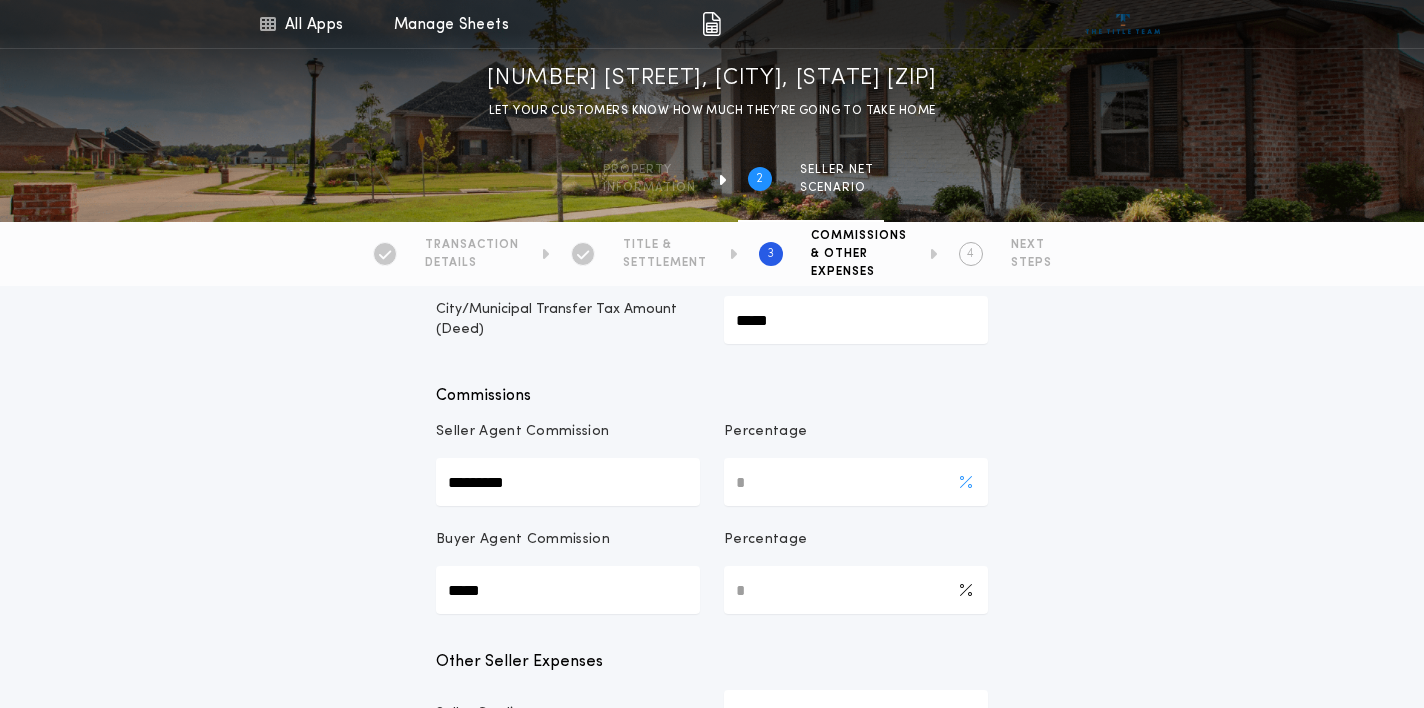 type on "*" 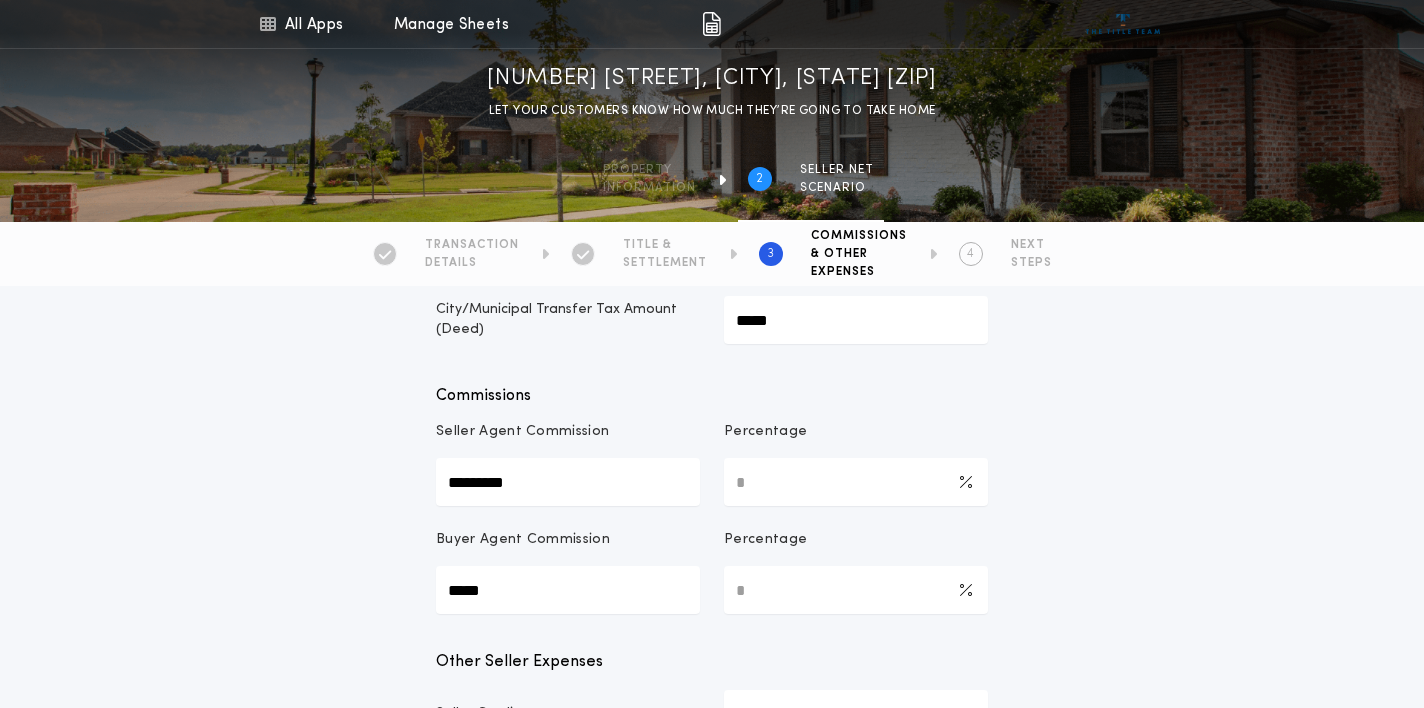 type on "***" 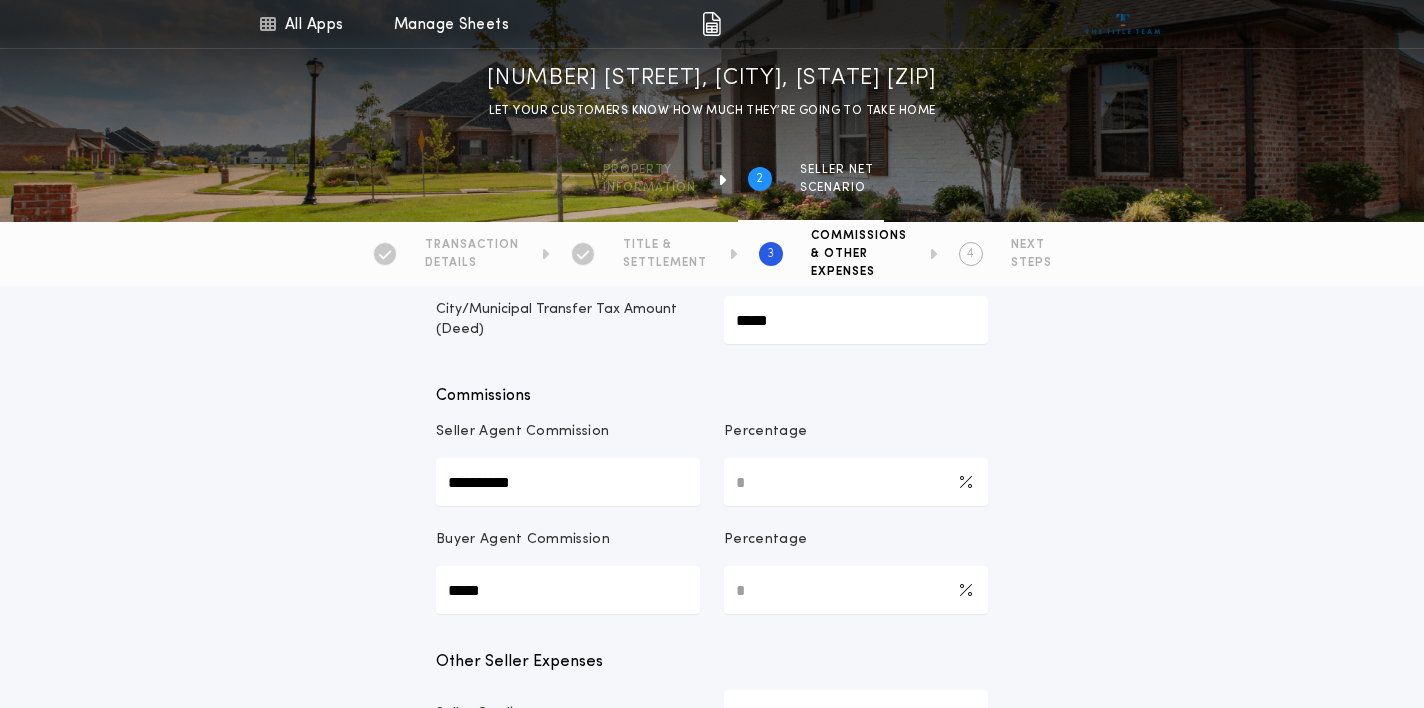 click on "**********" at bounding box center (712, 801) 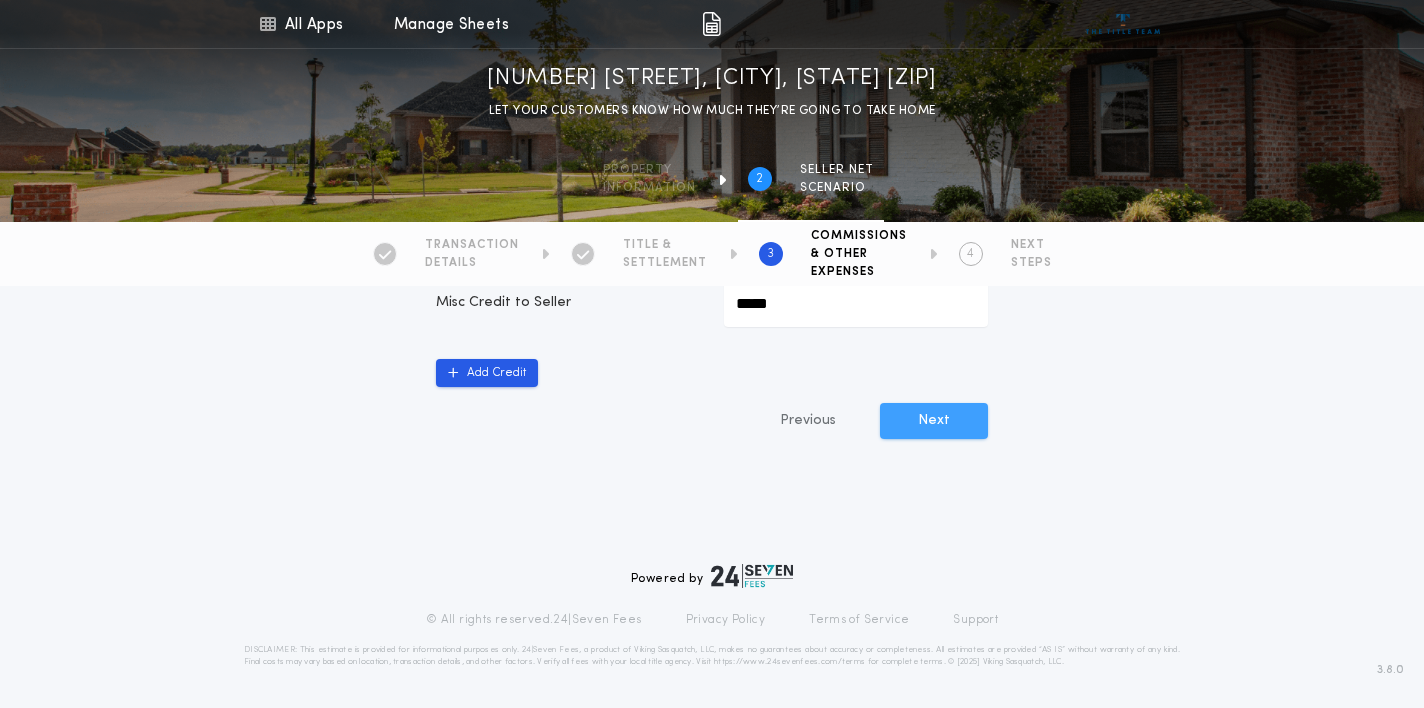 scroll, scrollTop: 1317, scrollLeft: 0, axis: vertical 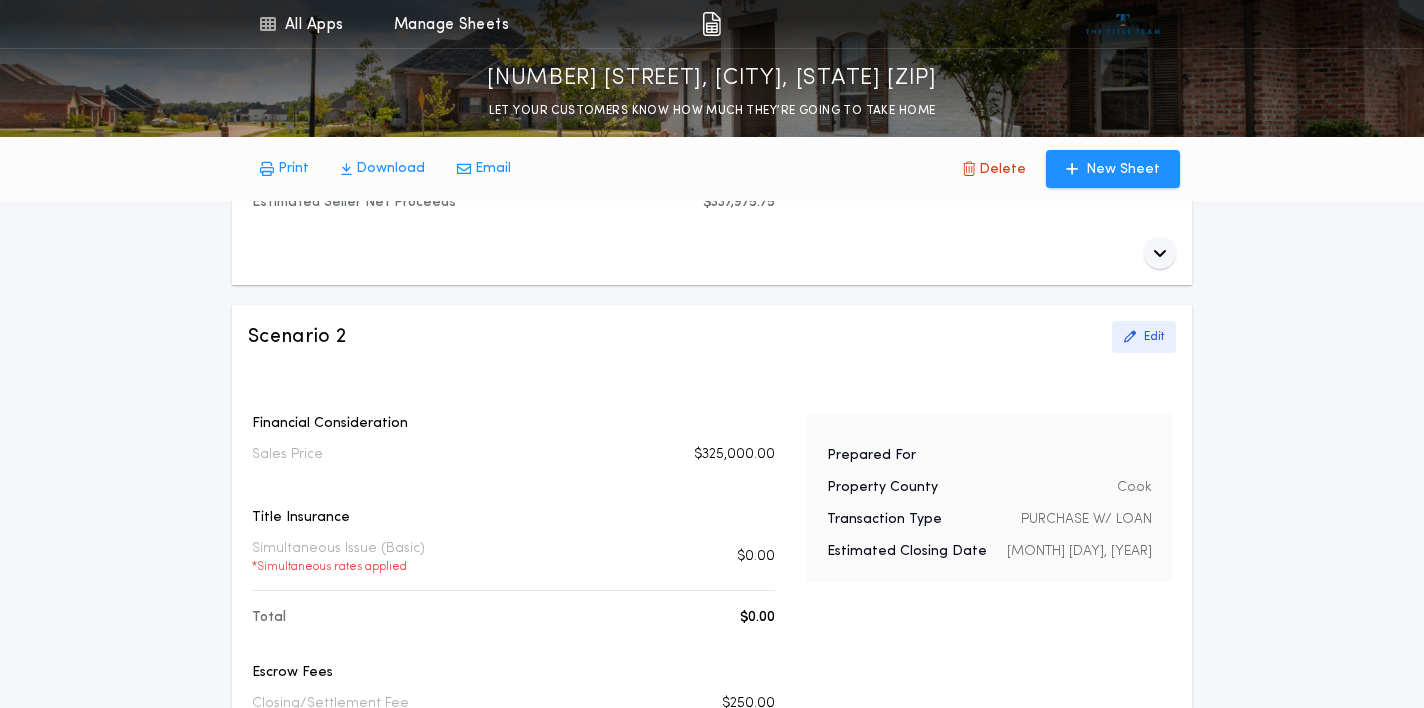 click on "Edit" at bounding box center [1154, 337] 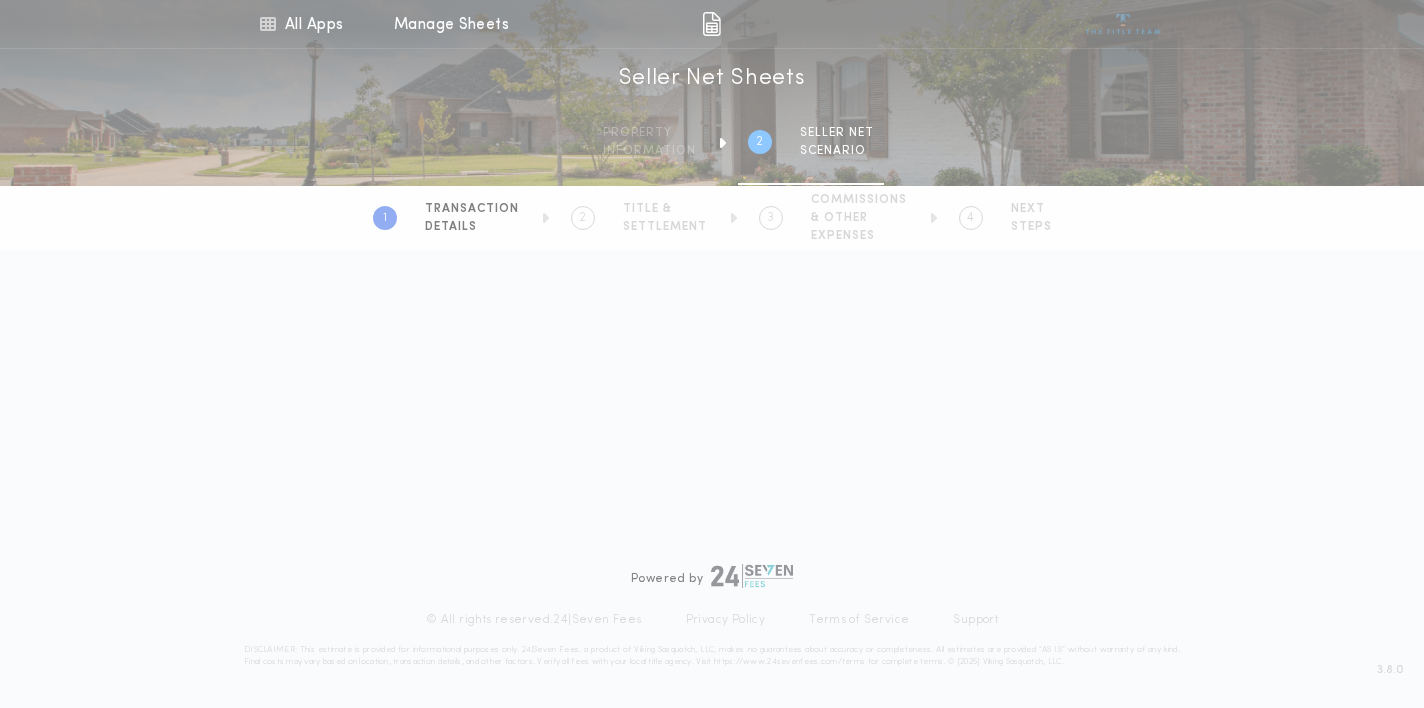 scroll, scrollTop: 0, scrollLeft: 0, axis: both 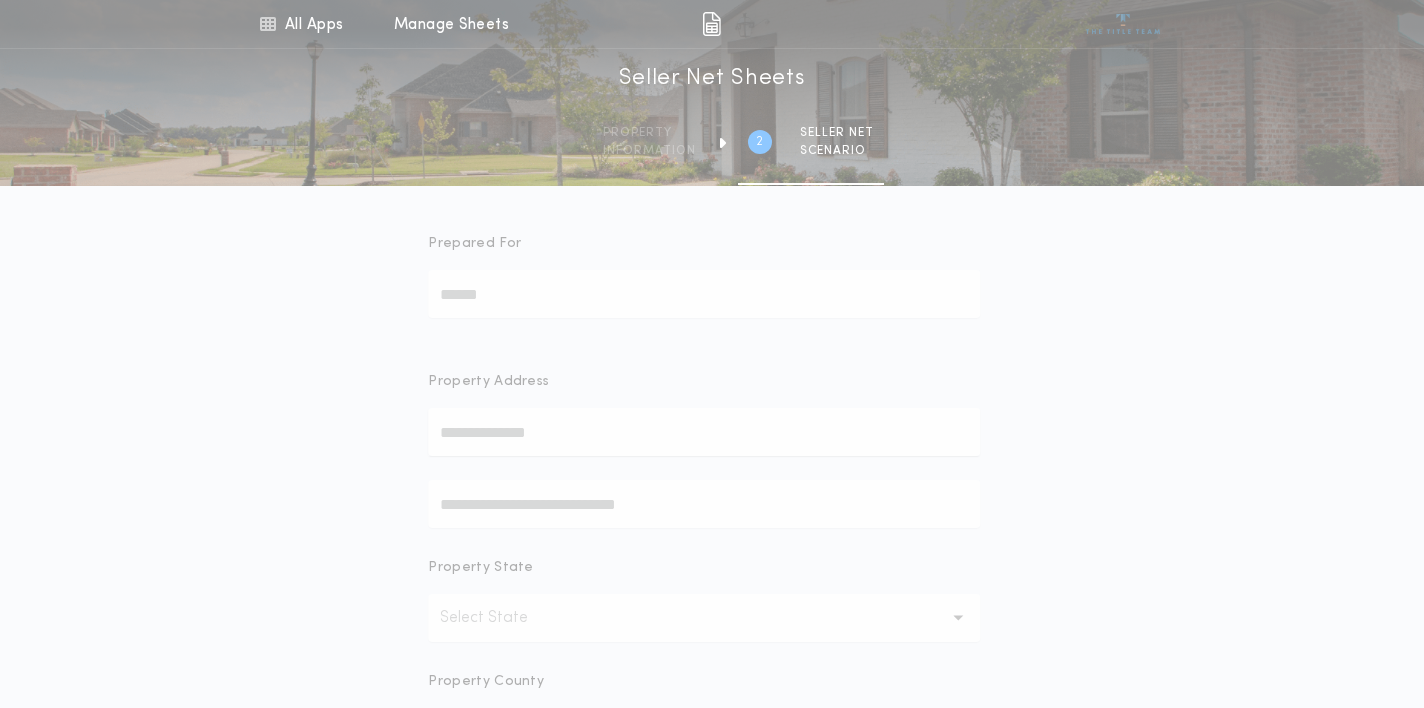 type on "********" 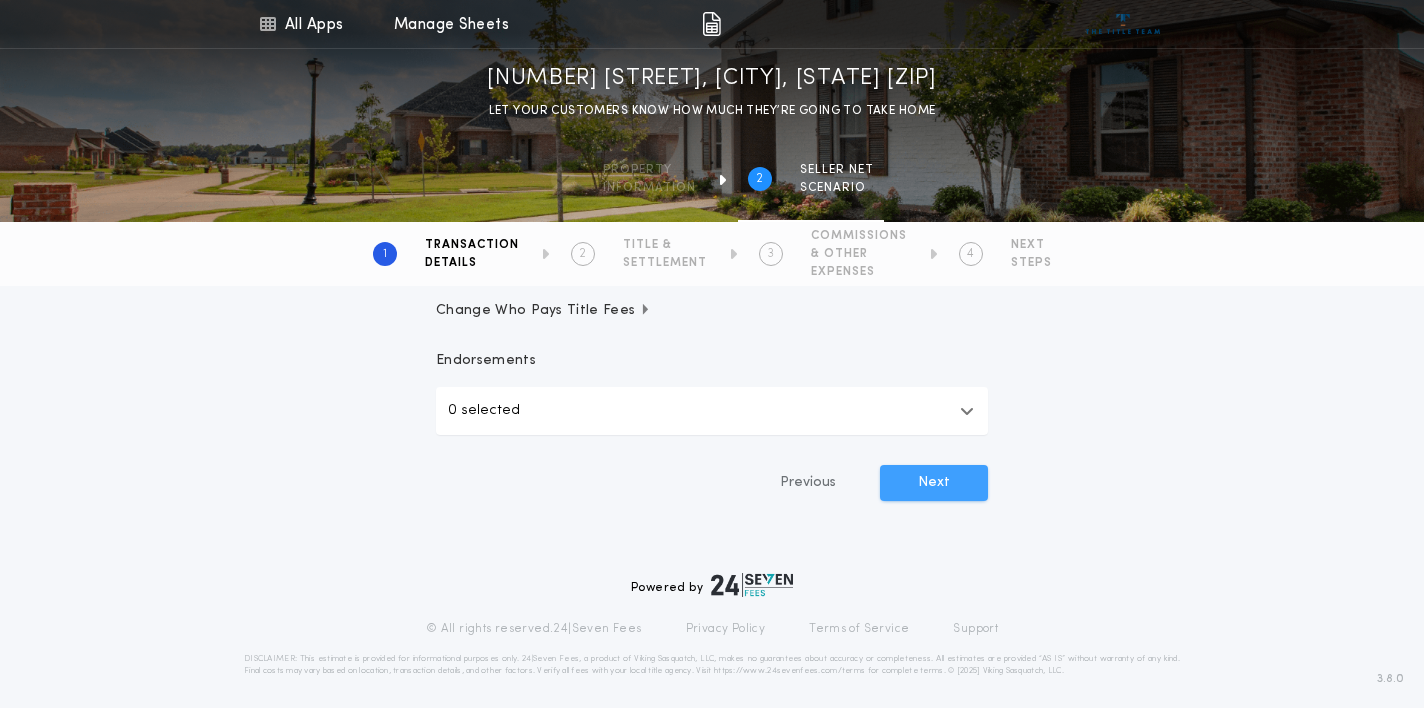 scroll, scrollTop: 642, scrollLeft: 0, axis: vertical 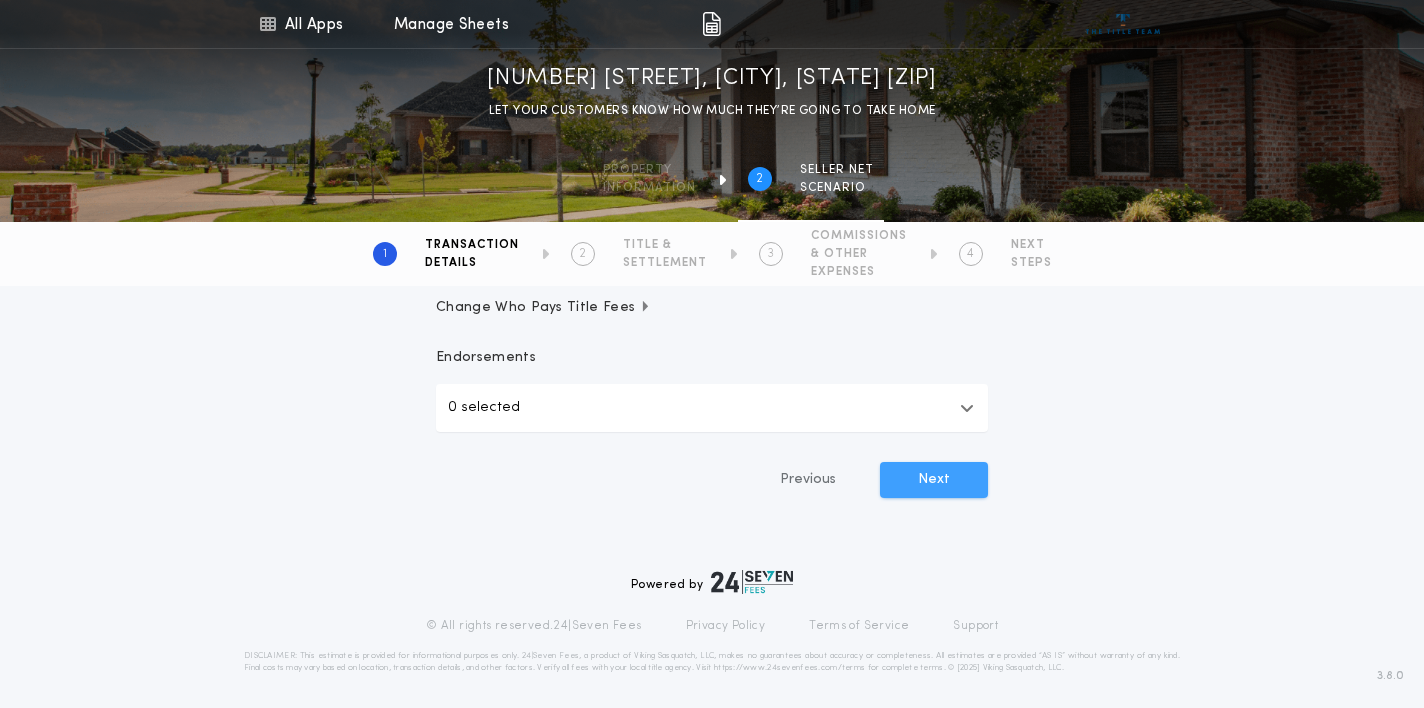 click on "Next" at bounding box center [934, 480] 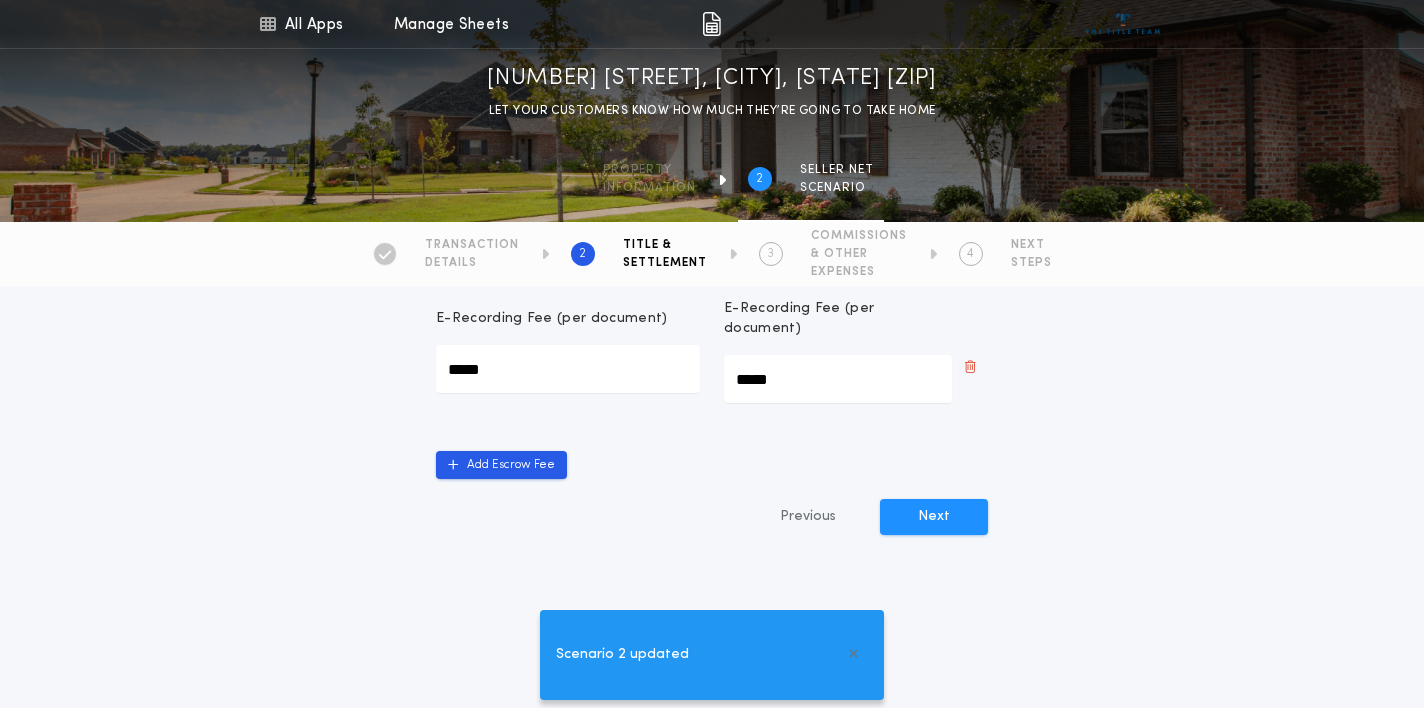 scroll, scrollTop: 1087, scrollLeft: 0, axis: vertical 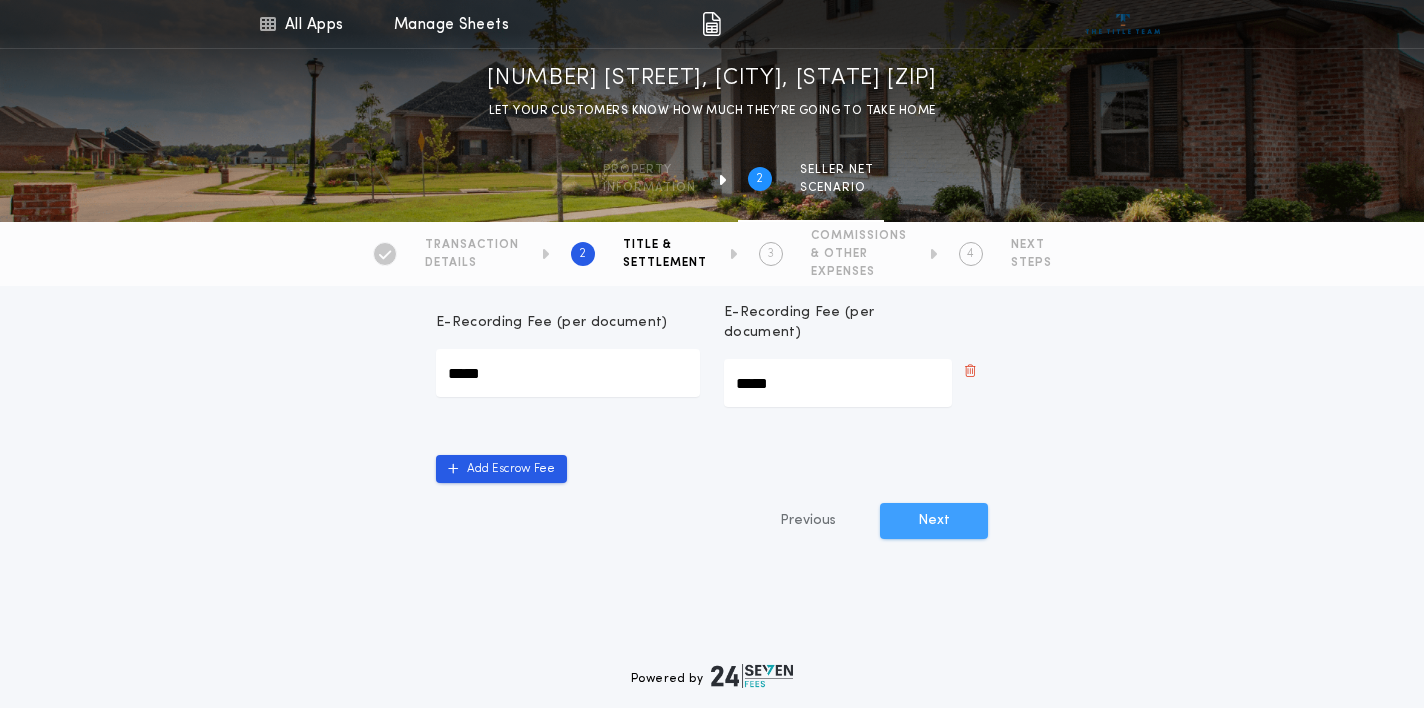 click on "Next" at bounding box center (934, 521) 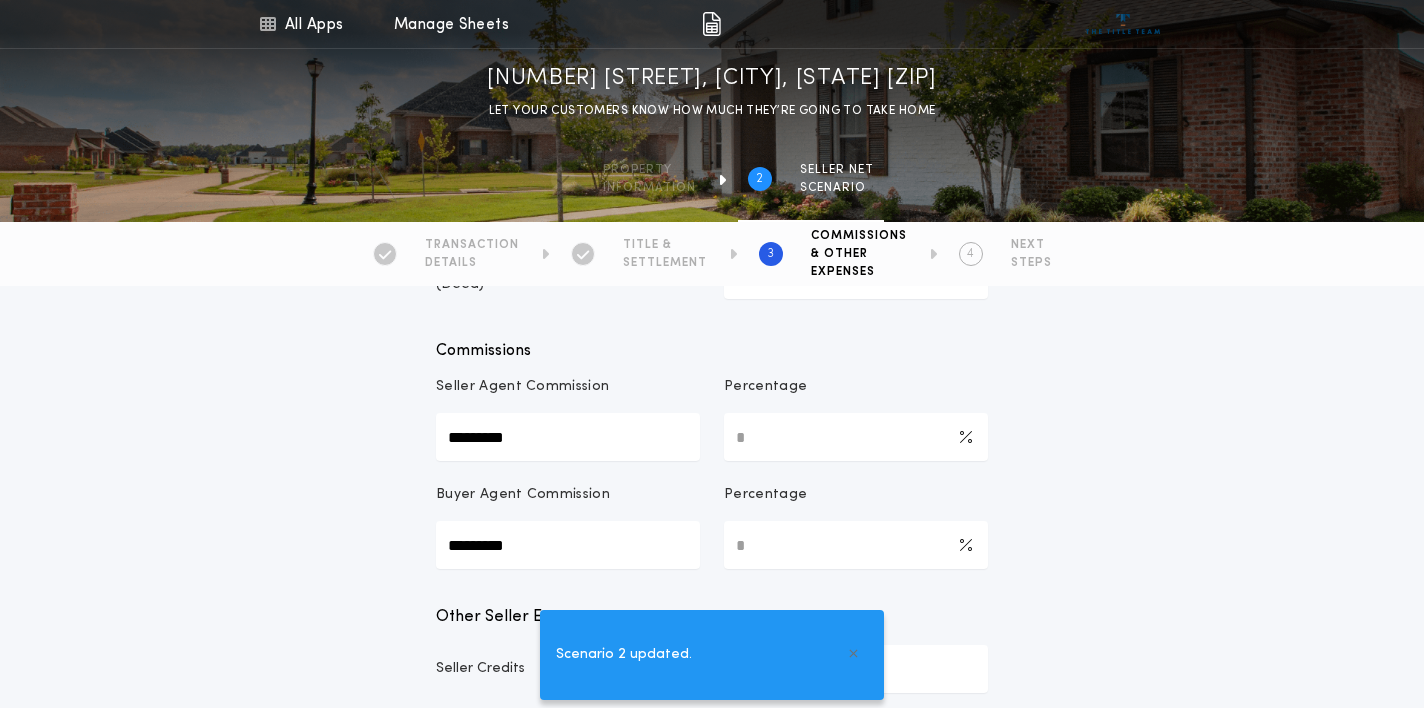 scroll, scrollTop: 349, scrollLeft: 0, axis: vertical 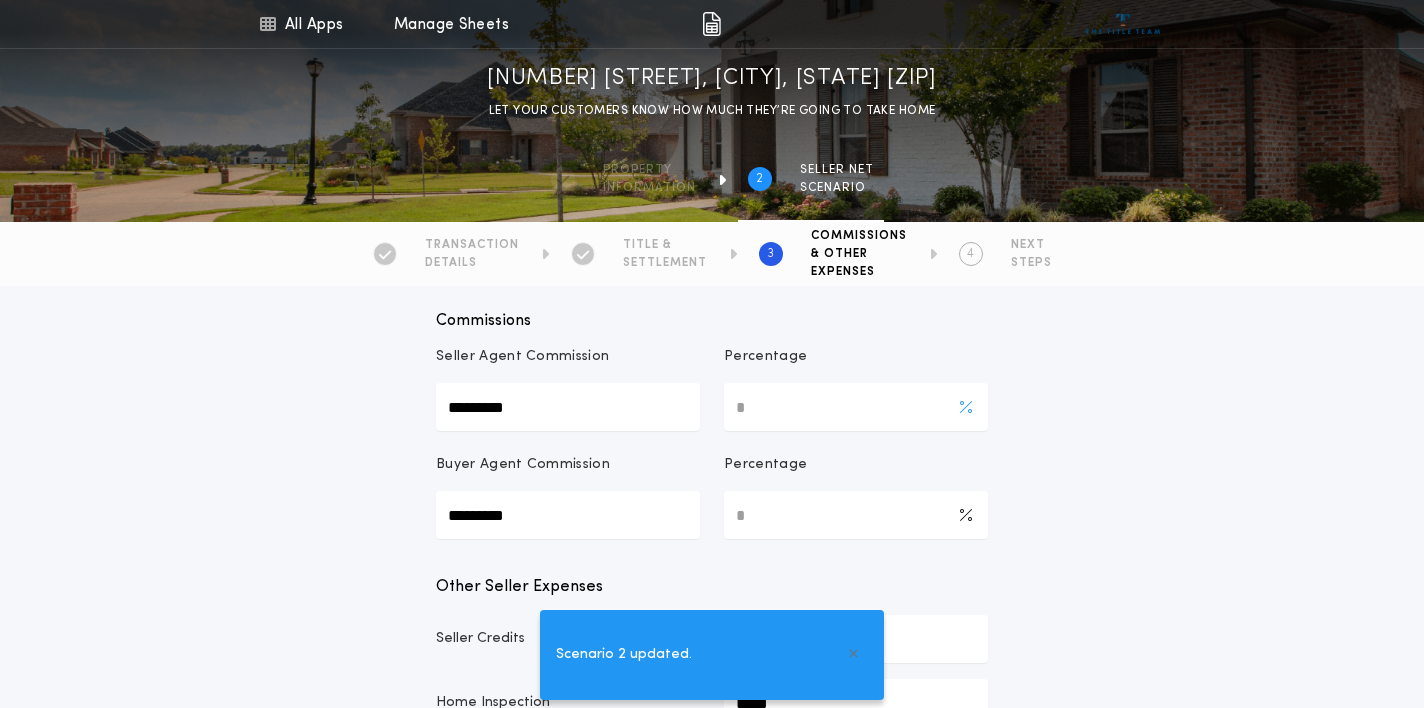 click on "*" at bounding box center [856, 407] 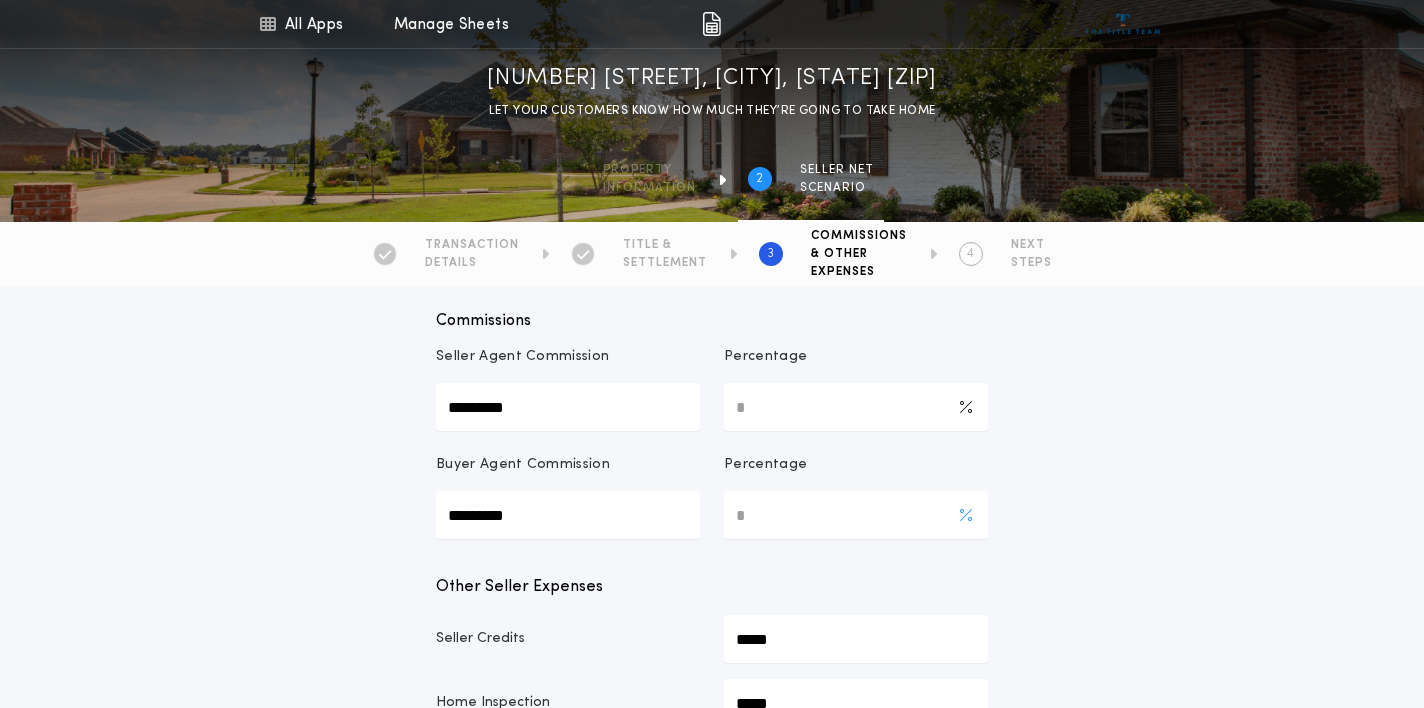 type on "***" 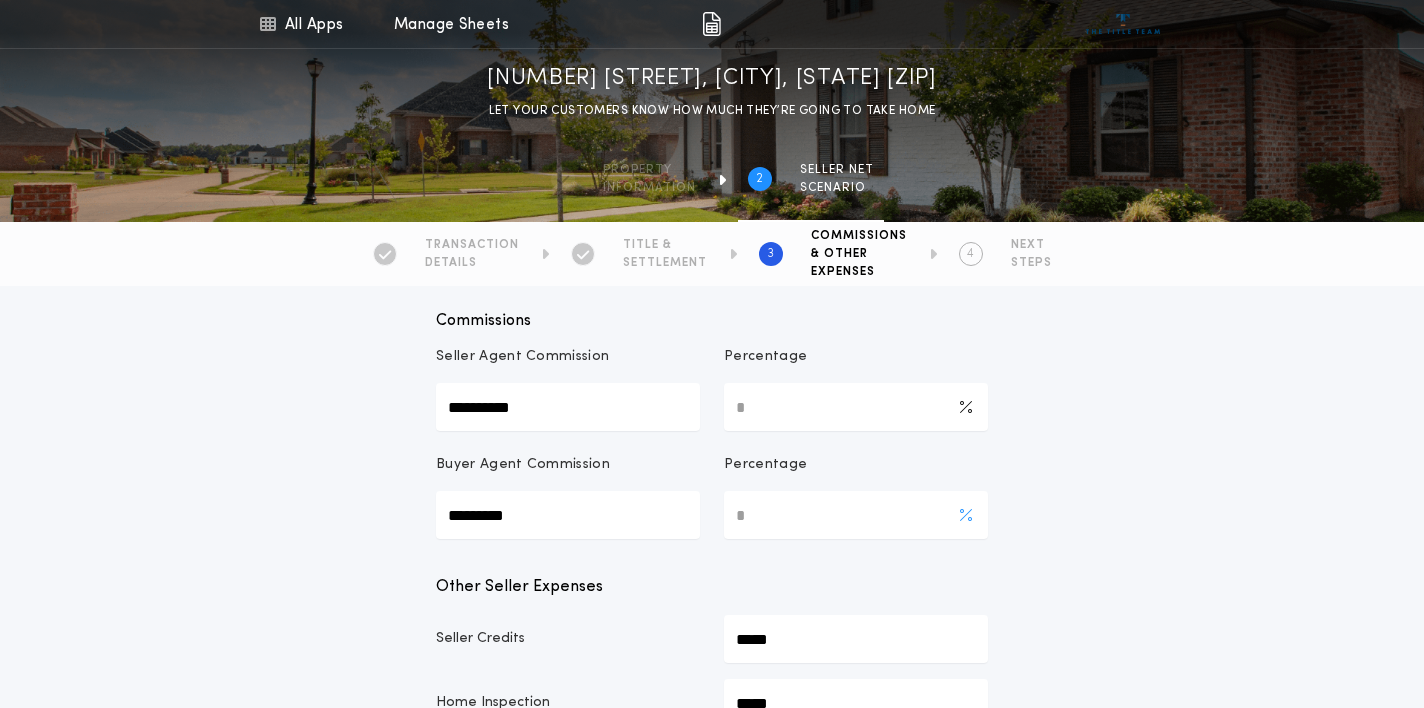 click on "*" at bounding box center [856, 515] 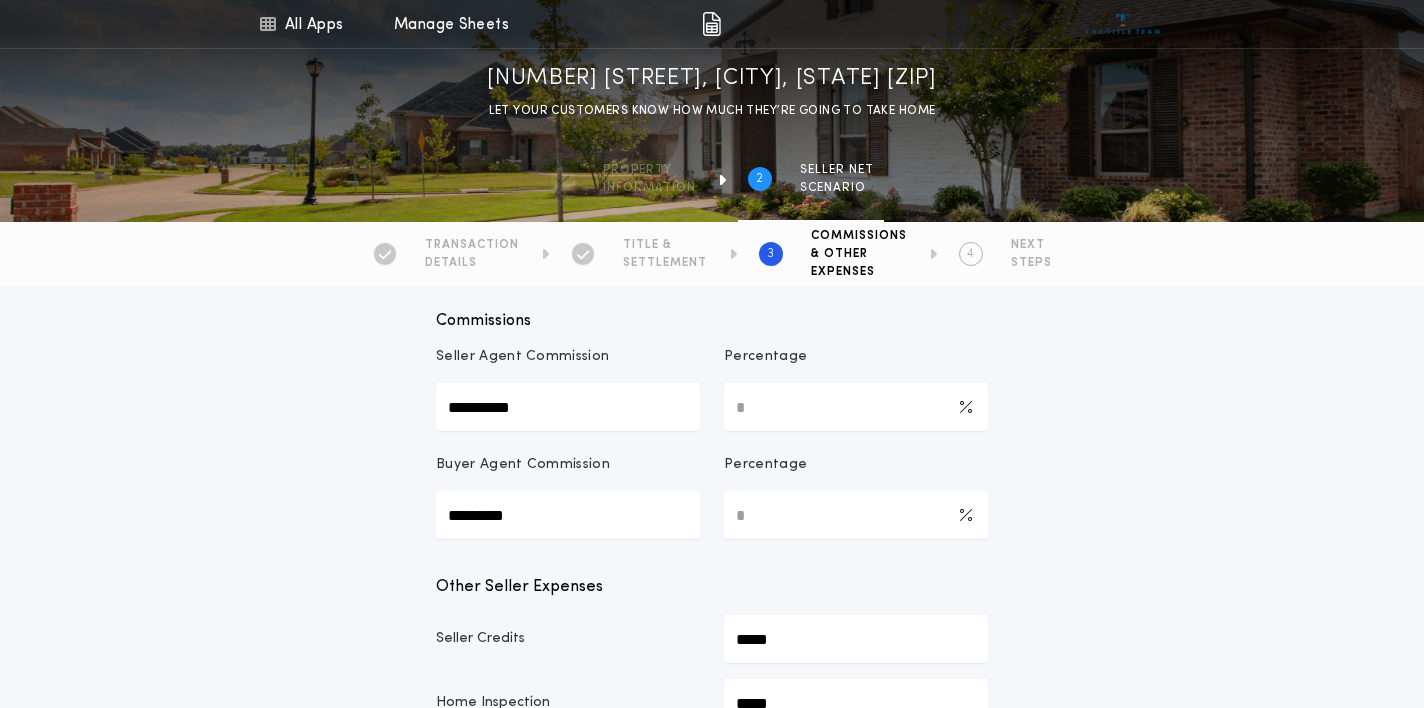 type on "*" 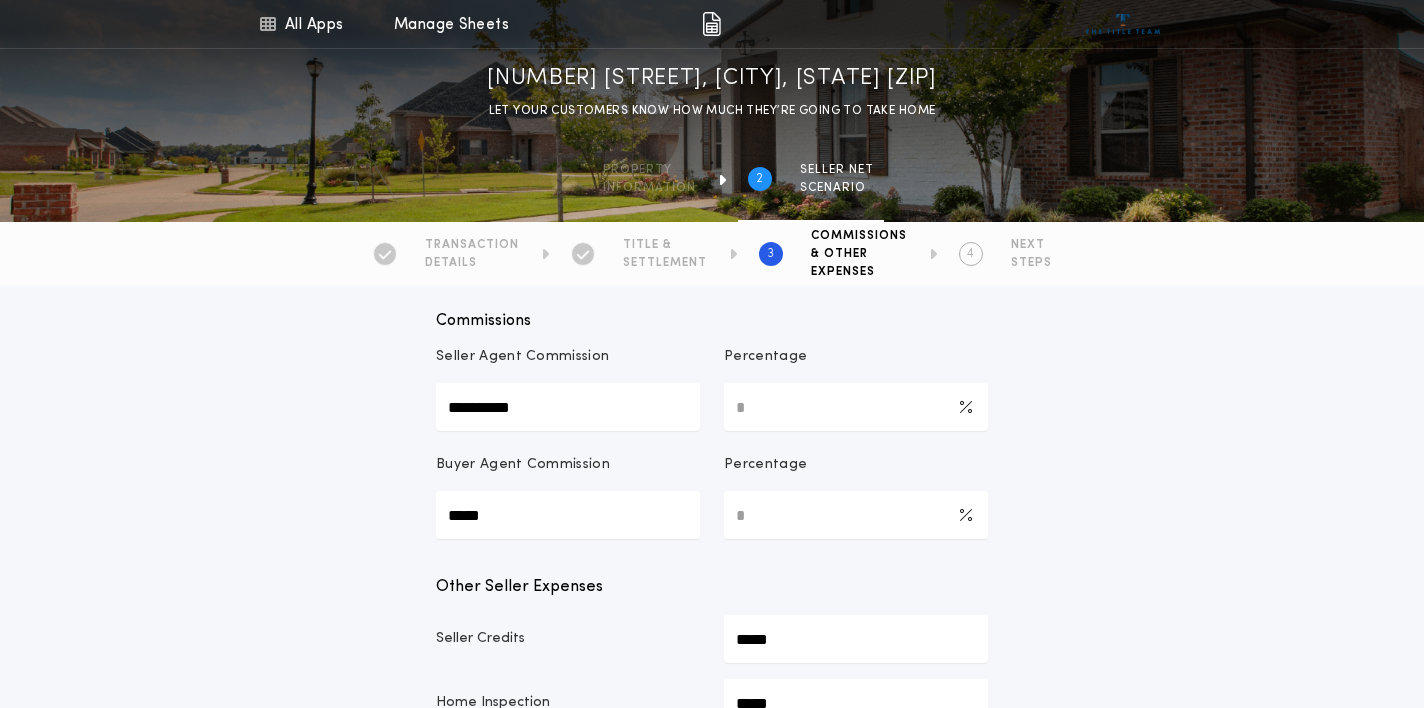 click on "*****" at bounding box center (568, 515) 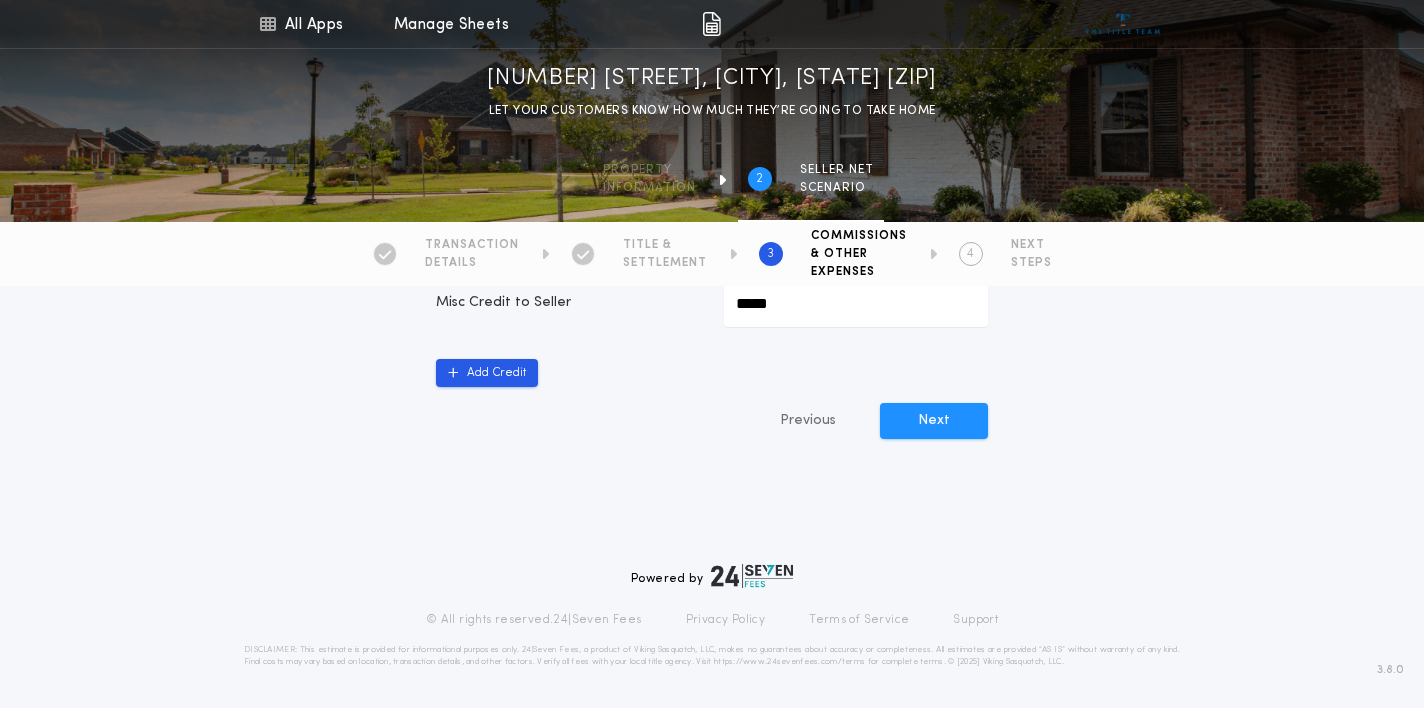 scroll, scrollTop: 1317, scrollLeft: 0, axis: vertical 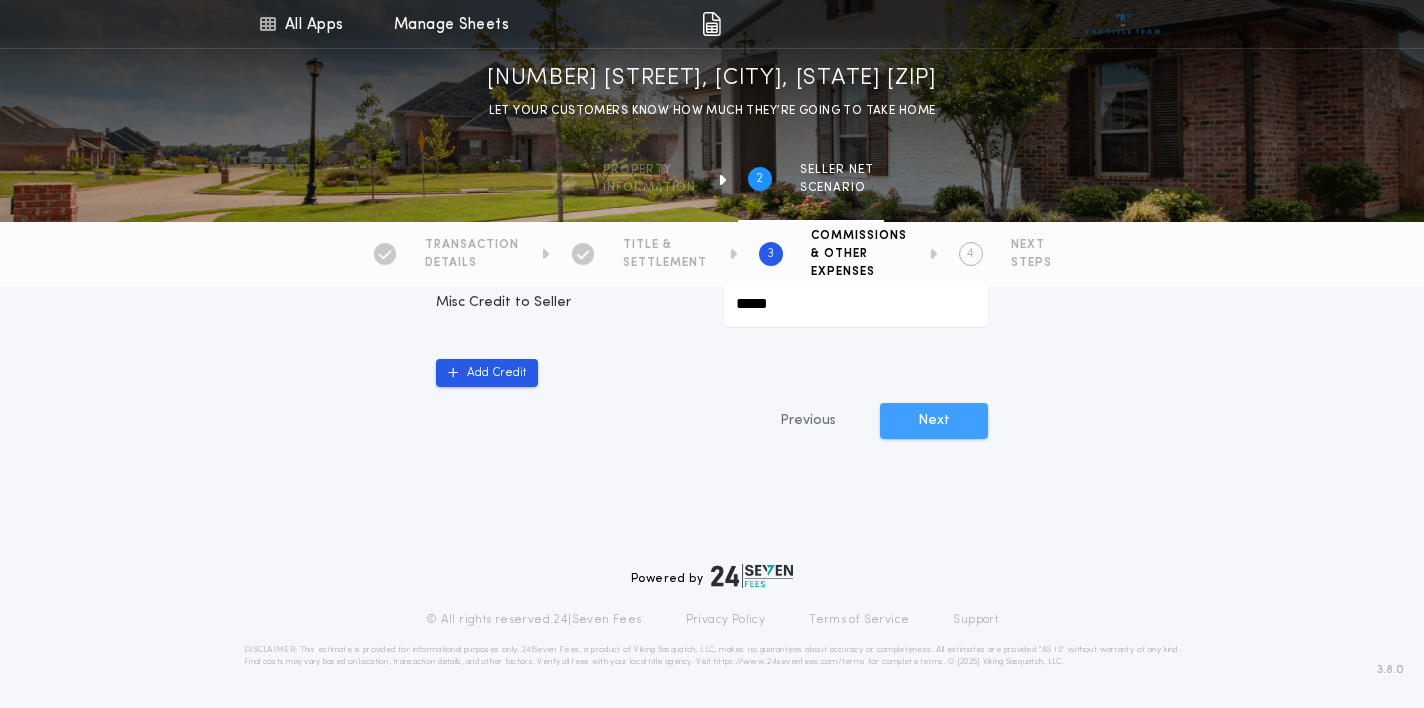 click on "Next" at bounding box center (934, 421) 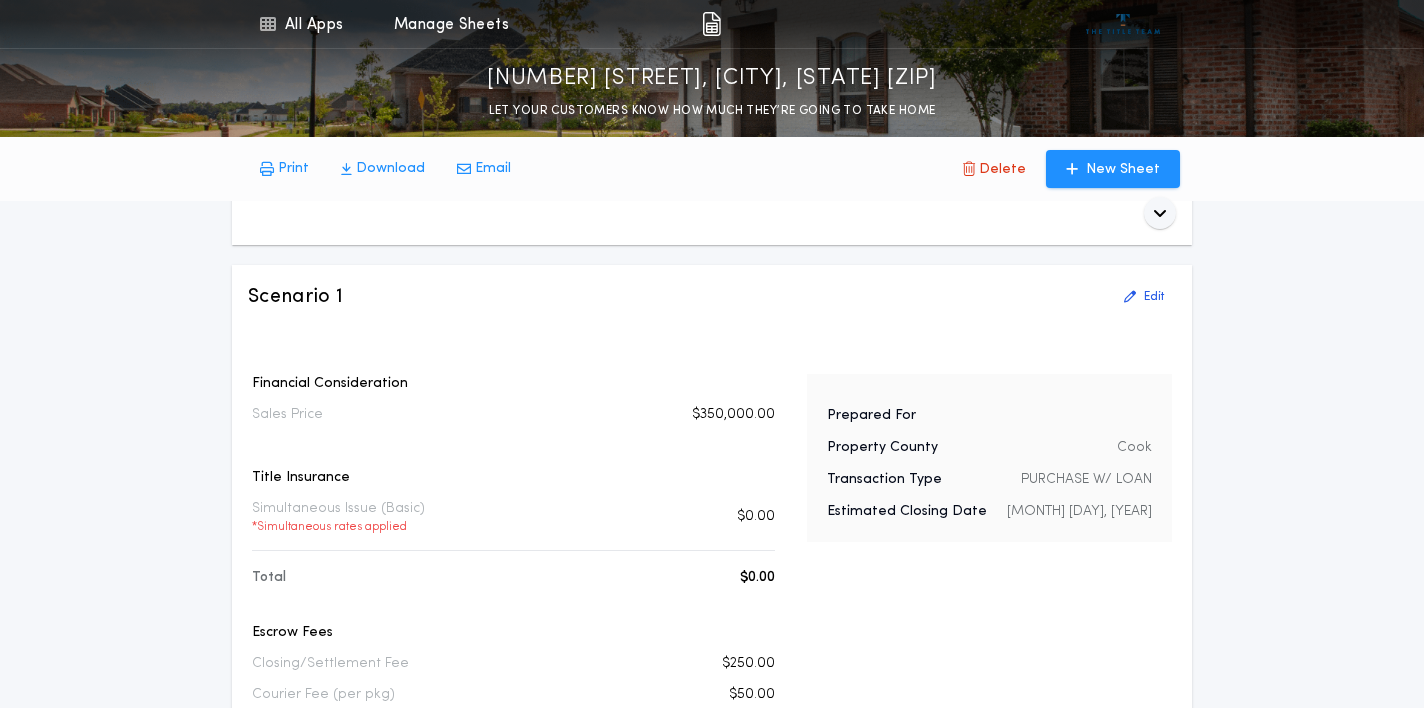 scroll, scrollTop: 3227, scrollLeft: 0, axis: vertical 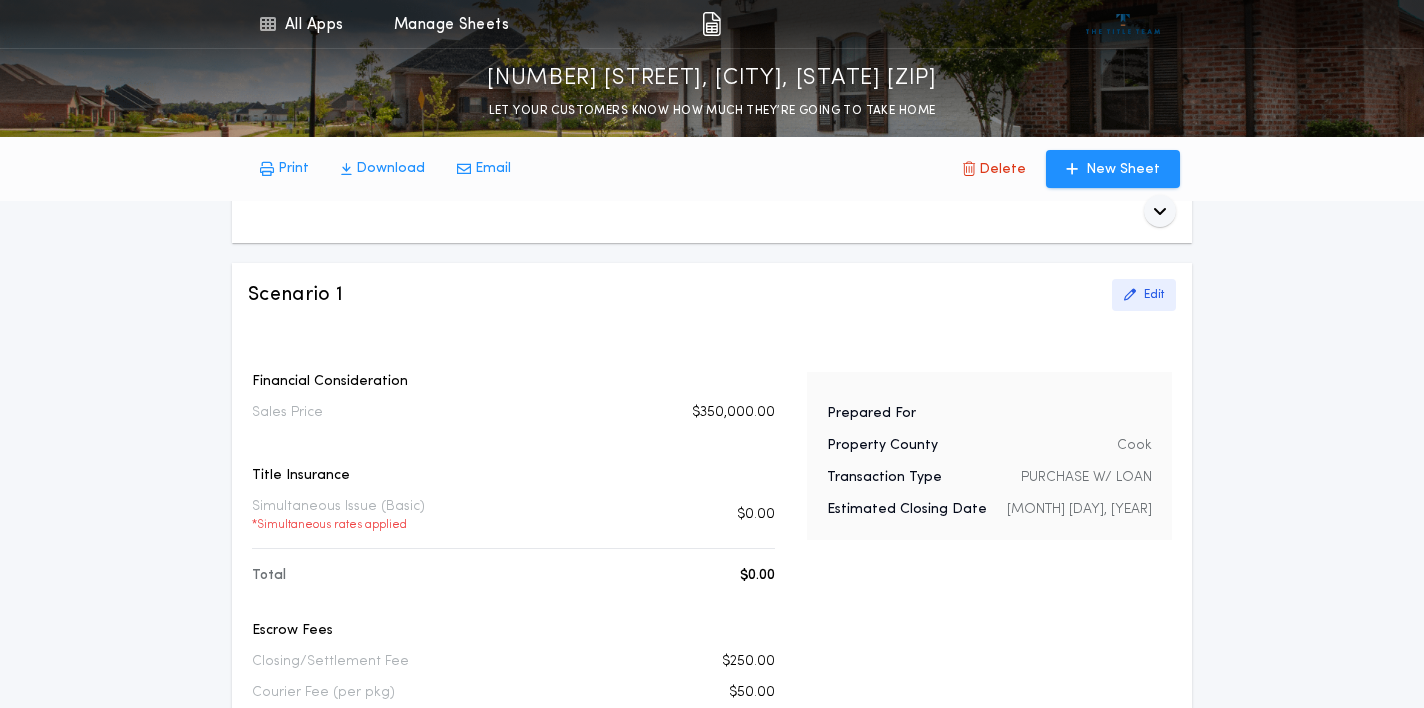 click on "Edit" at bounding box center [1154, 295] 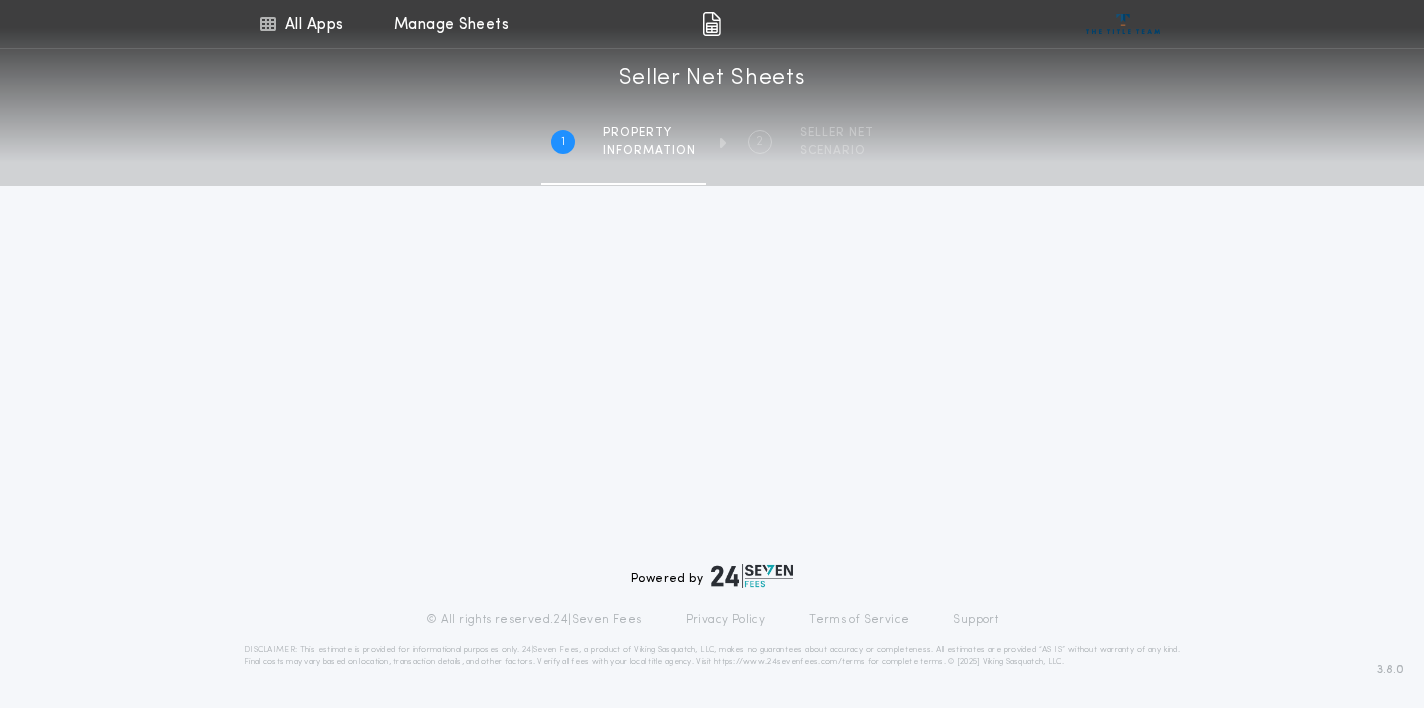 scroll, scrollTop: 0, scrollLeft: 0, axis: both 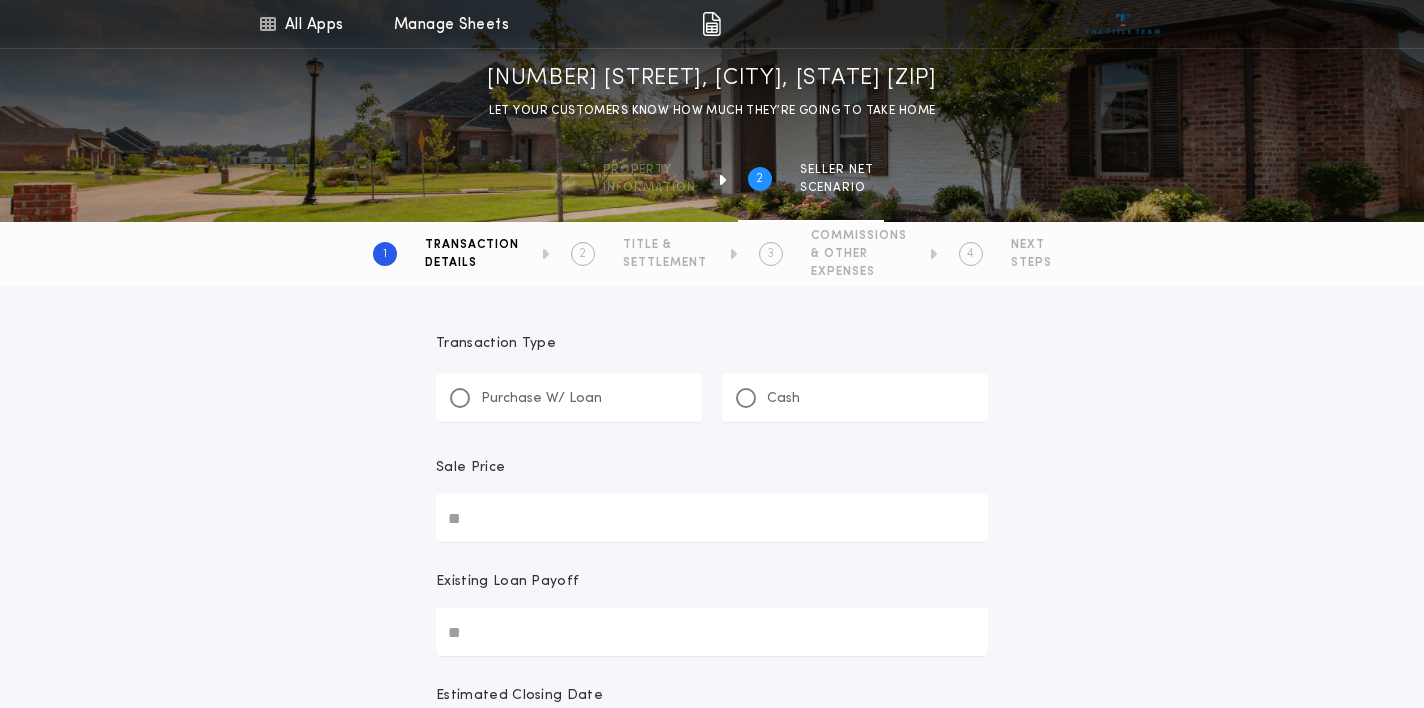 type on "********" 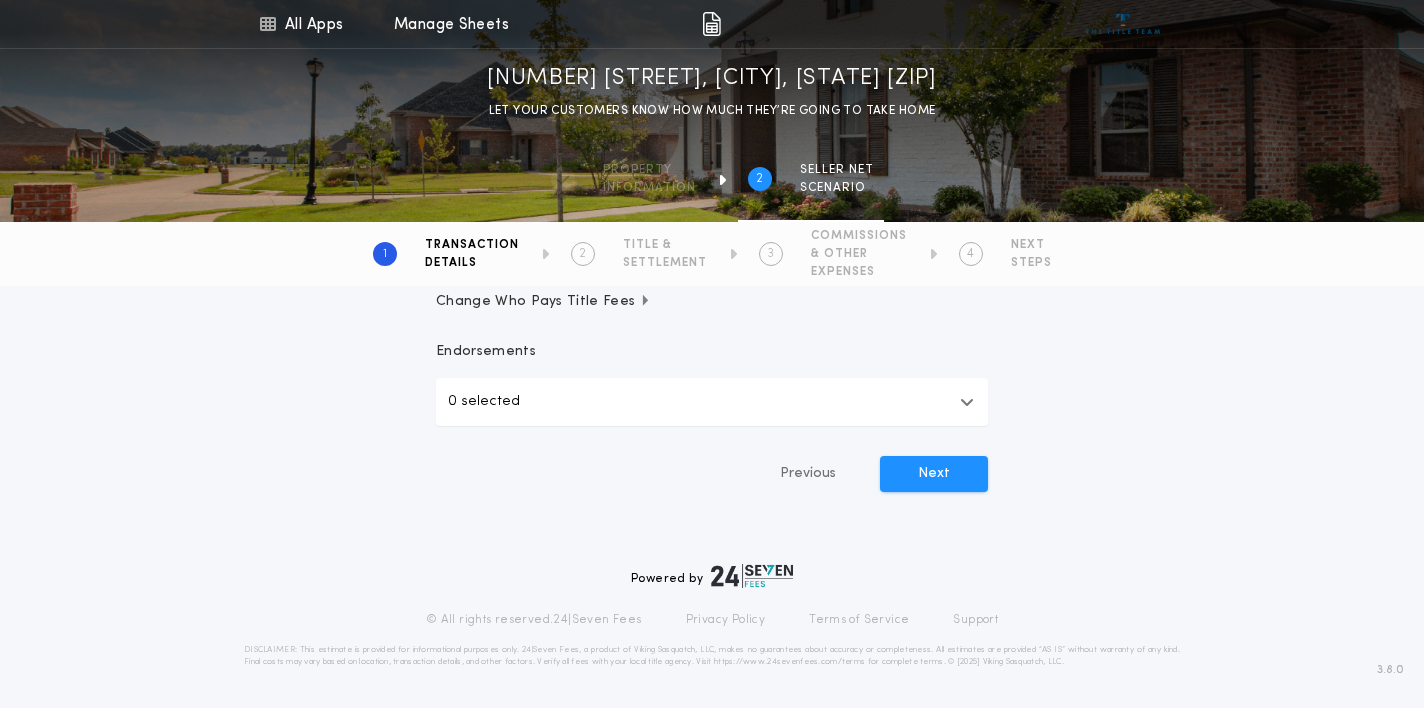 scroll, scrollTop: 648, scrollLeft: 0, axis: vertical 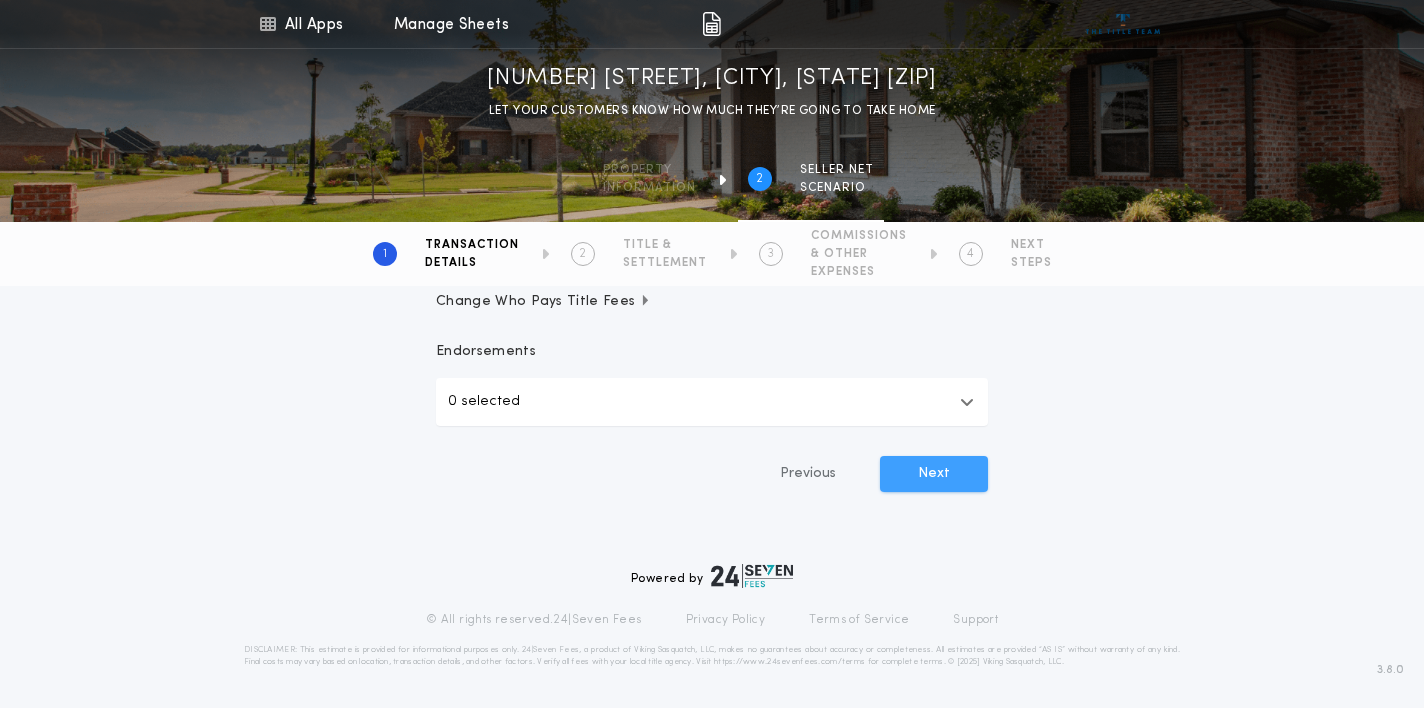 click on "Next" at bounding box center (934, 474) 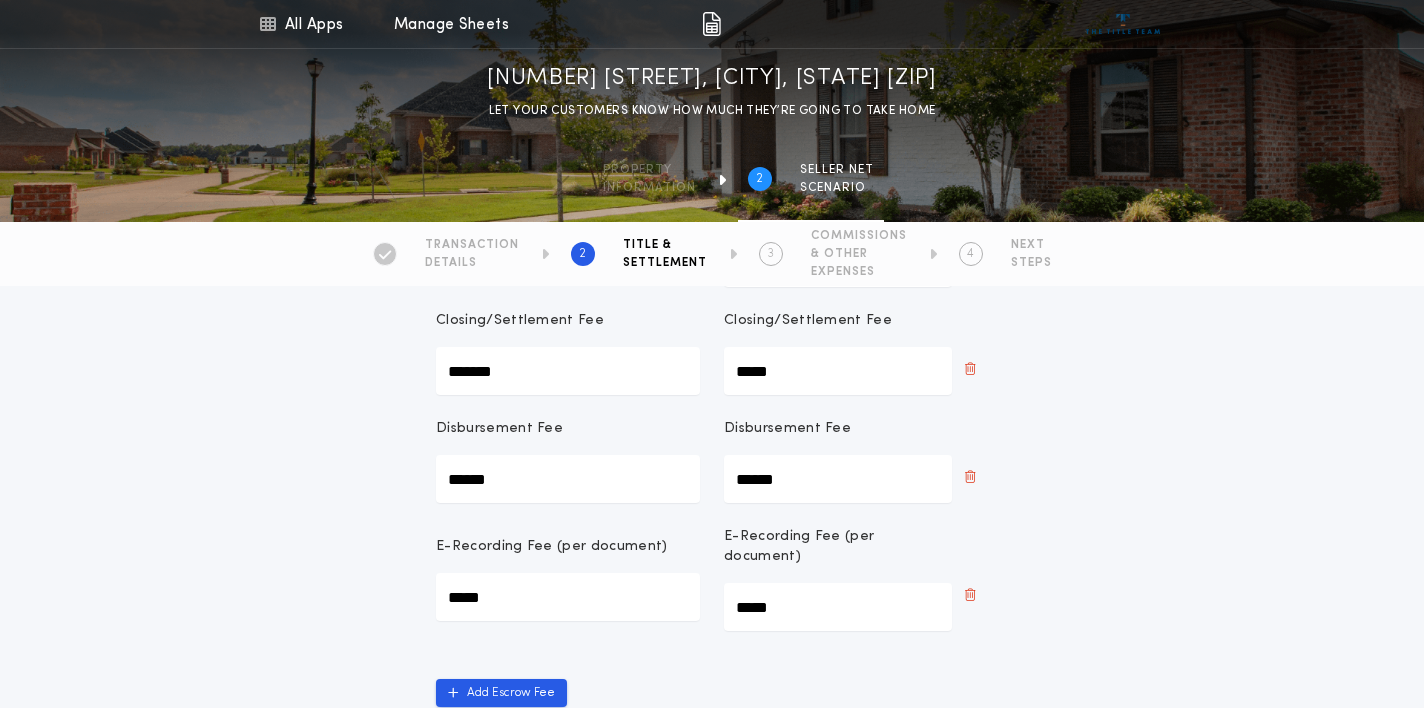 scroll, scrollTop: 1101, scrollLeft: 0, axis: vertical 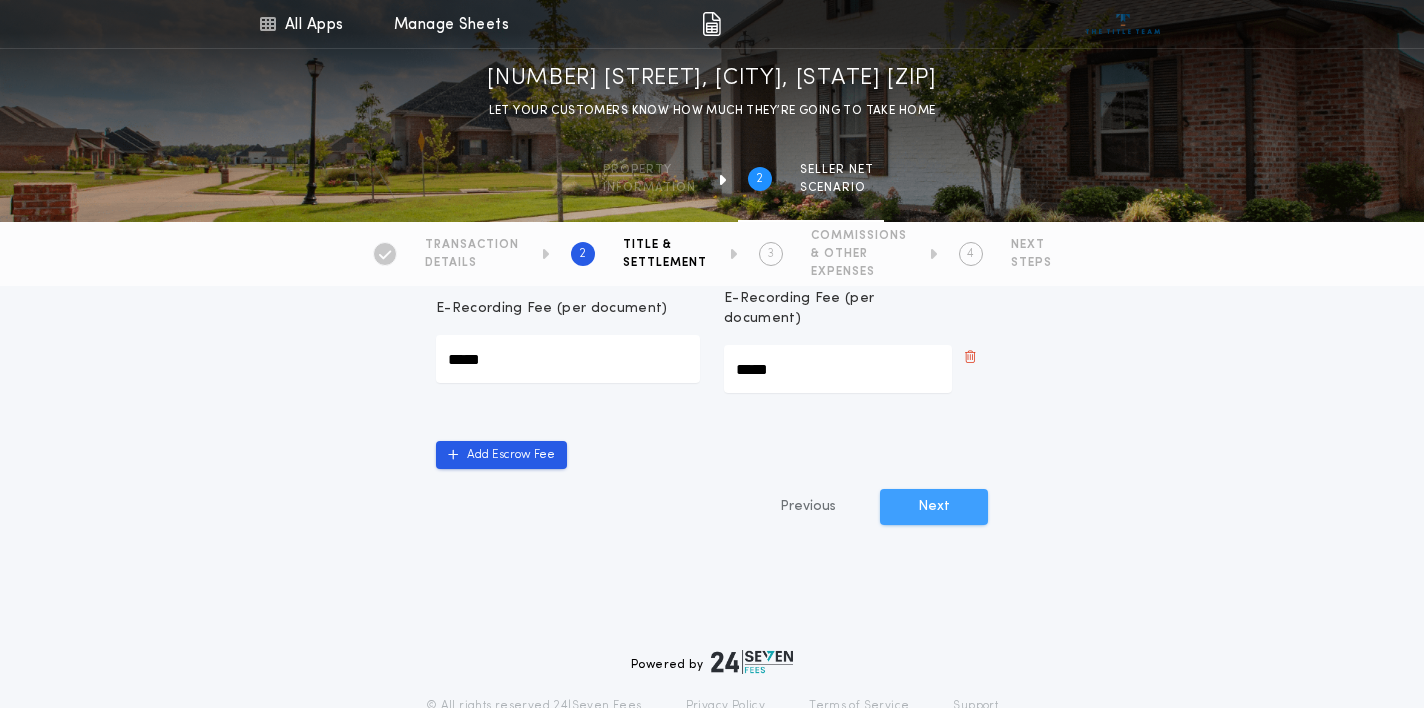 click on "Next" at bounding box center (934, 507) 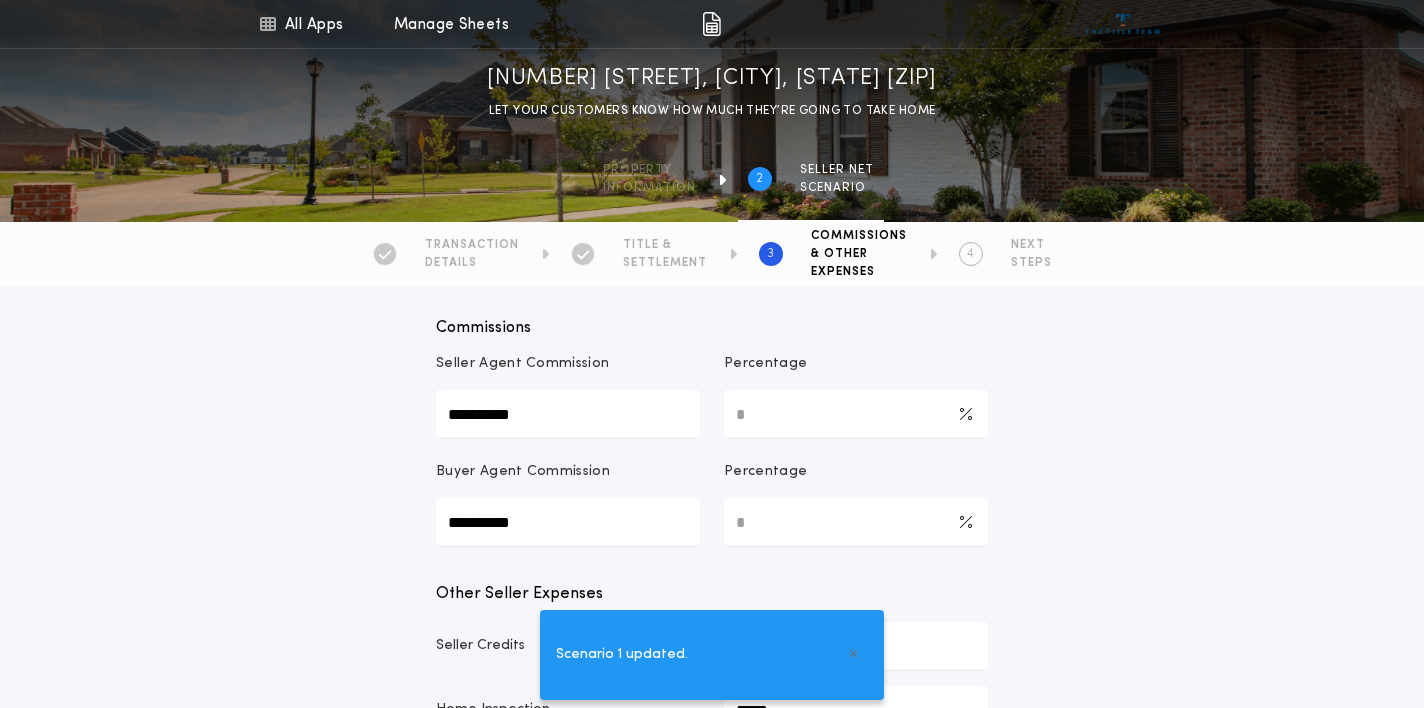 scroll, scrollTop: 345, scrollLeft: 0, axis: vertical 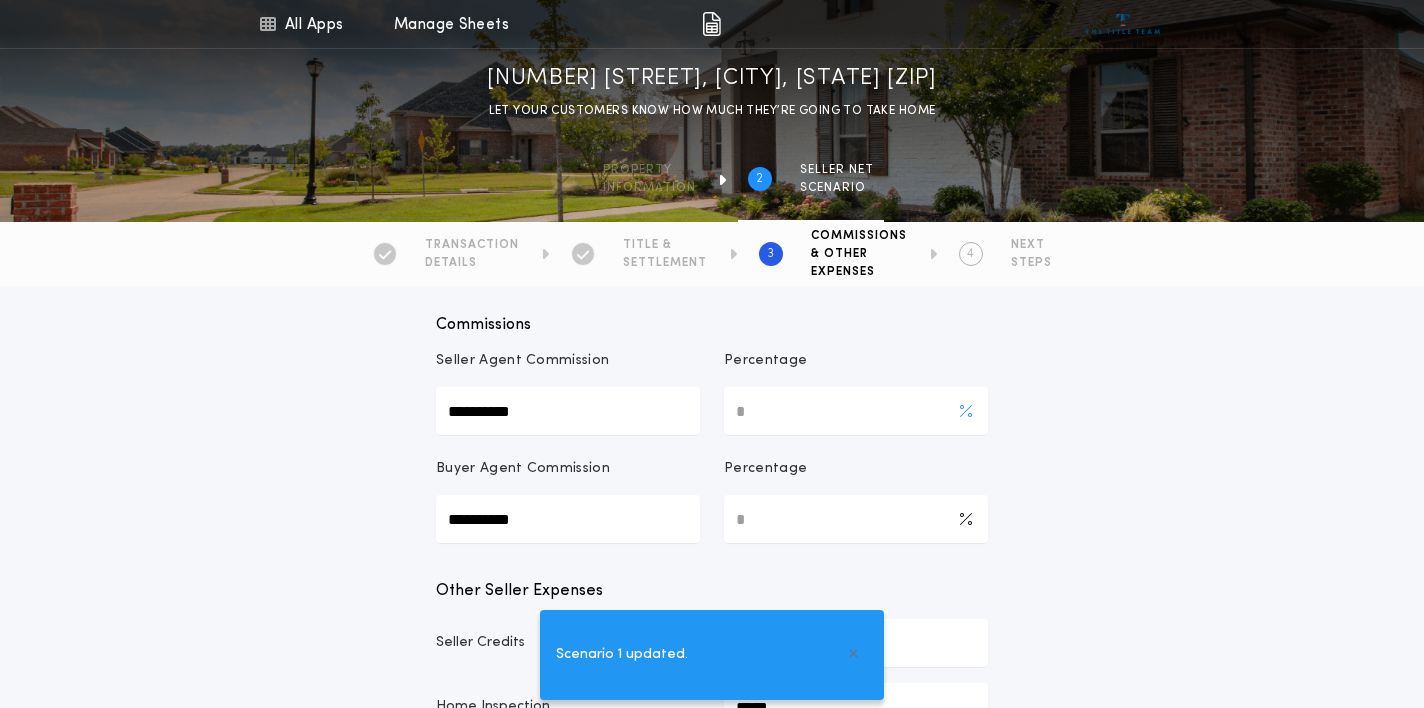 click on "*" at bounding box center (856, 411) 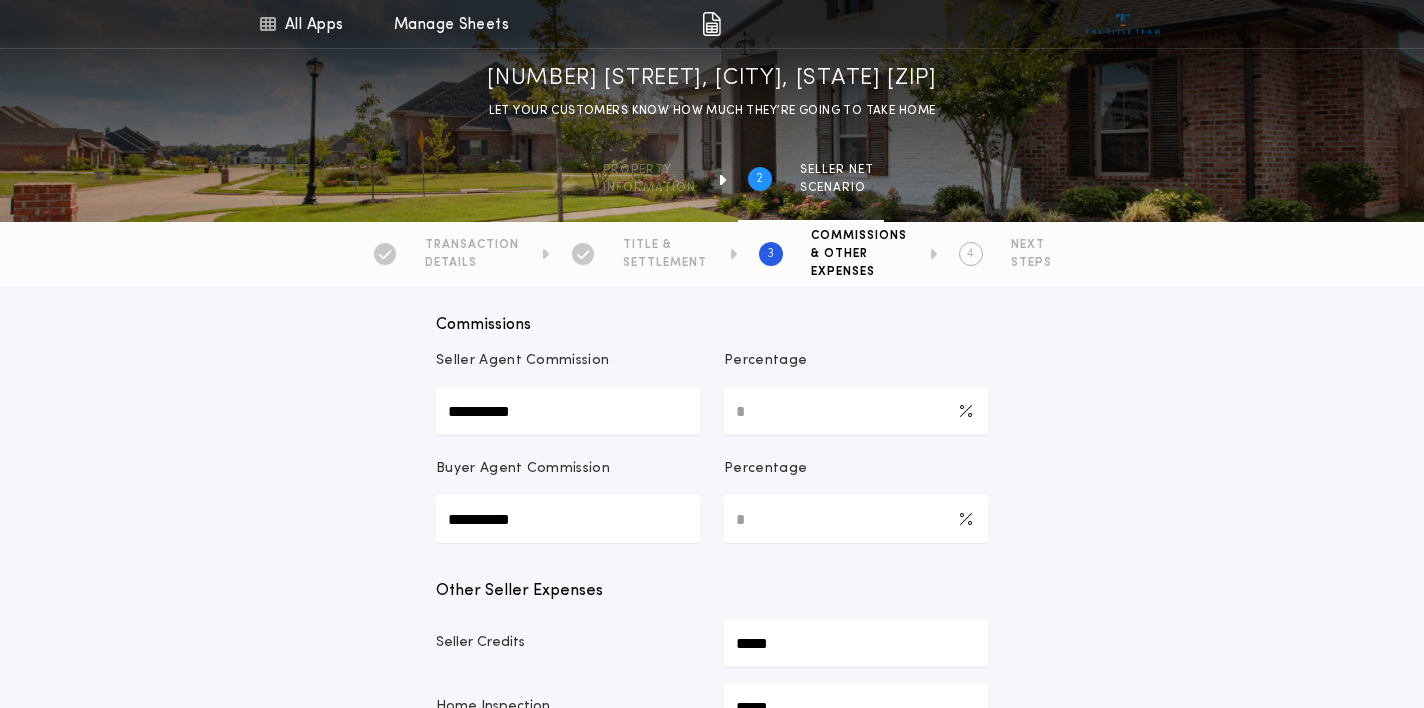 type on "***" 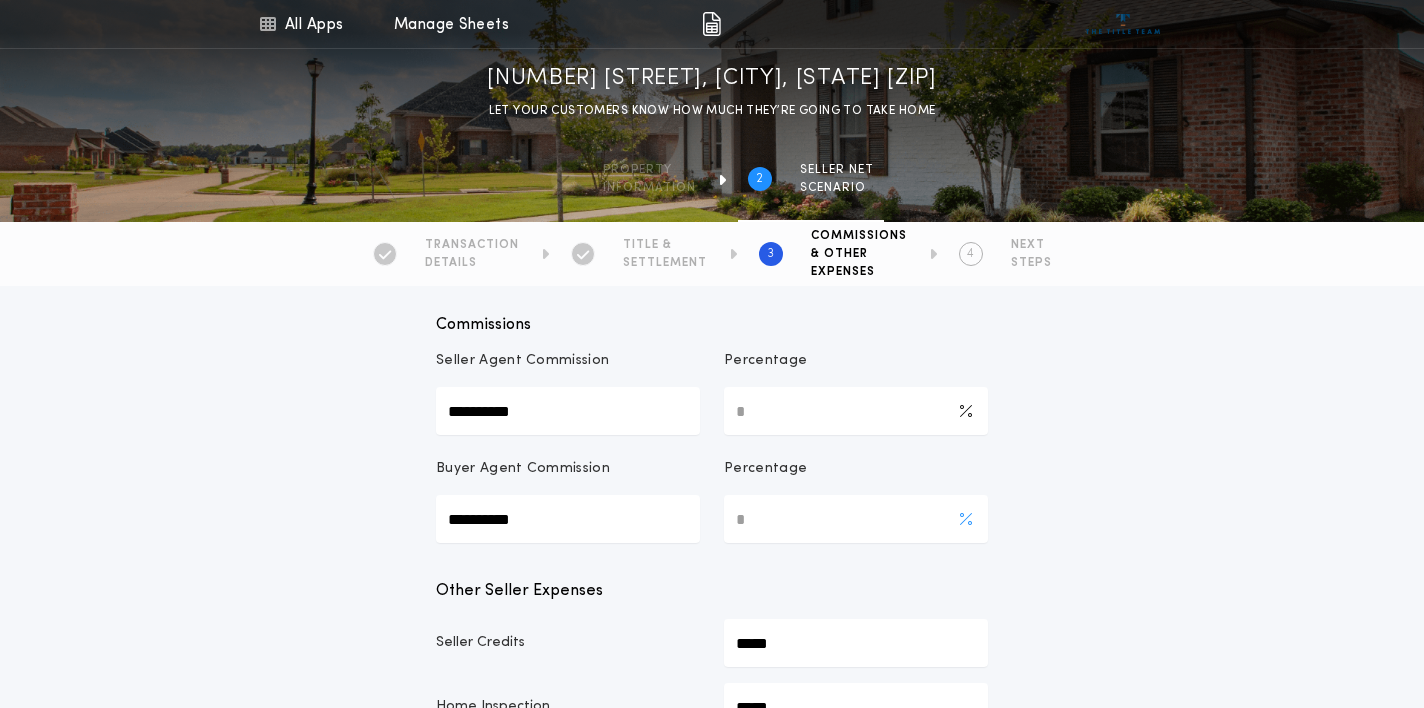 click on "*" at bounding box center [856, 519] 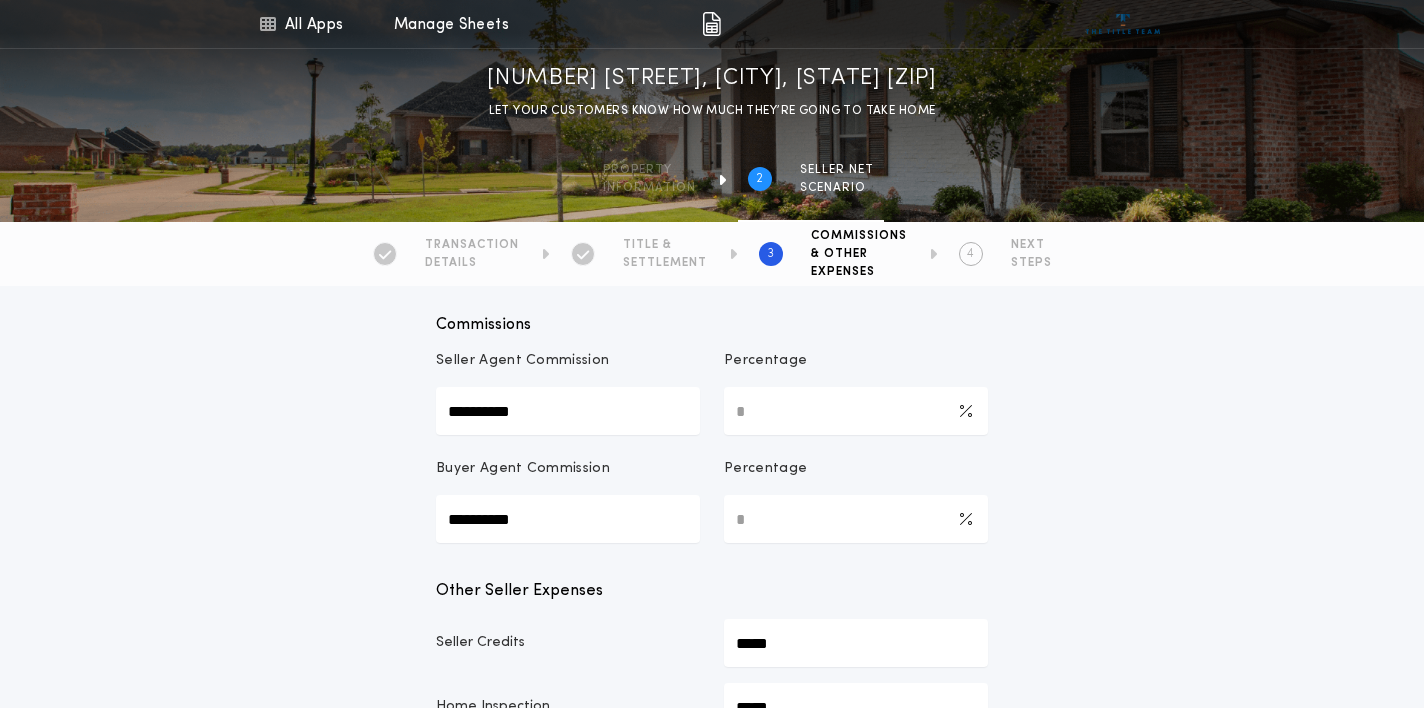 type on "***" 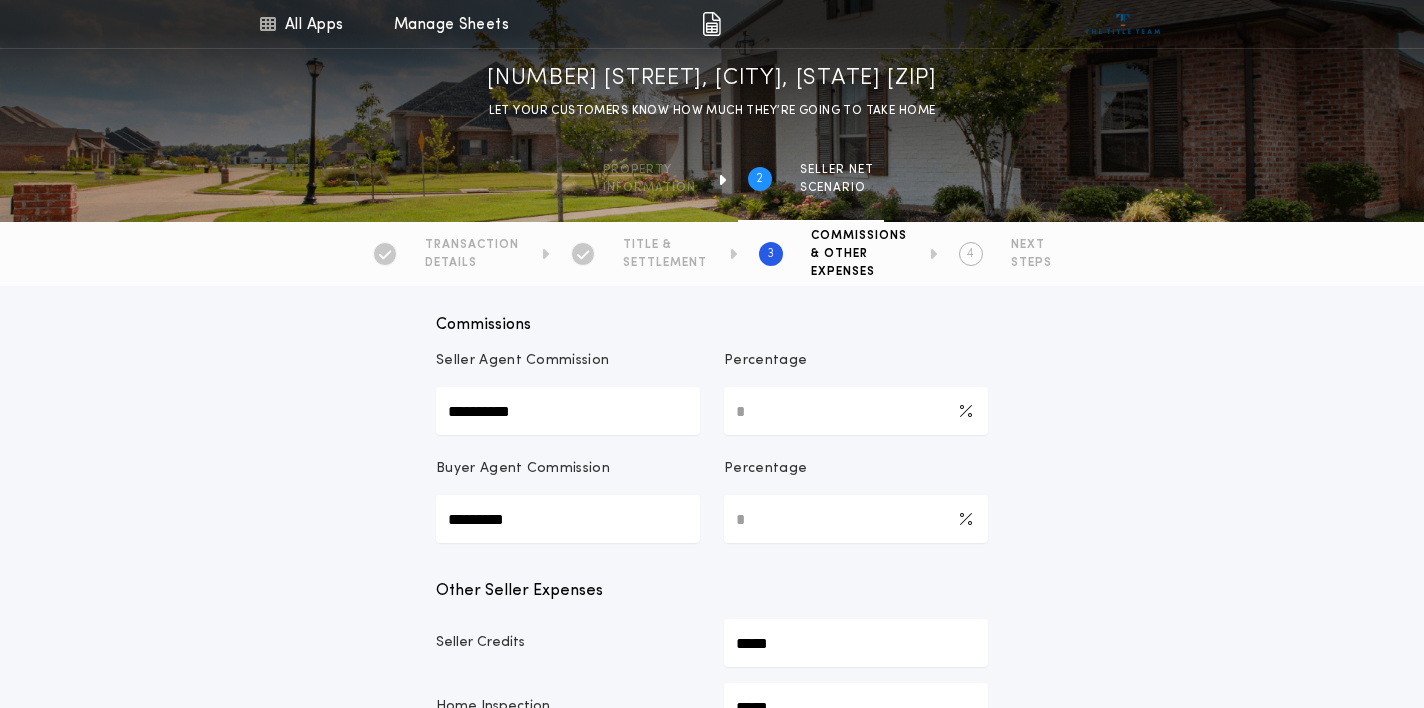 click on "**********" at bounding box center [712, 730] 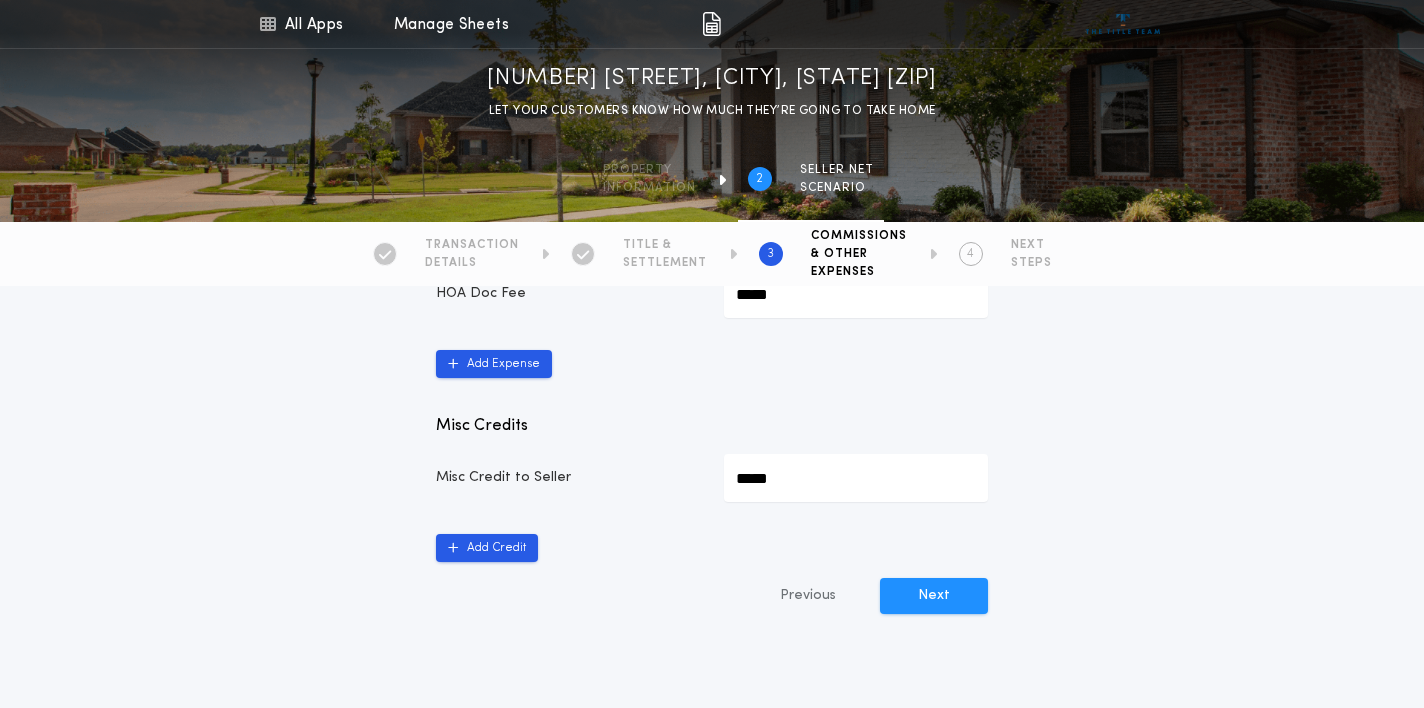 scroll, scrollTop: 1142, scrollLeft: 0, axis: vertical 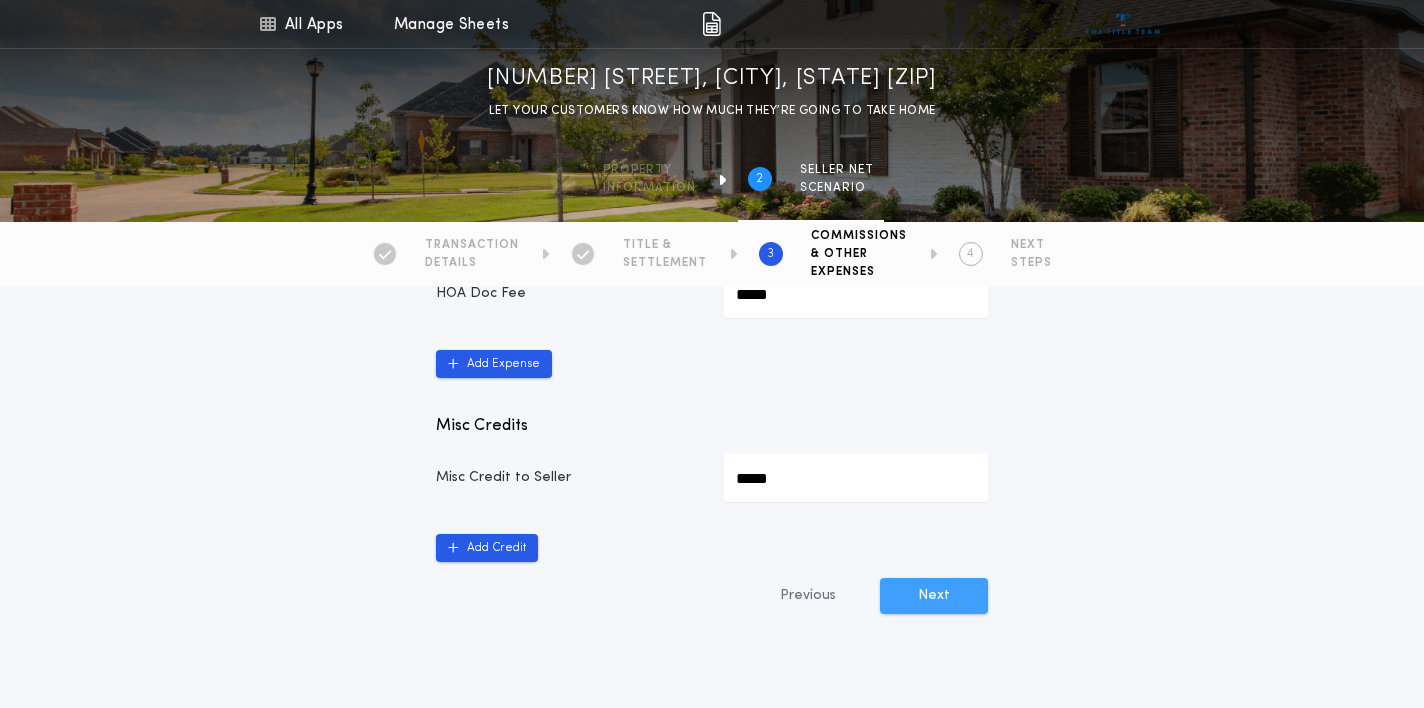 click on "Next" at bounding box center [934, 596] 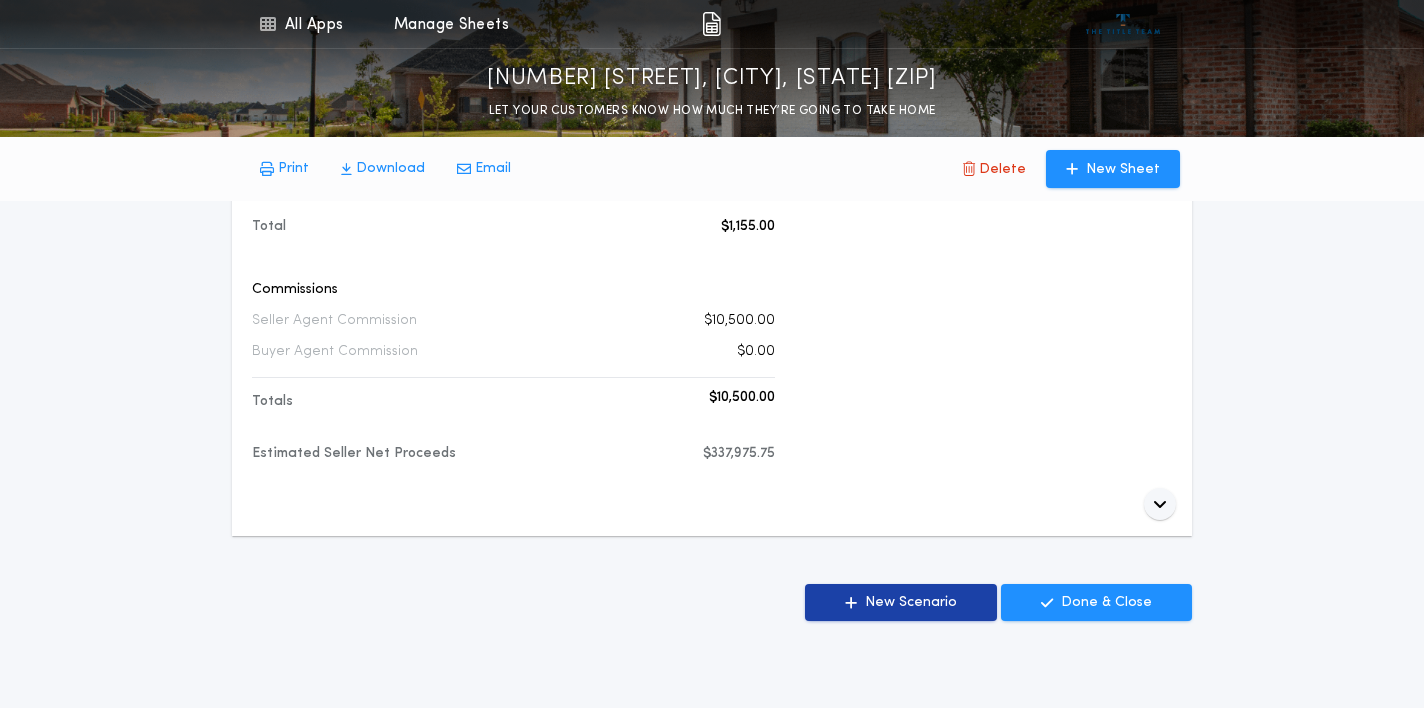 scroll, scrollTop: 4017, scrollLeft: 0, axis: vertical 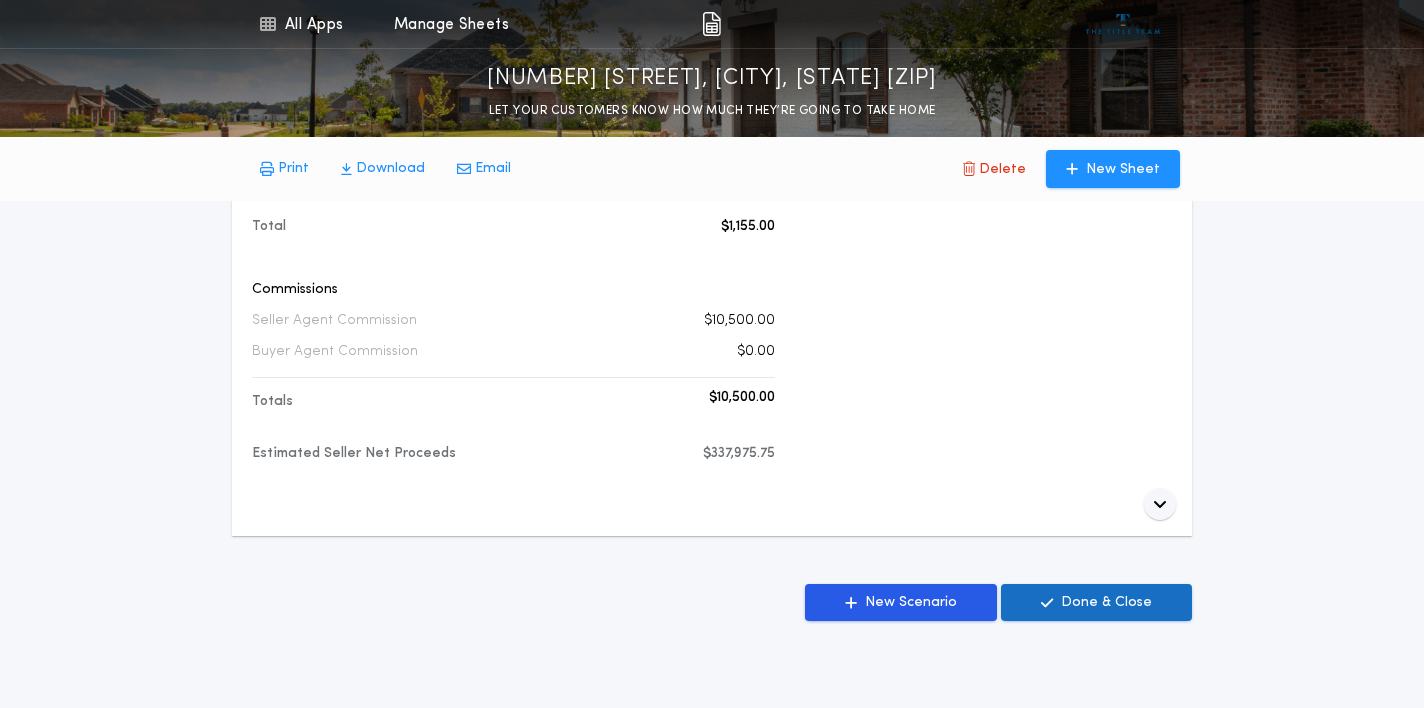 click on "Done & Close" at bounding box center [1106, 603] 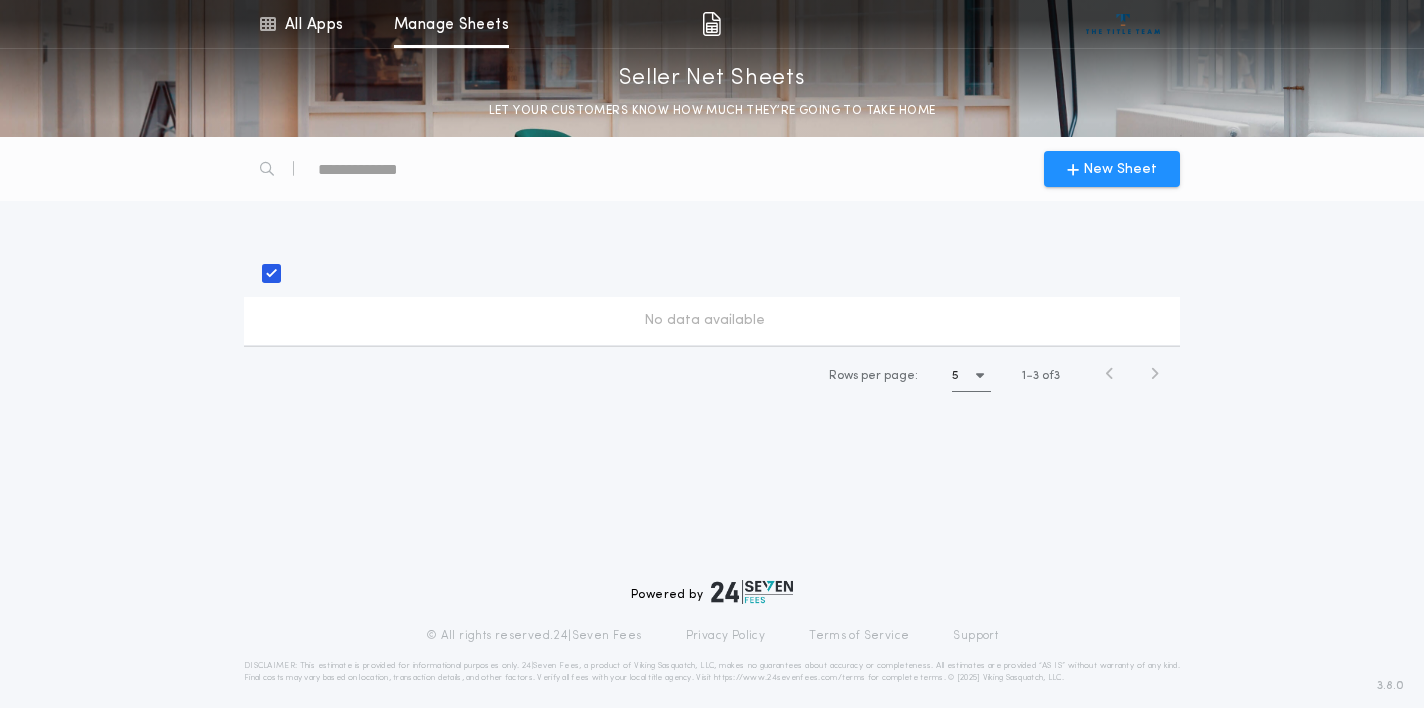 scroll, scrollTop: 0, scrollLeft: 0, axis: both 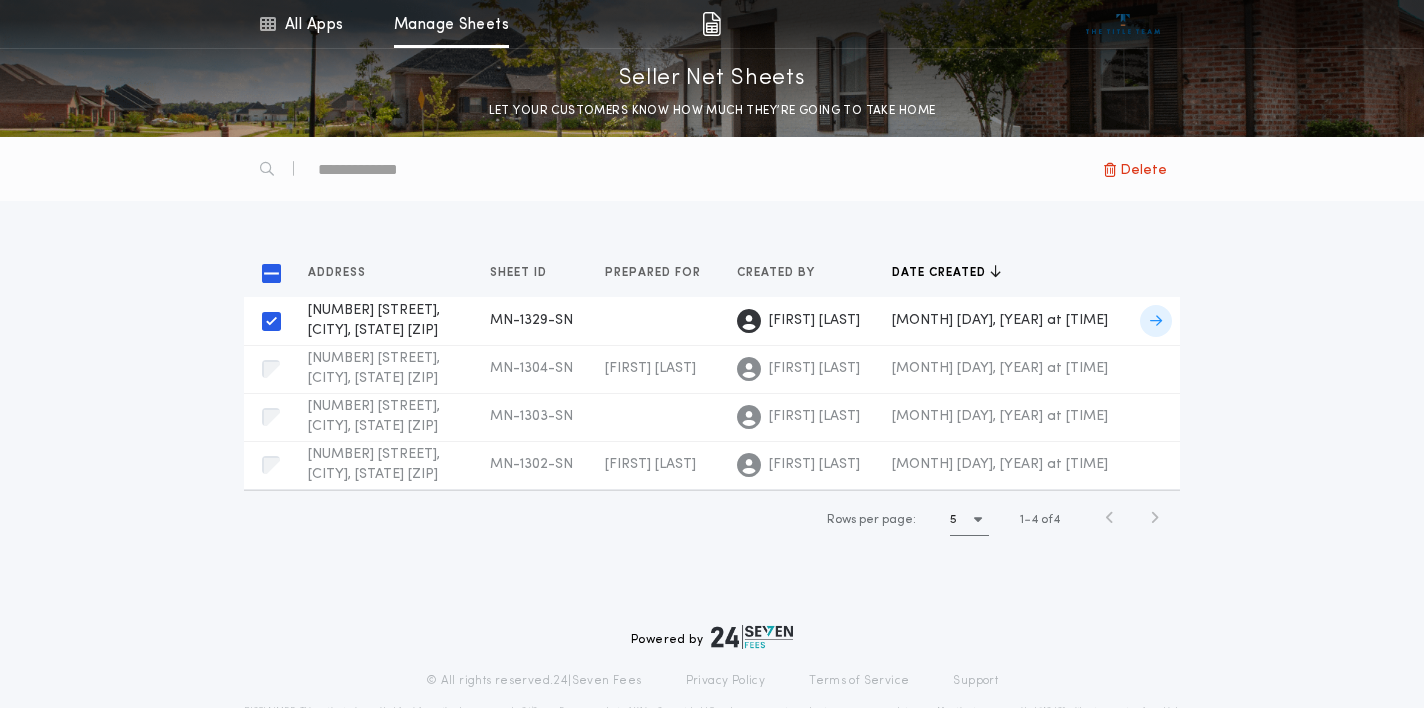 click at bounding box center [1156, 321] 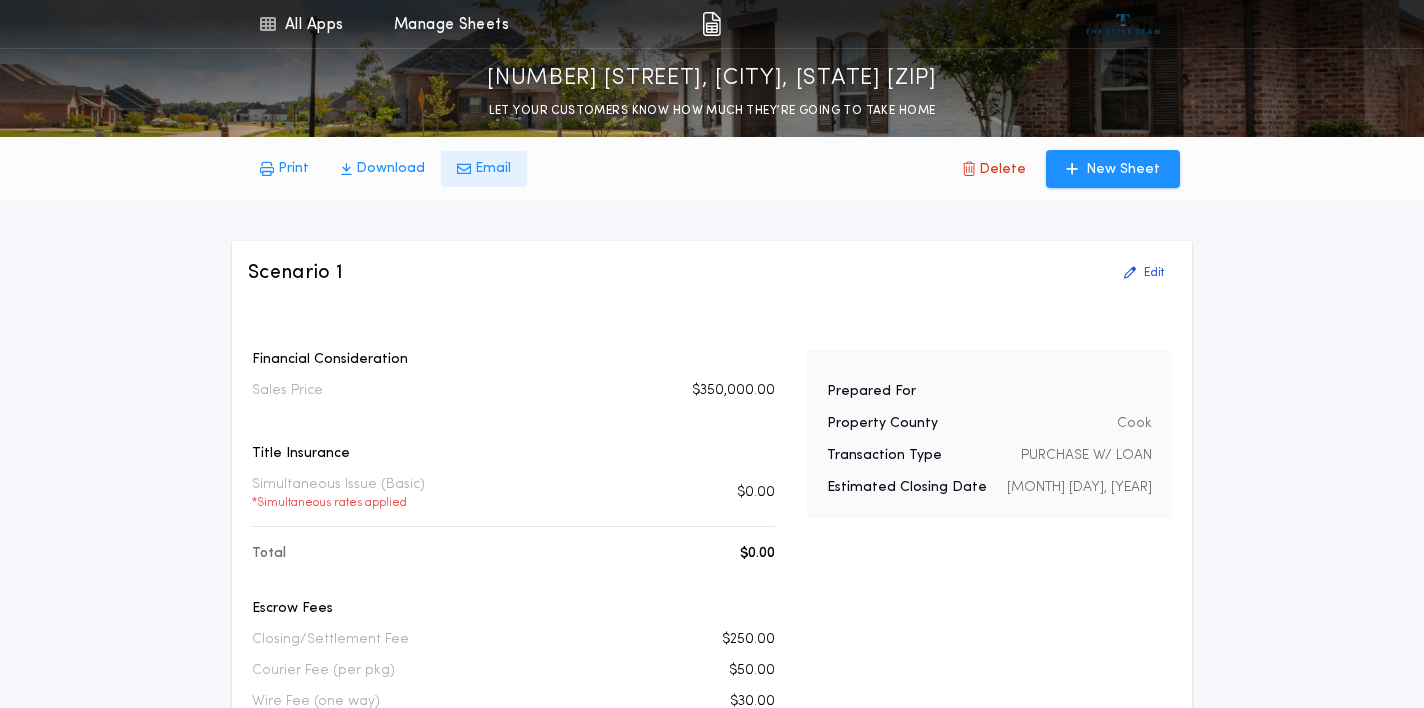 click on "Email" at bounding box center [484, 169] 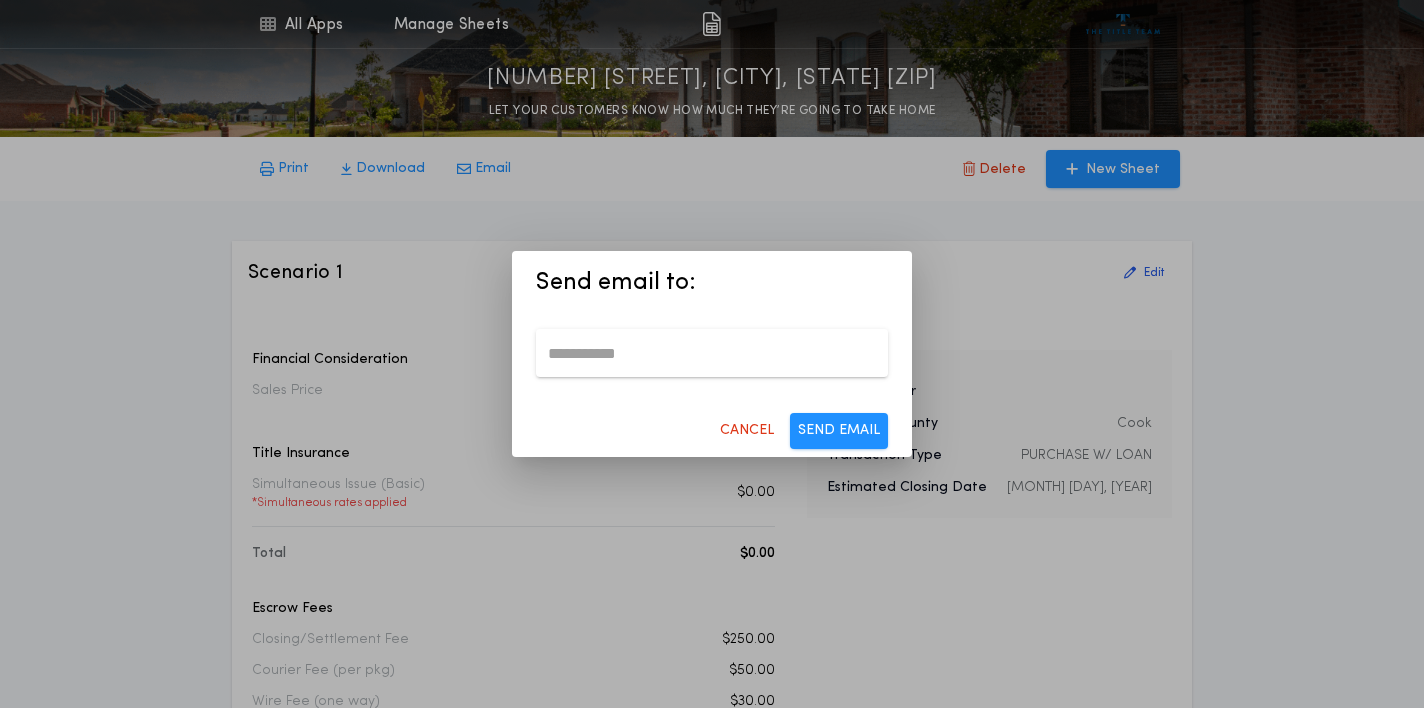 paste on "**********" 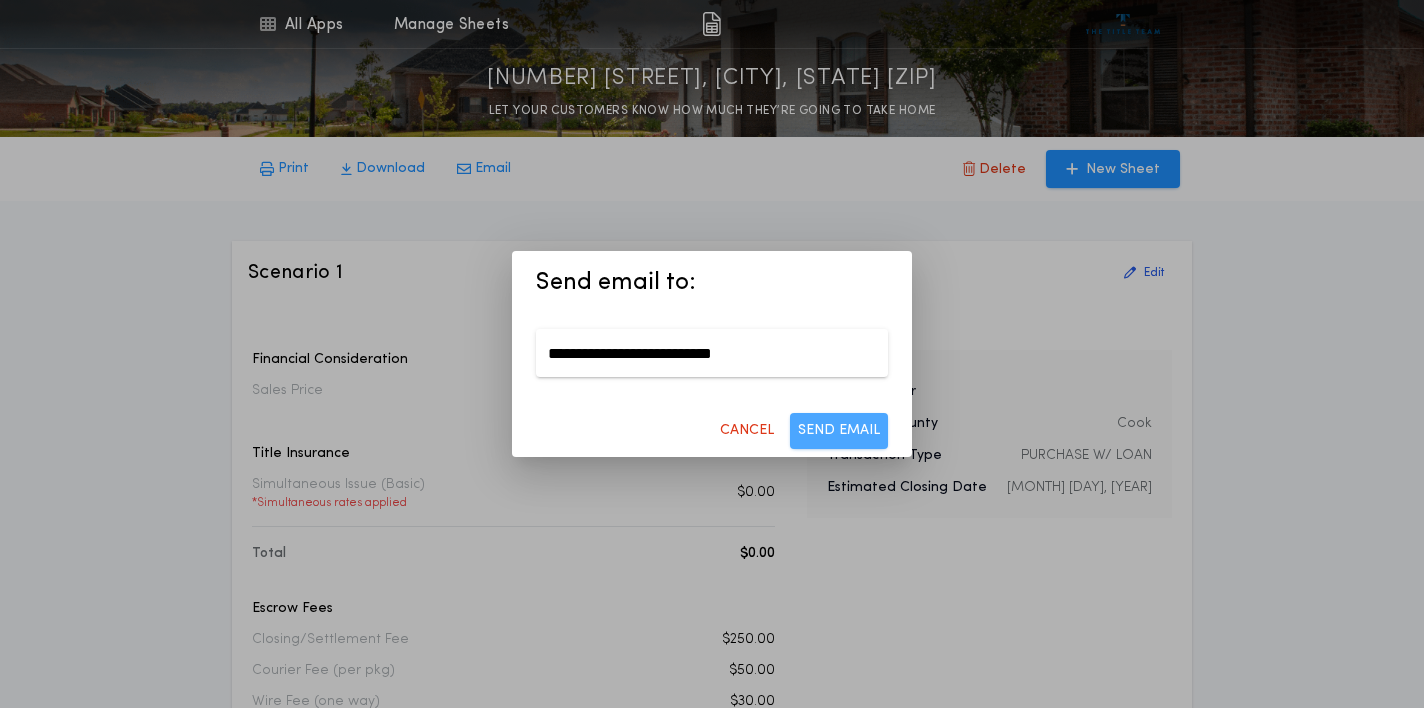 type on "**********" 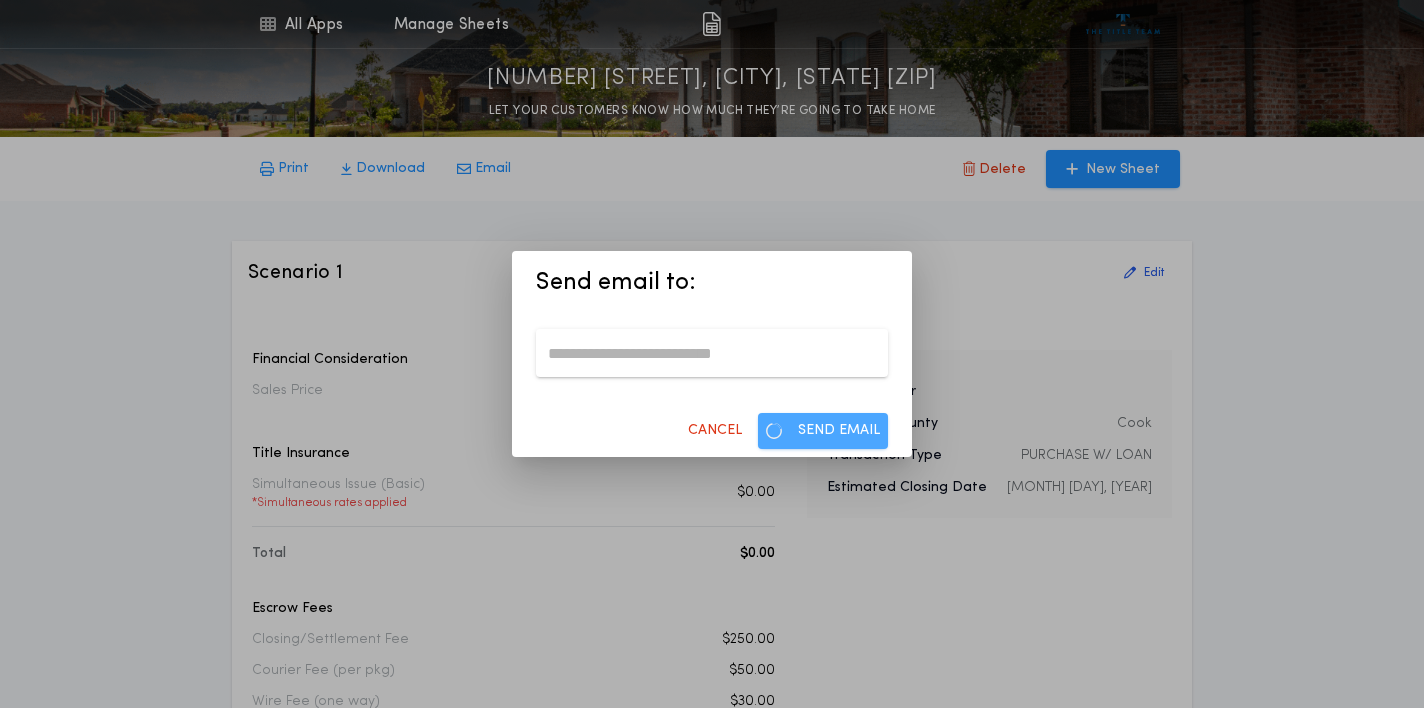 type 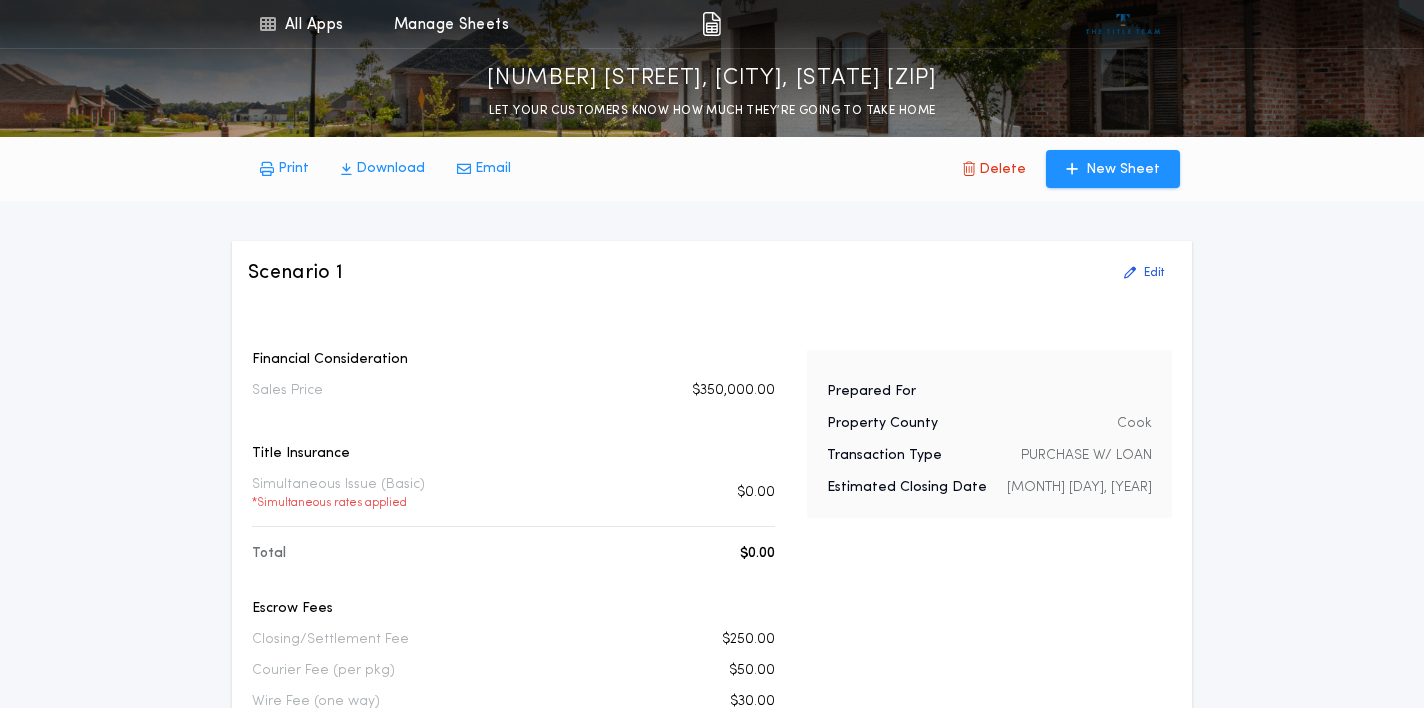 type 